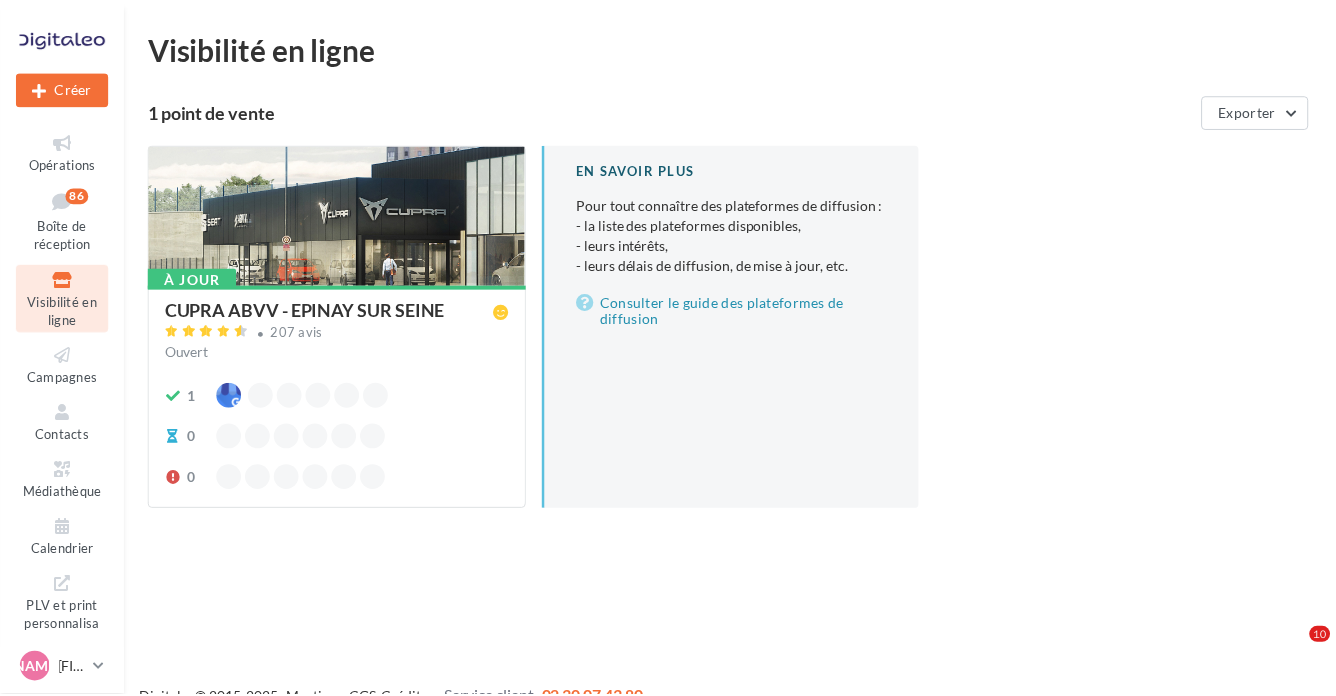 scroll, scrollTop: 0, scrollLeft: 0, axis: both 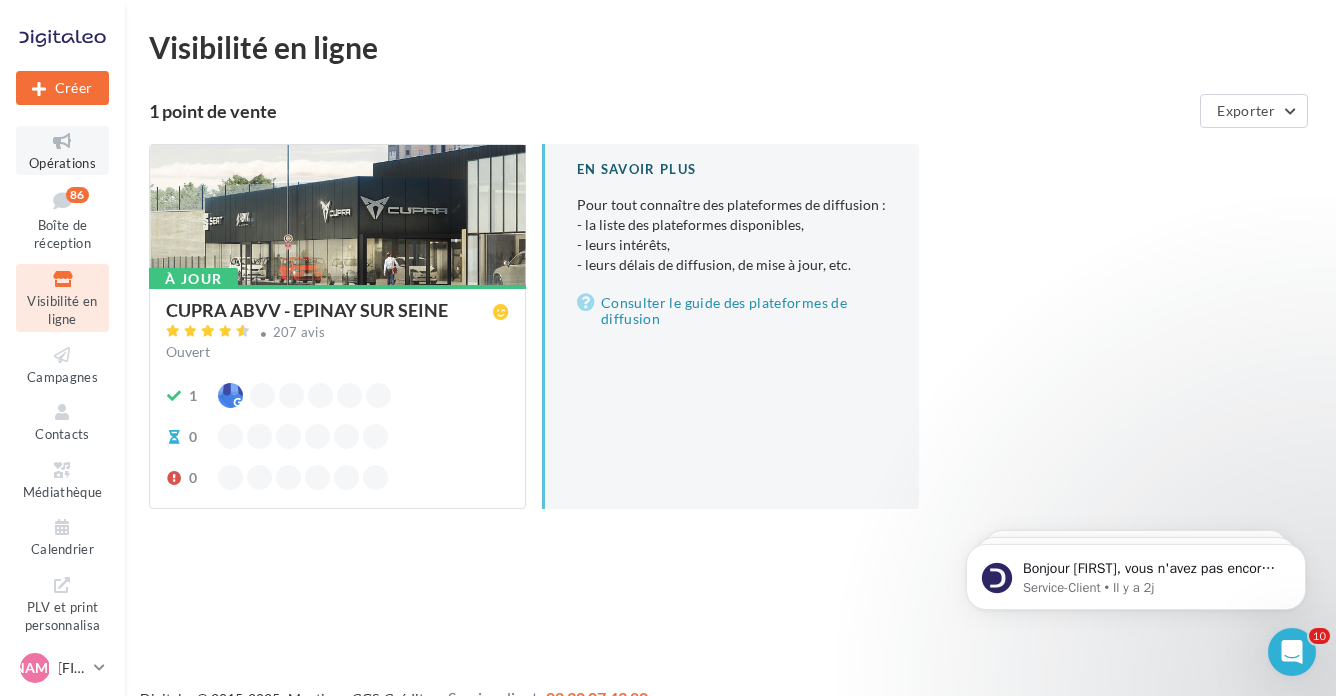 click at bounding box center (62, 141) 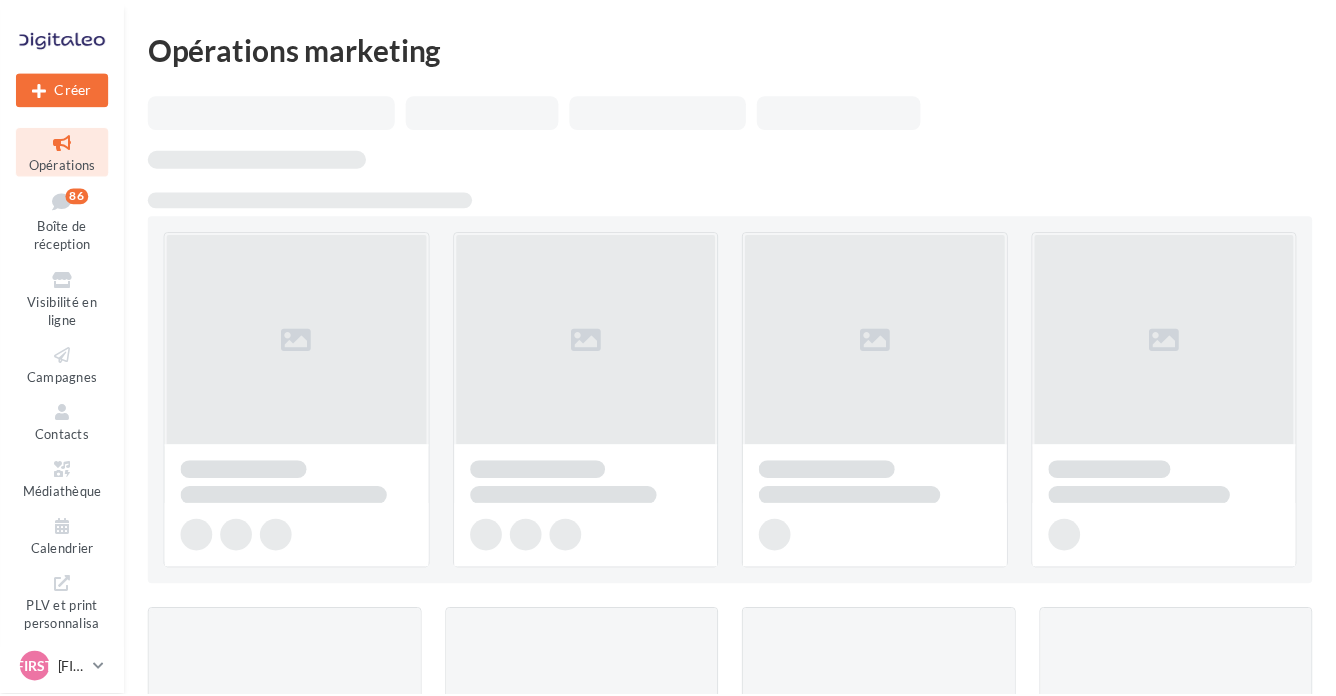 scroll, scrollTop: 0, scrollLeft: 0, axis: both 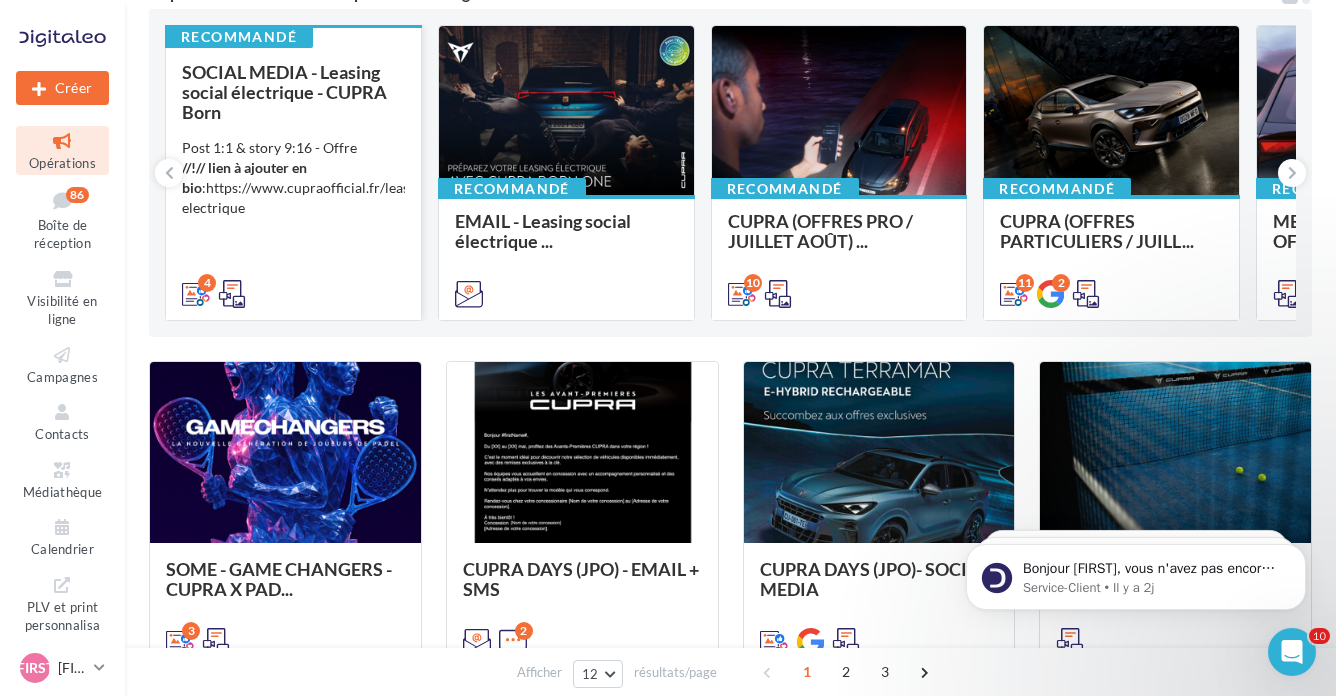 click on "SOCIAL MEDIA - Leasing social électrique - CUPRA Born" at bounding box center [284, 92] 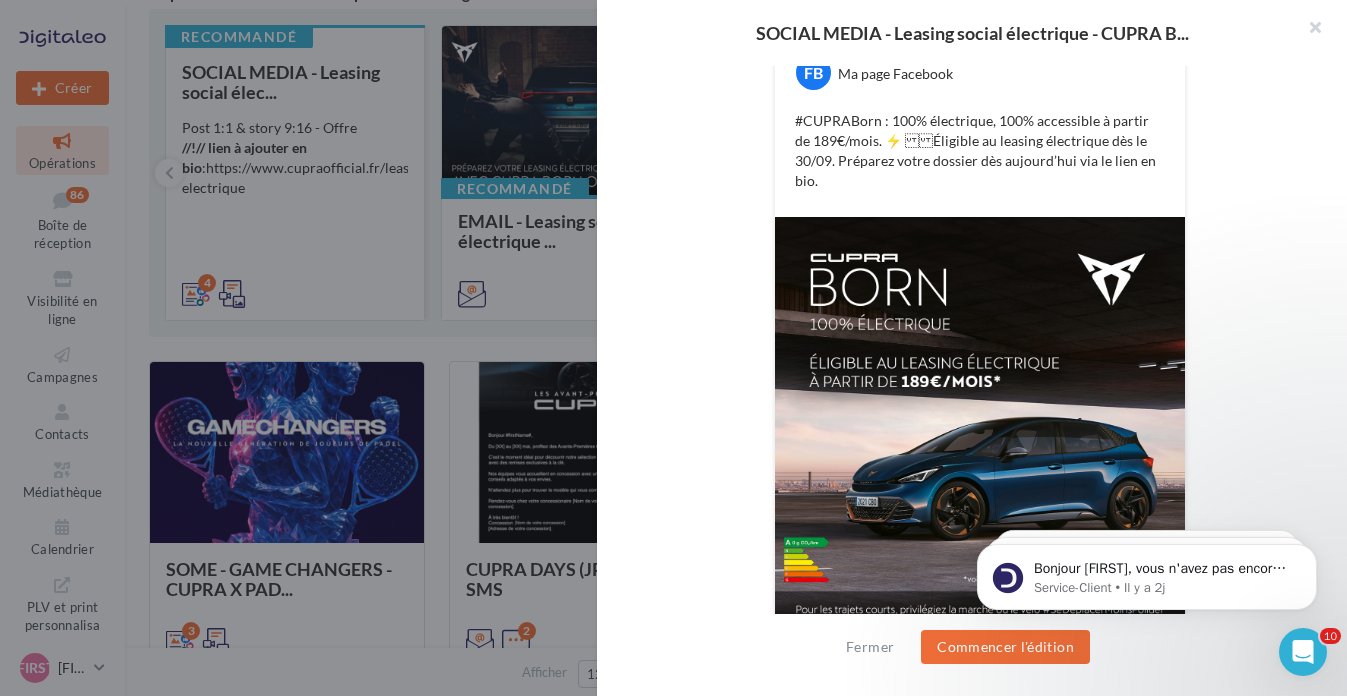 scroll, scrollTop: 417, scrollLeft: 0, axis: vertical 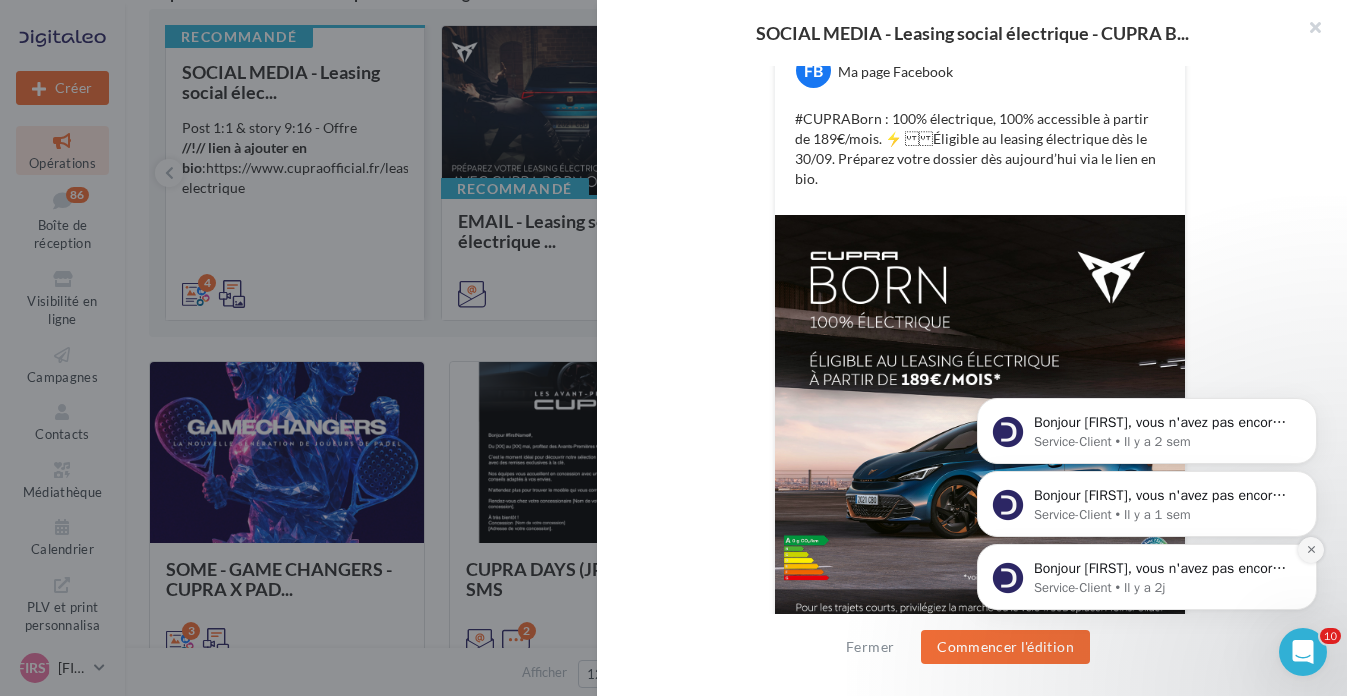 click 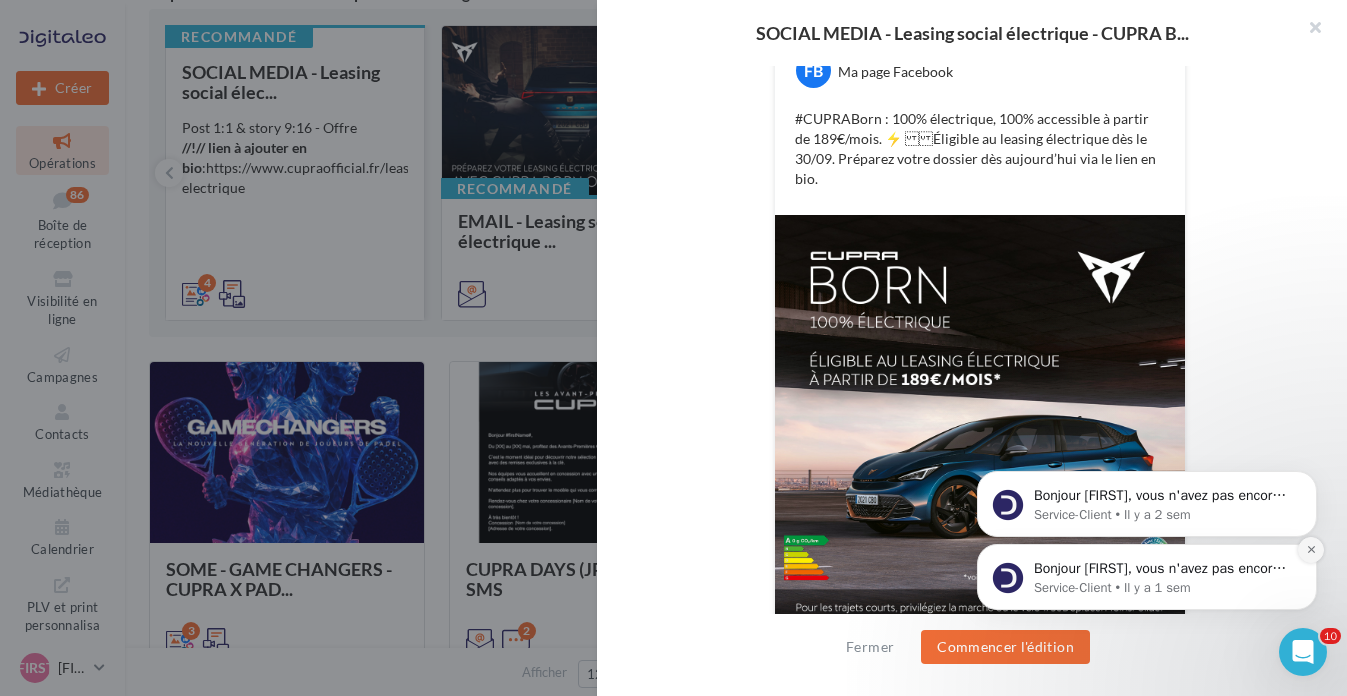click 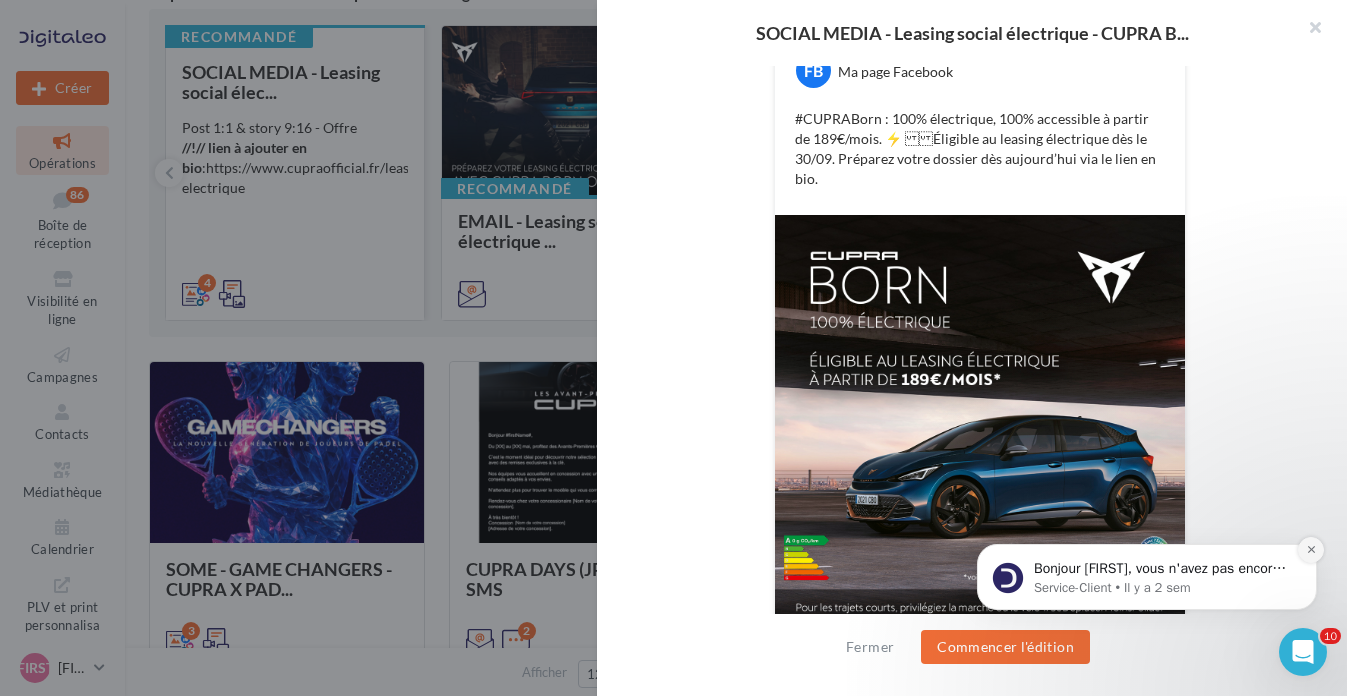 click 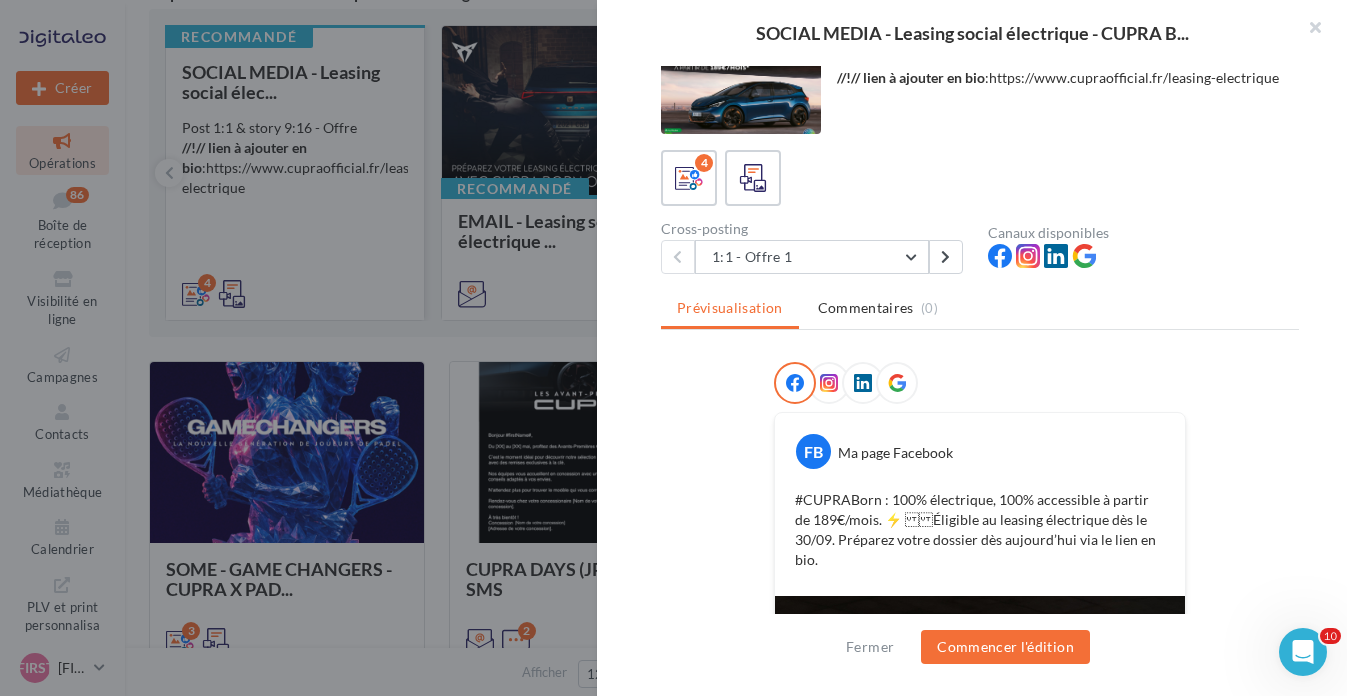 scroll, scrollTop: 12, scrollLeft: 0, axis: vertical 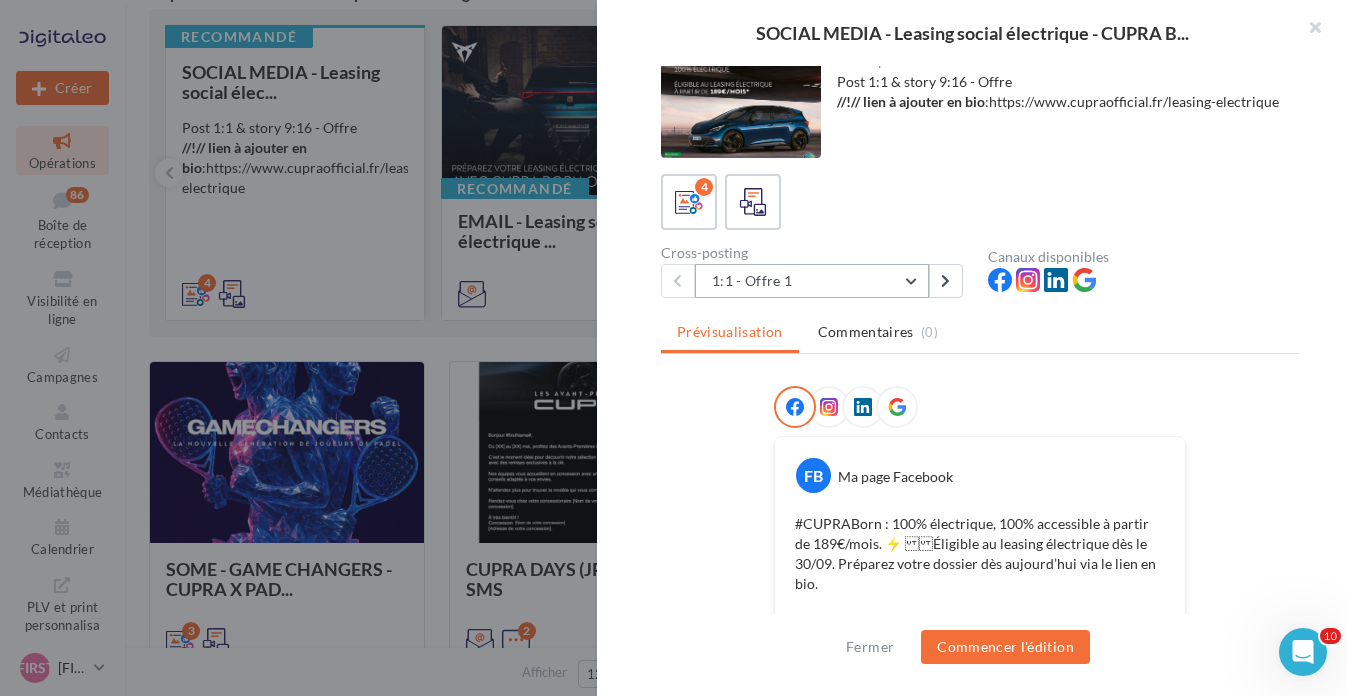 click on "1:1 - Offre 1" at bounding box center (812, 281) 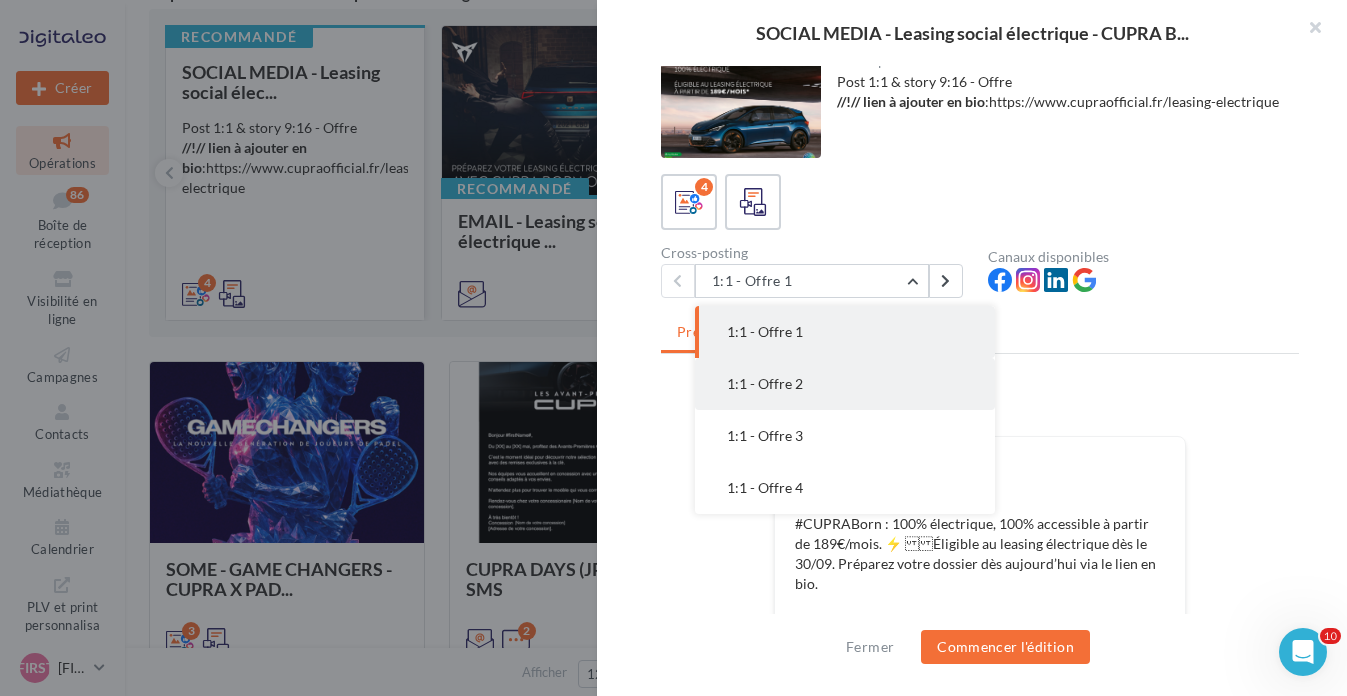 click on "1:1 - Offre 2" at bounding box center [765, 383] 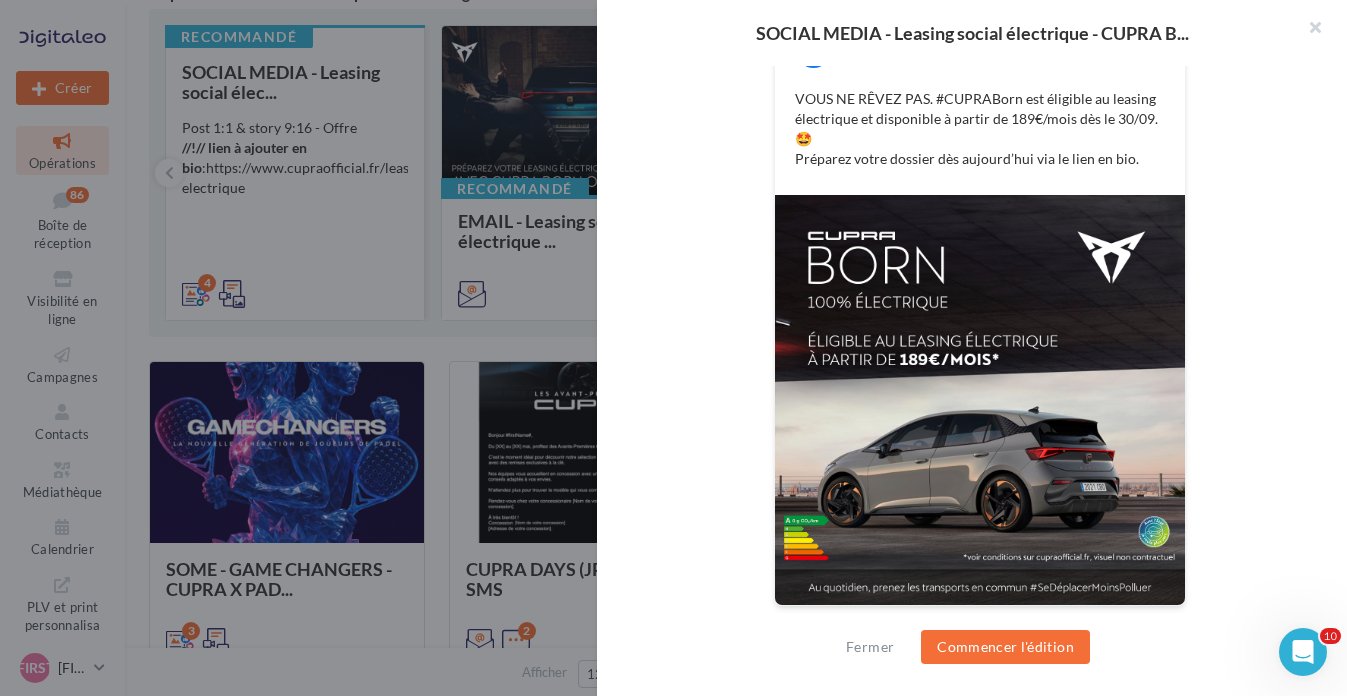 scroll, scrollTop: 0, scrollLeft: 0, axis: both 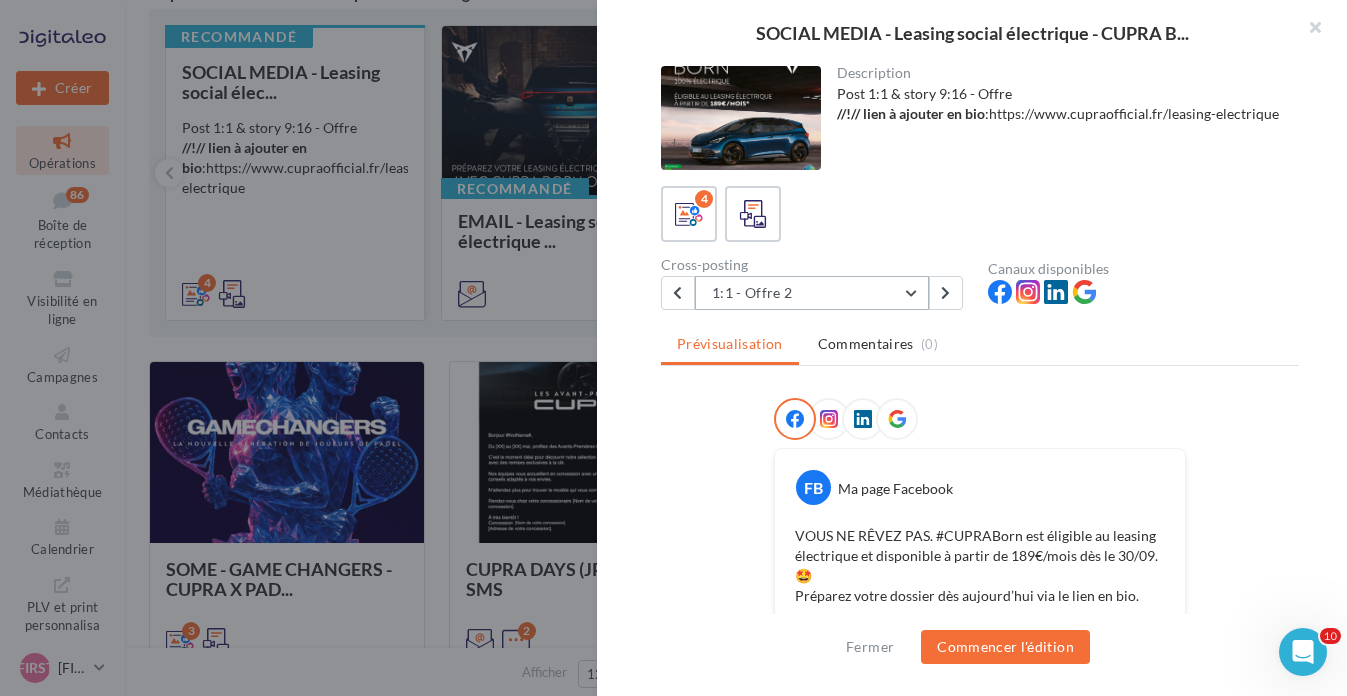 click on "1:1 - Offre 2" at bounding box center [812, 293] 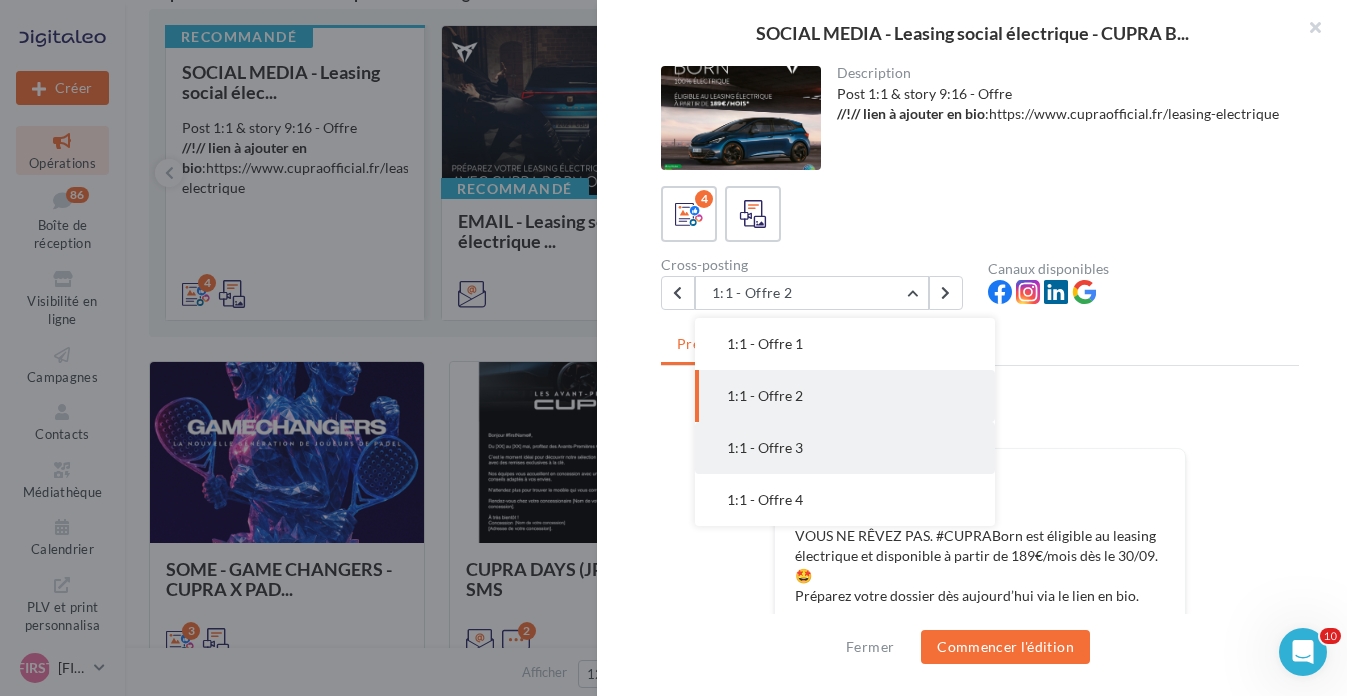 click on "1:1 - Offre 3" at bounding box center [765, 447] 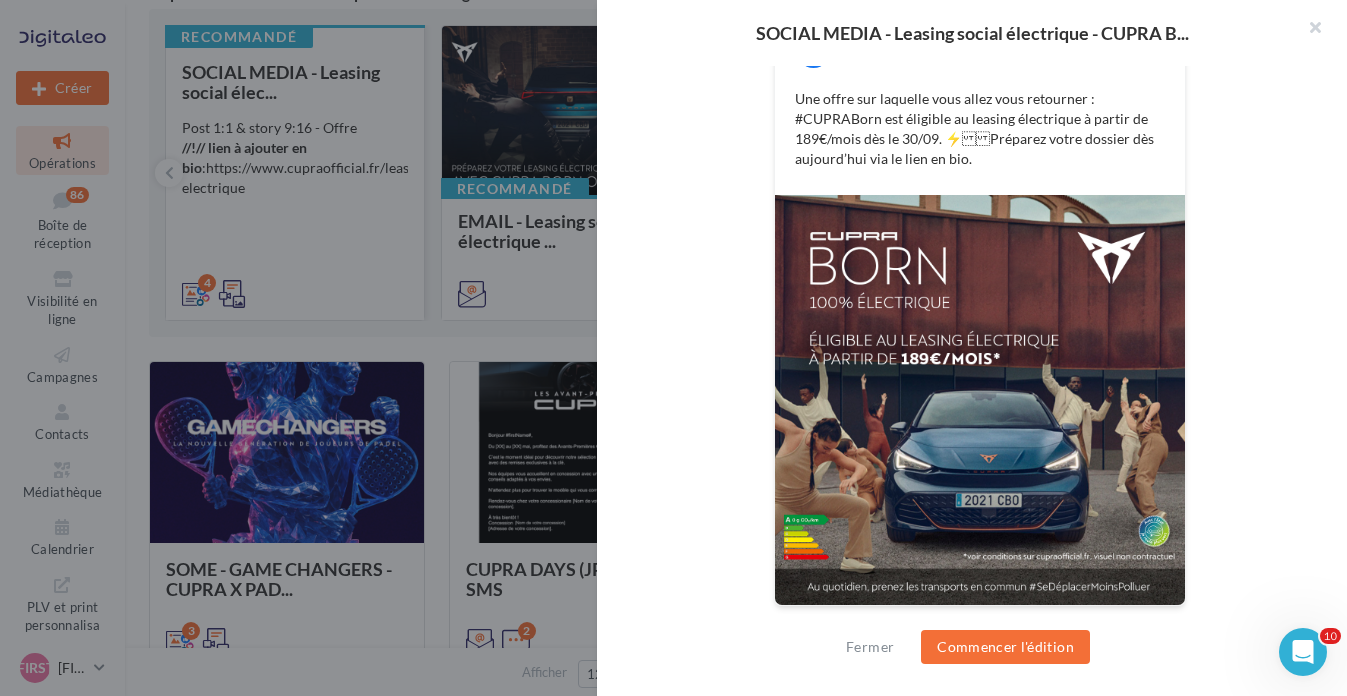 scroll, scrollTop: 70, scrollLeft: 0, axis: vertical 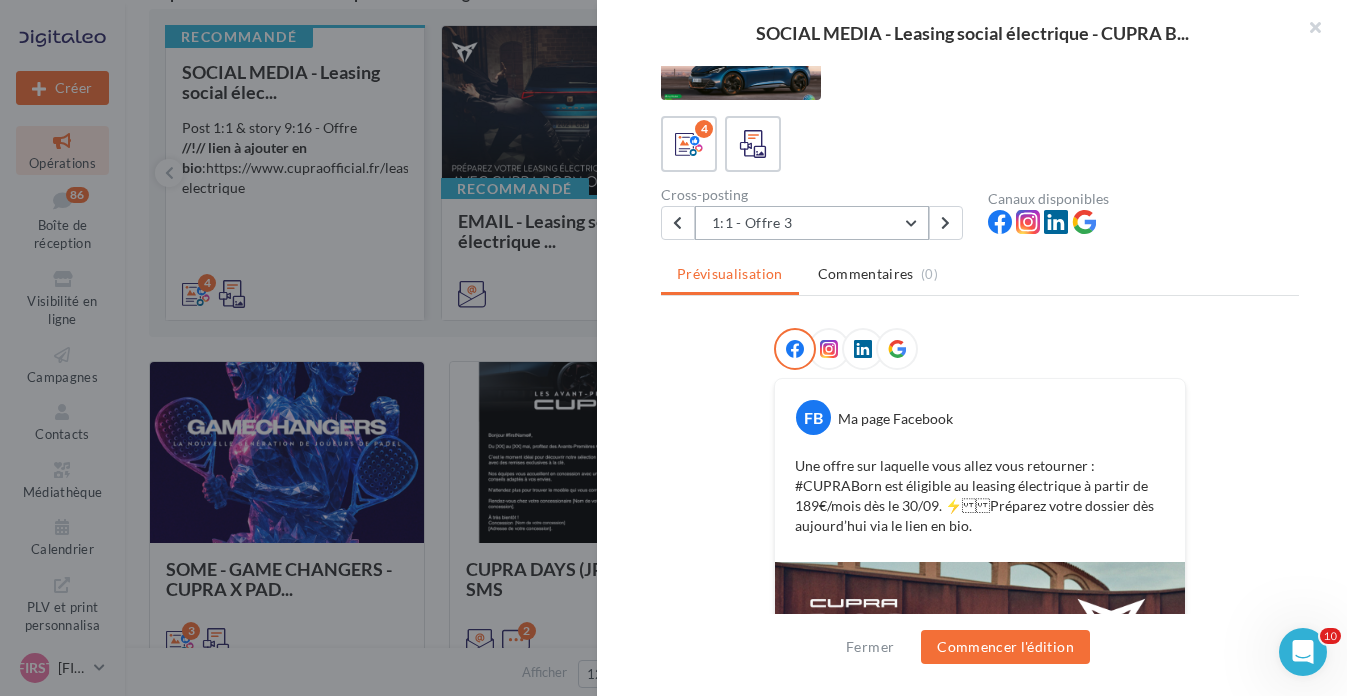 click on "1:1 - Offre 3" at bounding box center (812, 223) 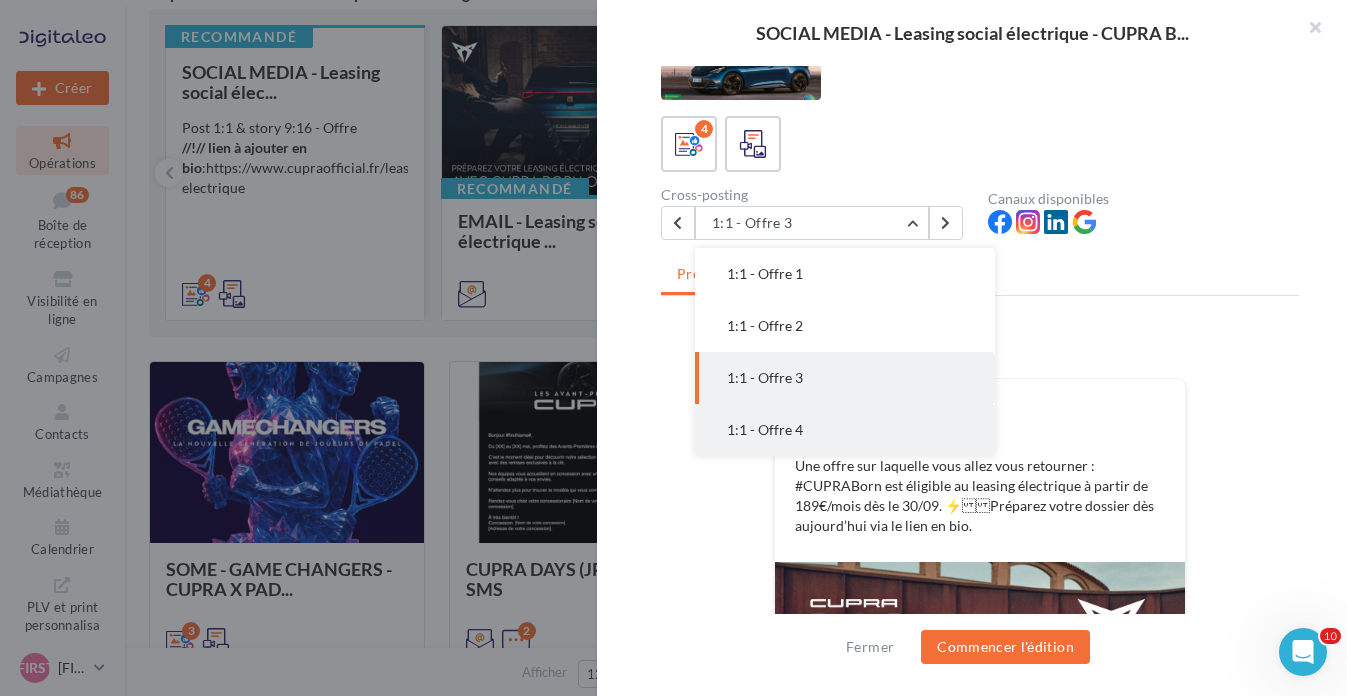 click on "1:1 - Offre 4" at bounding box center (765, 429) 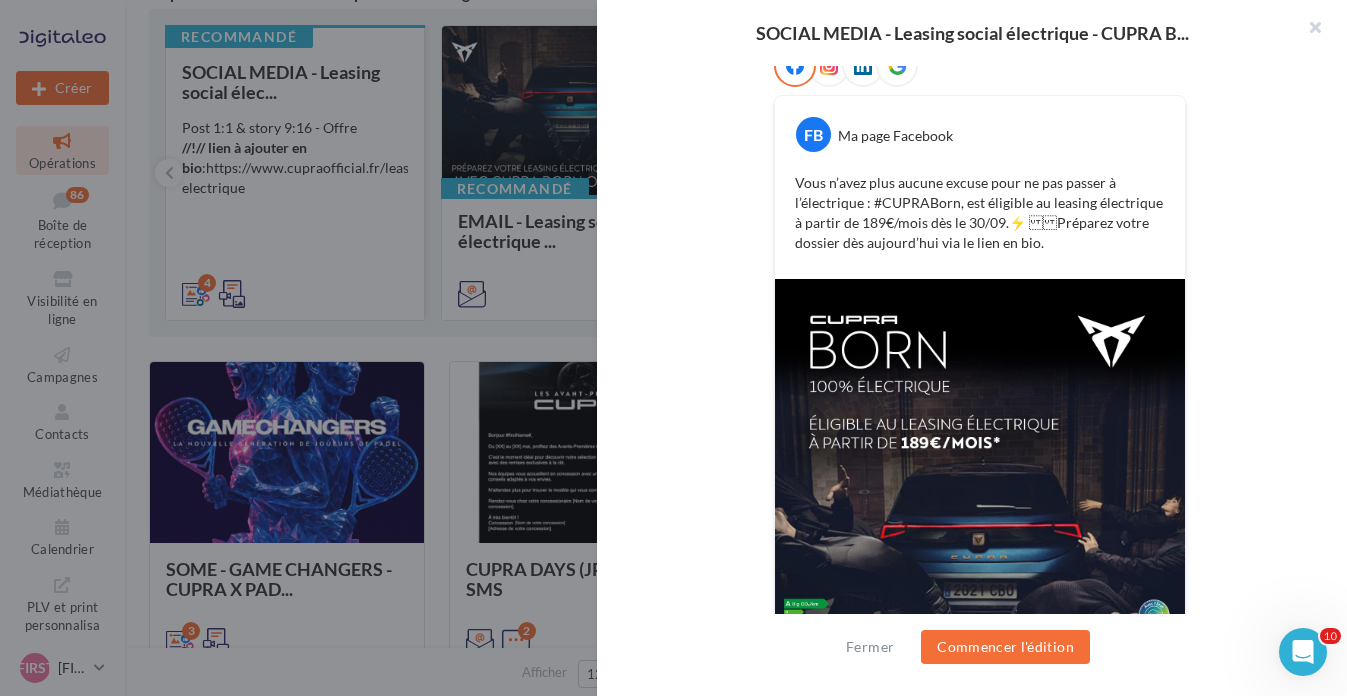 scroll, scrollTop: 0, scrollLeft: 0, axis: both 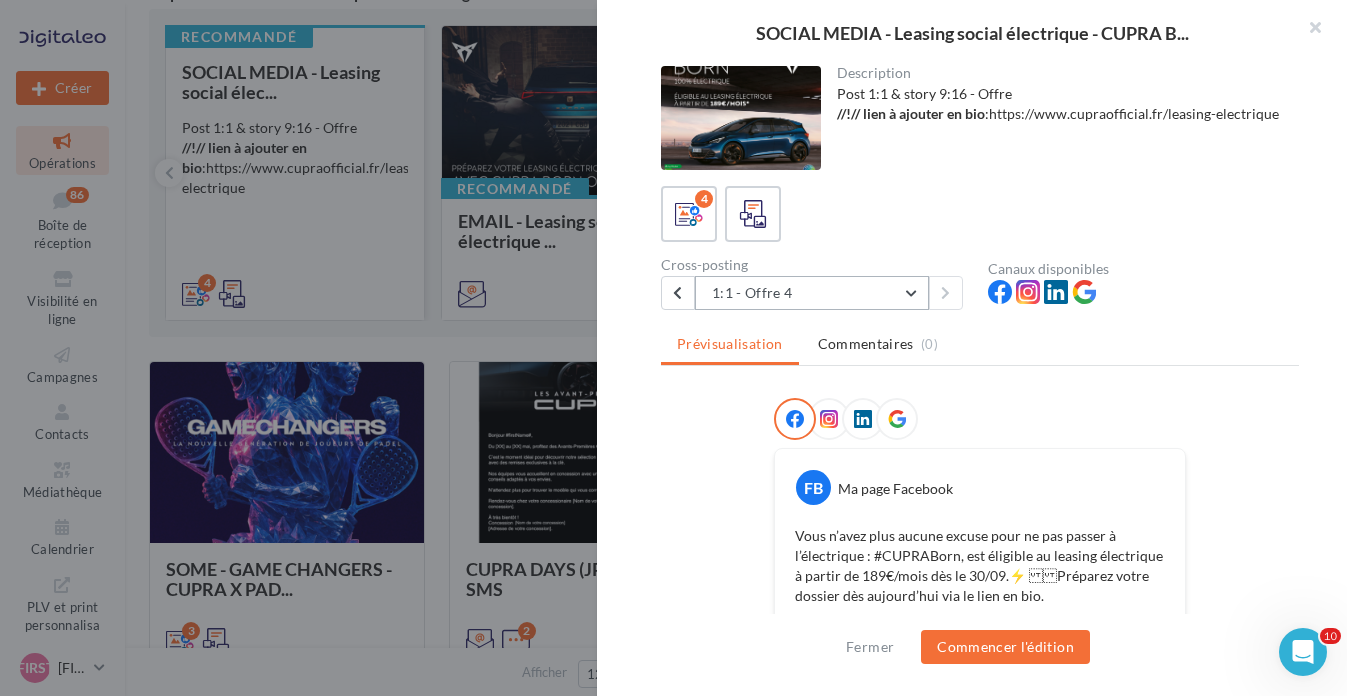 click on "1:1 - Offre 4" at bounding box center (812, 293) 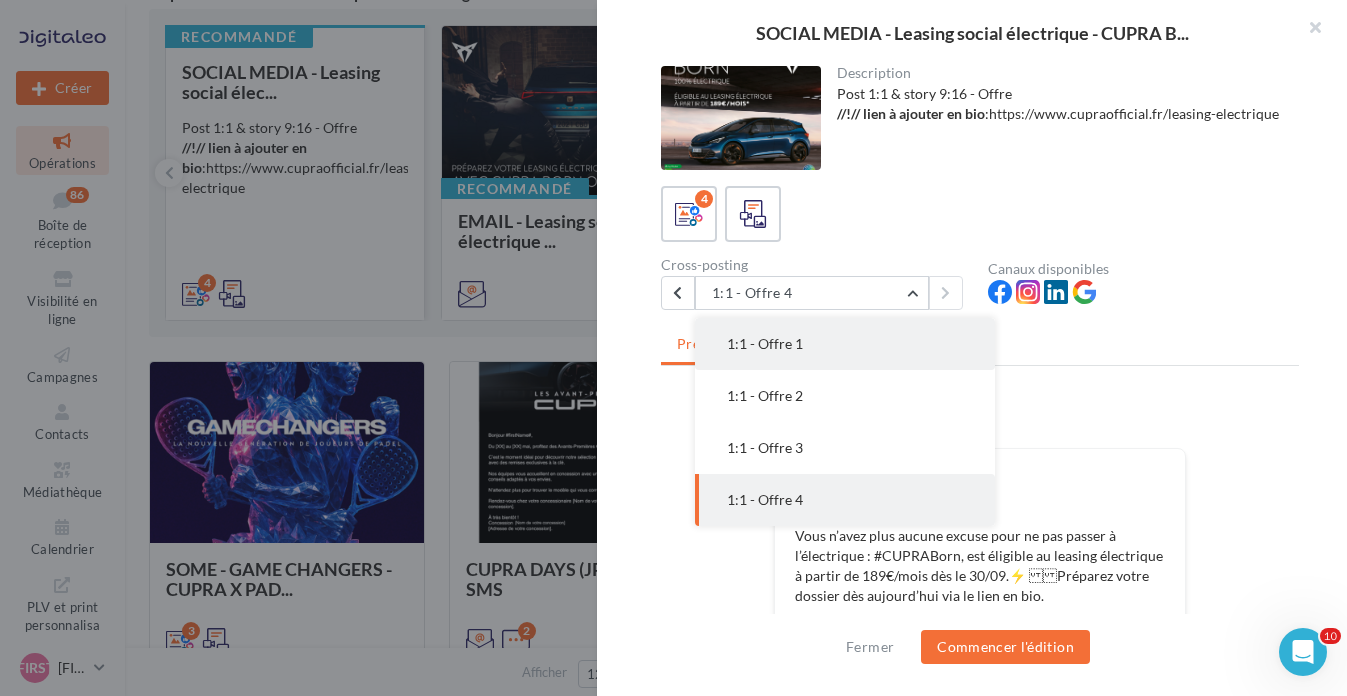 click on "1:1 - Offre 1" at bounding box center [845, 344] 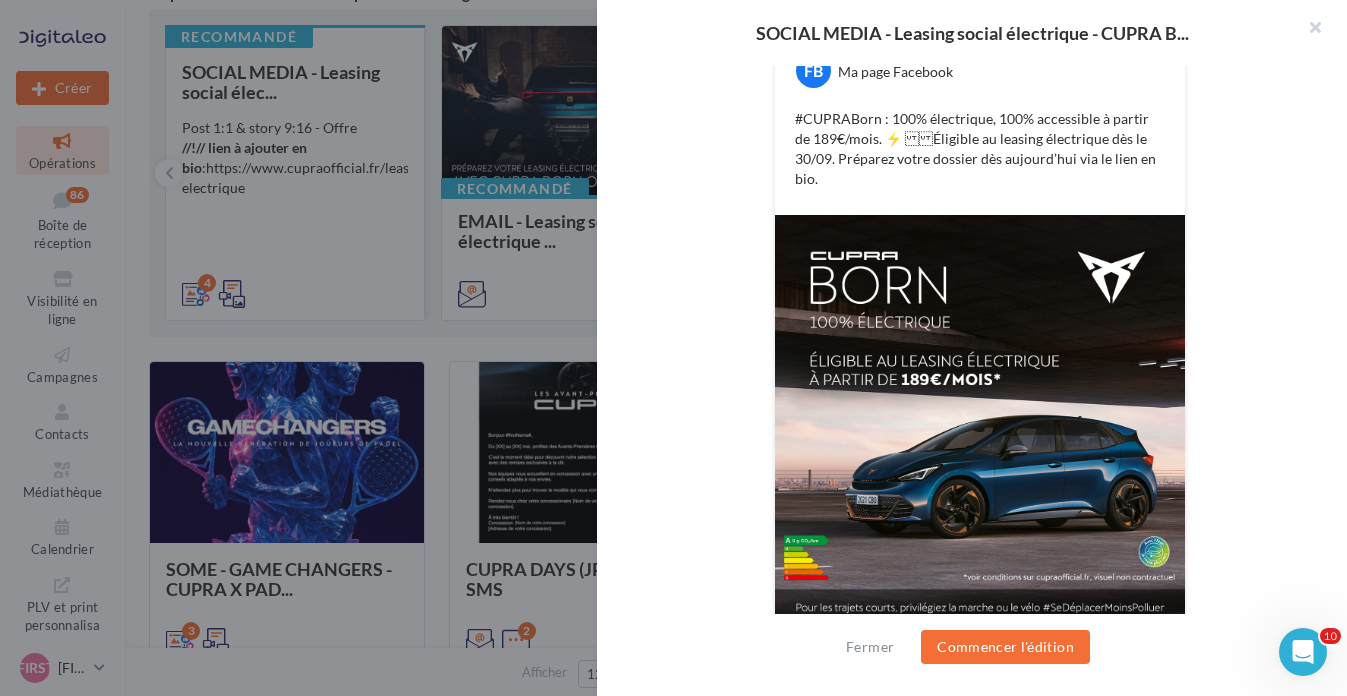 scroll, scrollTop: 0, scrollLeft: 0, axis: both 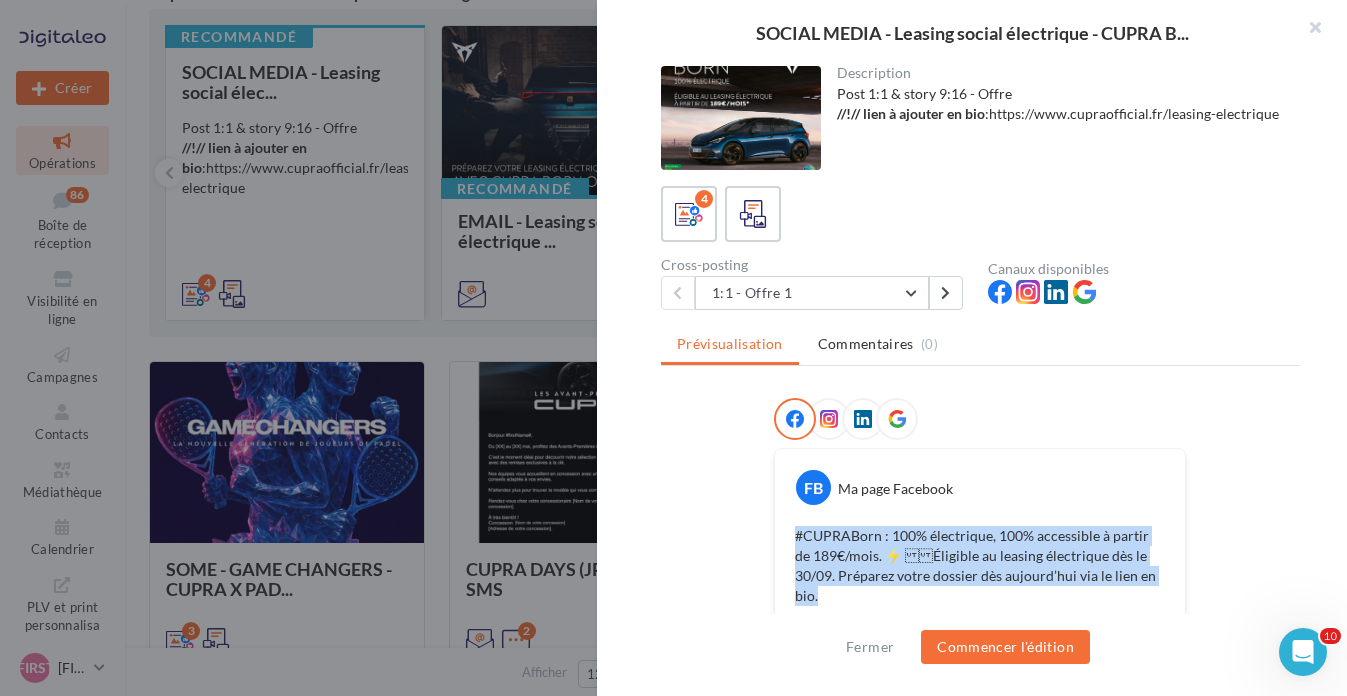 drag, startPoint x: 1132, startPoint y: 585, endPoint x: 776, endPoint y: 520, distance: 361.88535 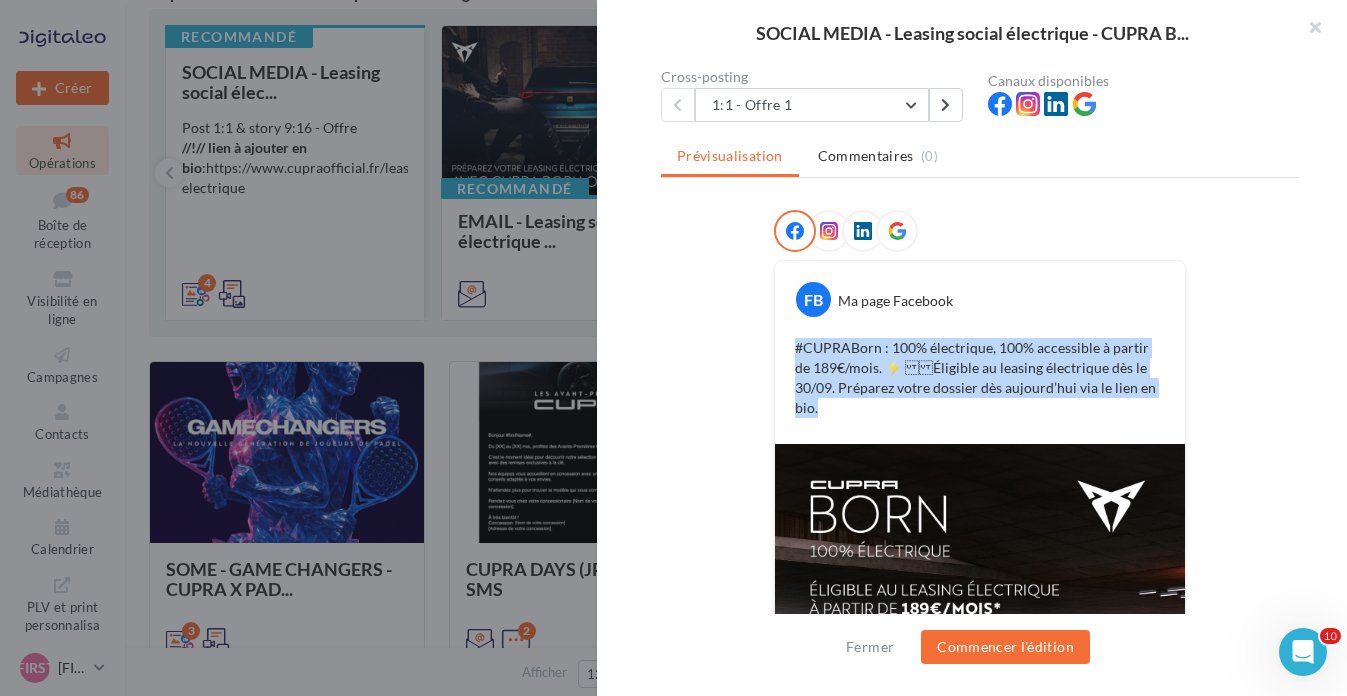 scroll, scrollTop: 189, scrollLeft: 0, axis: vertical 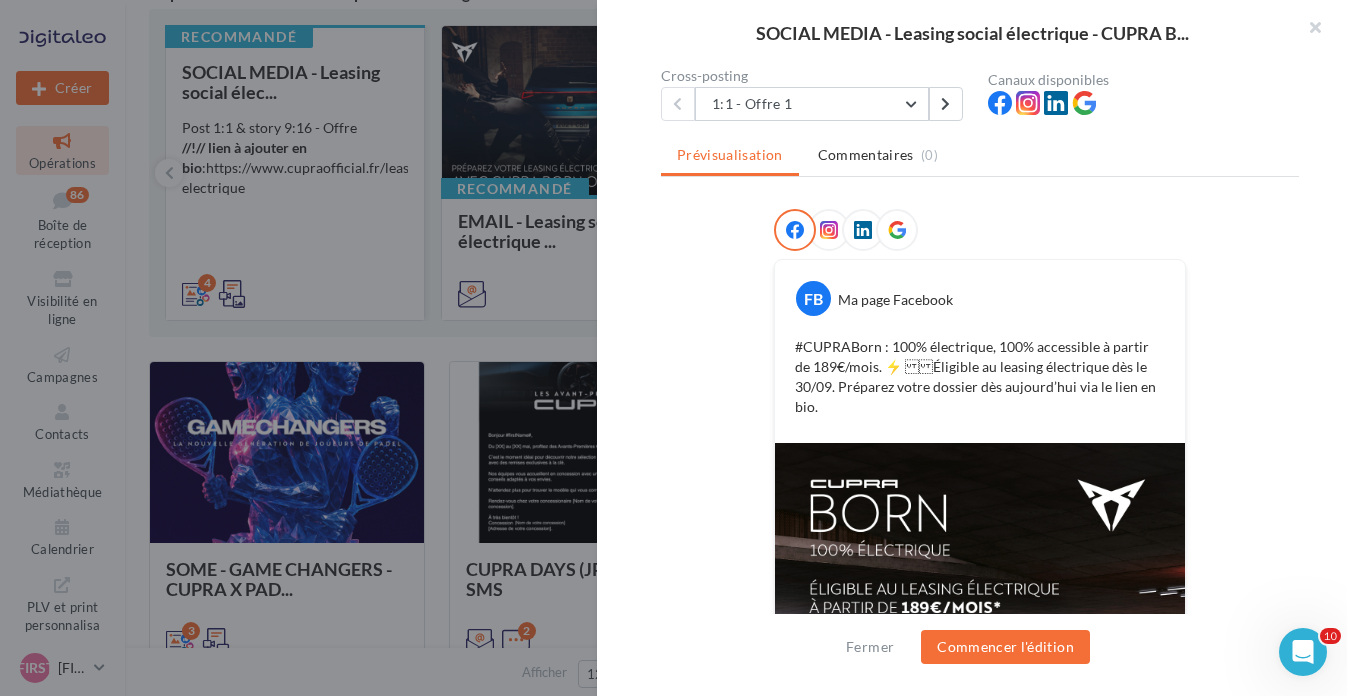 click on "Prévisualisation
Commentaires
(0)" at bounding box center [980, 157] 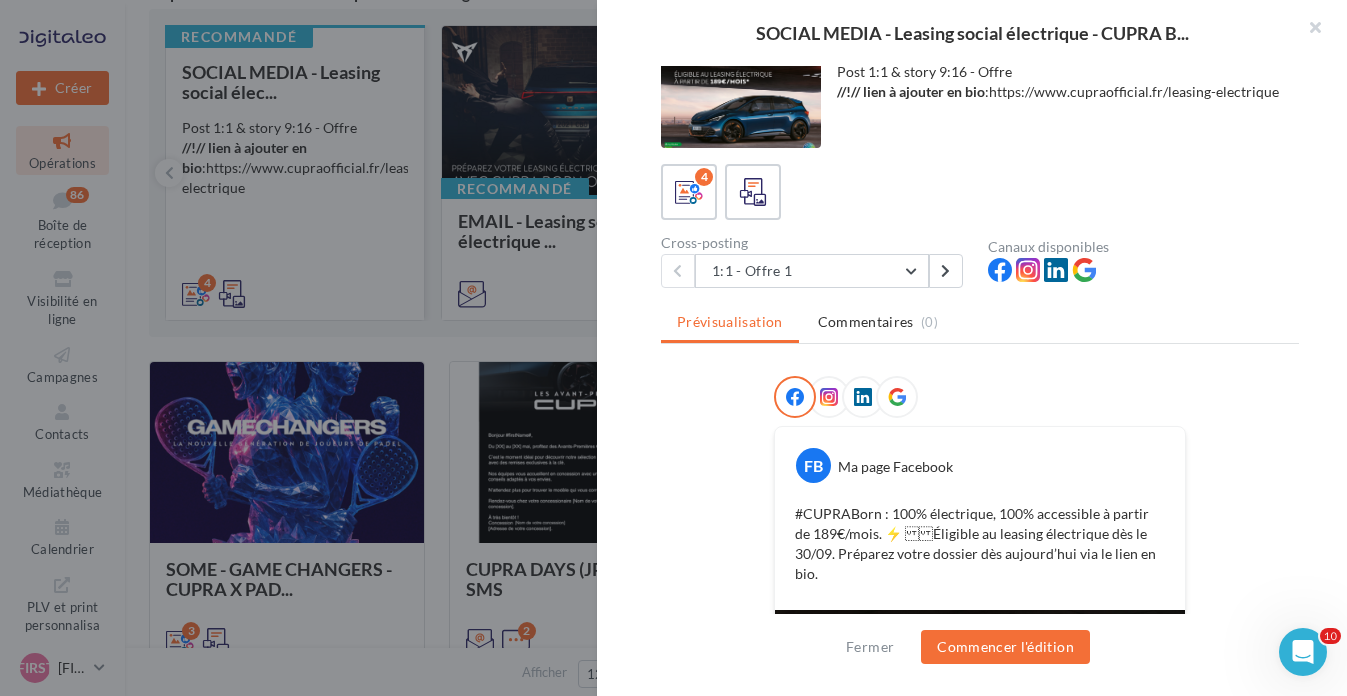 scroll, scrollTop: 0, scrollLeft: 0, axis: both 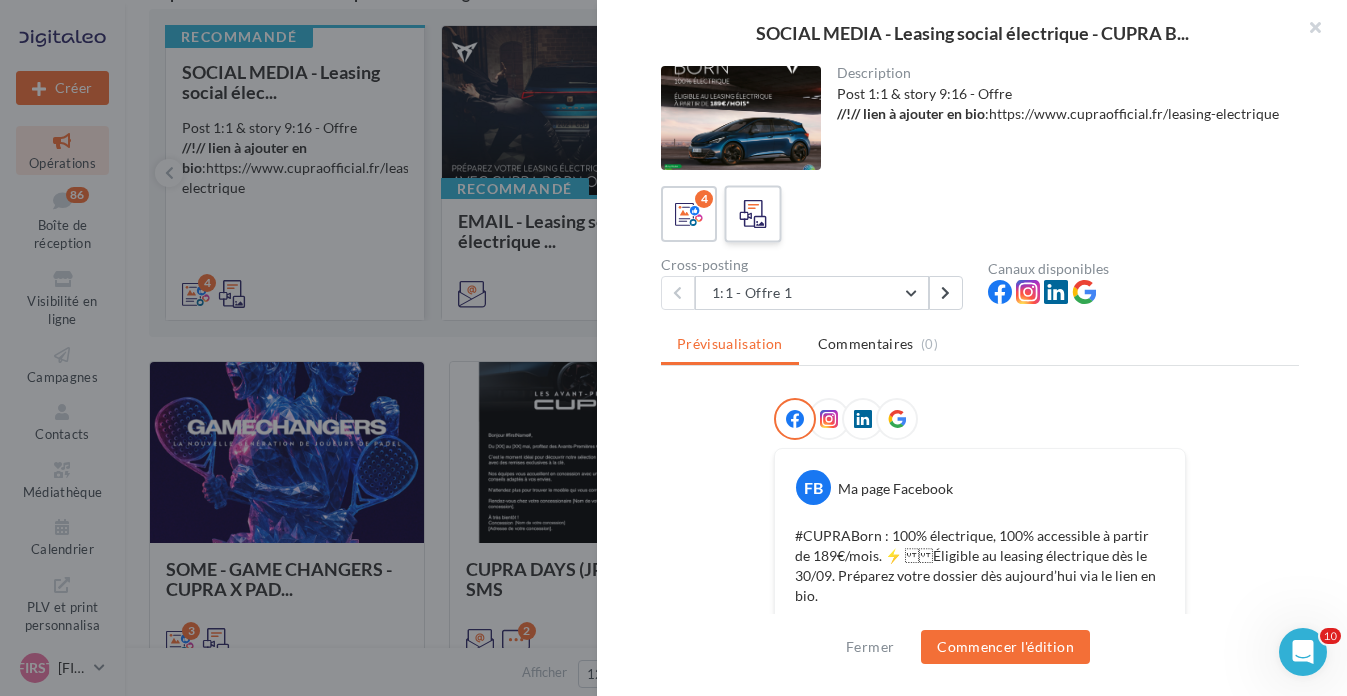 click at bounding box center [753, 214] 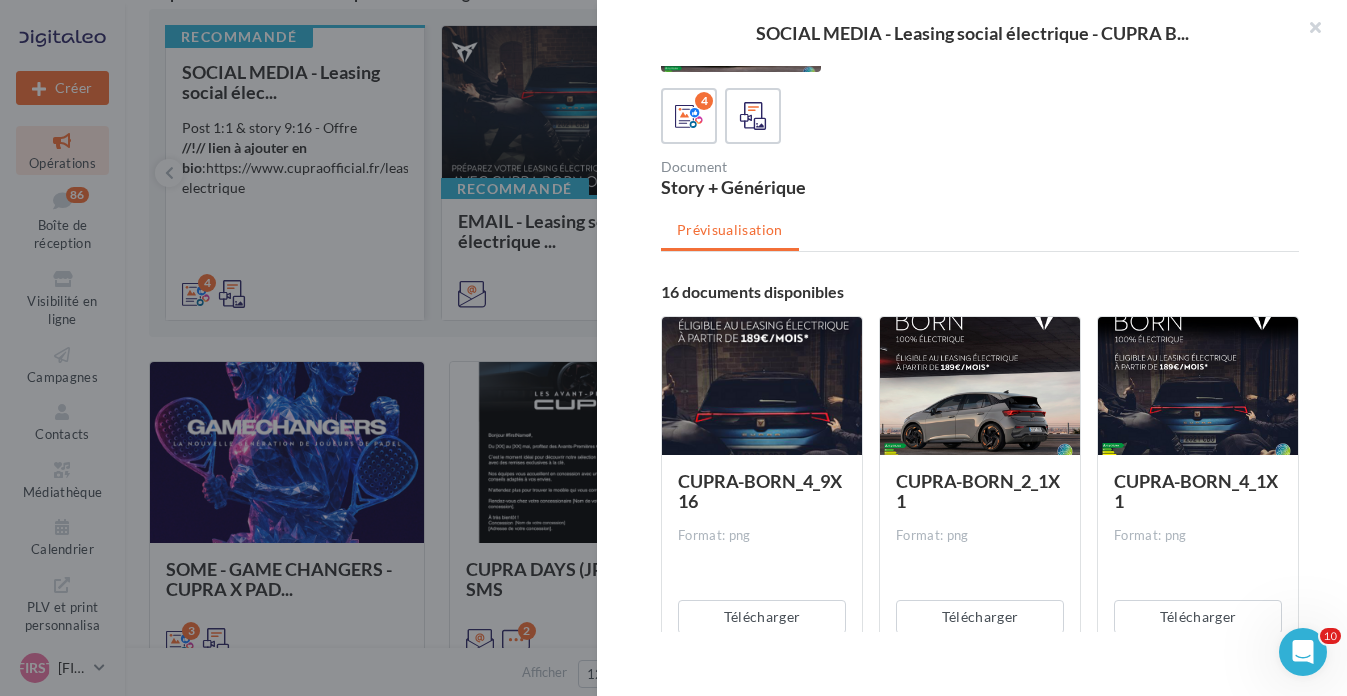 scroll, scrollTop: 113, scrollLeft: 0, axis: vertical 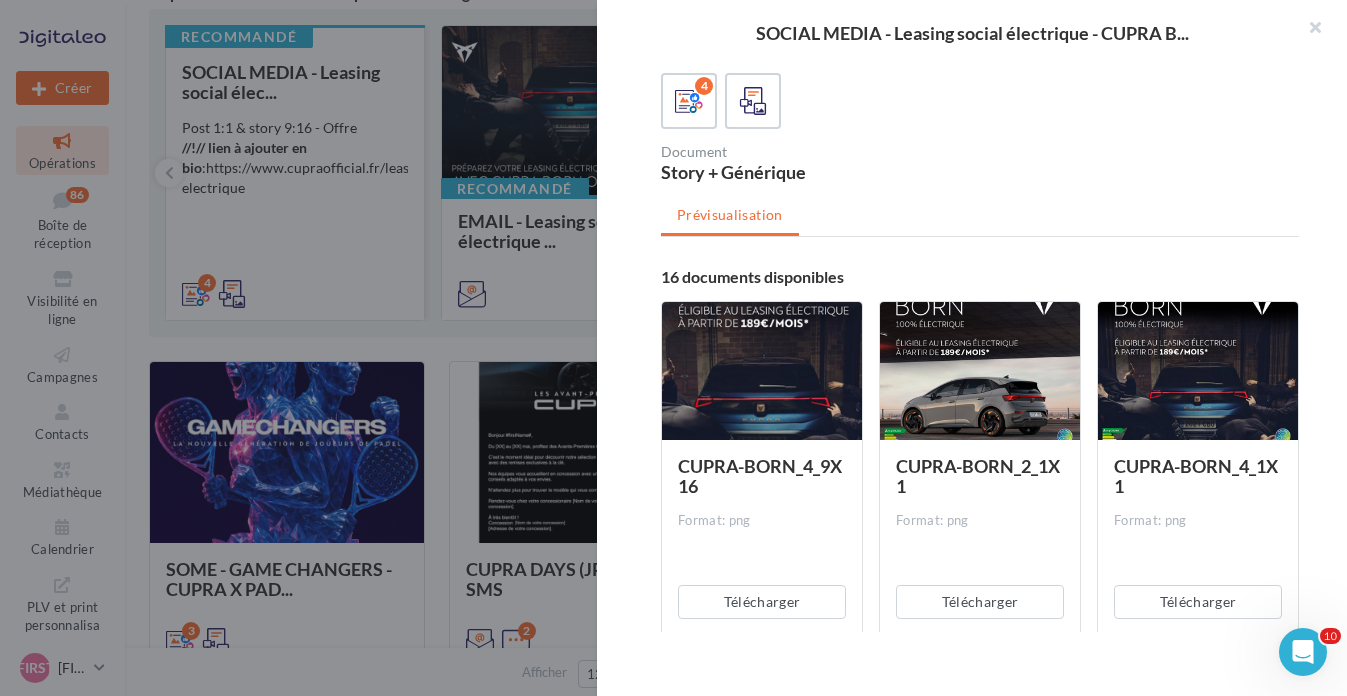 click on "Description
Post 1:1 & story 9:16 - Offre
//!// lien à ajouter en bio  :  https://www.cupraofficial.fr/leasing-electrique             4
Document
Story + Générique
Prévisualisation
16 documents disponibles
CUPRA-BORN_4_9X16
Format: png
Télécharger
CUPRA-BORN_2_1X1
Format: png
Télécharger
CUPRA-BORN_4_1X1
Format: png
Télécharger
CUPRA-BORN_1_9X16
Format: png
Télécharger
CUPRA-BORN_1_1X1
Format: png" at bounding box center (980, 349) 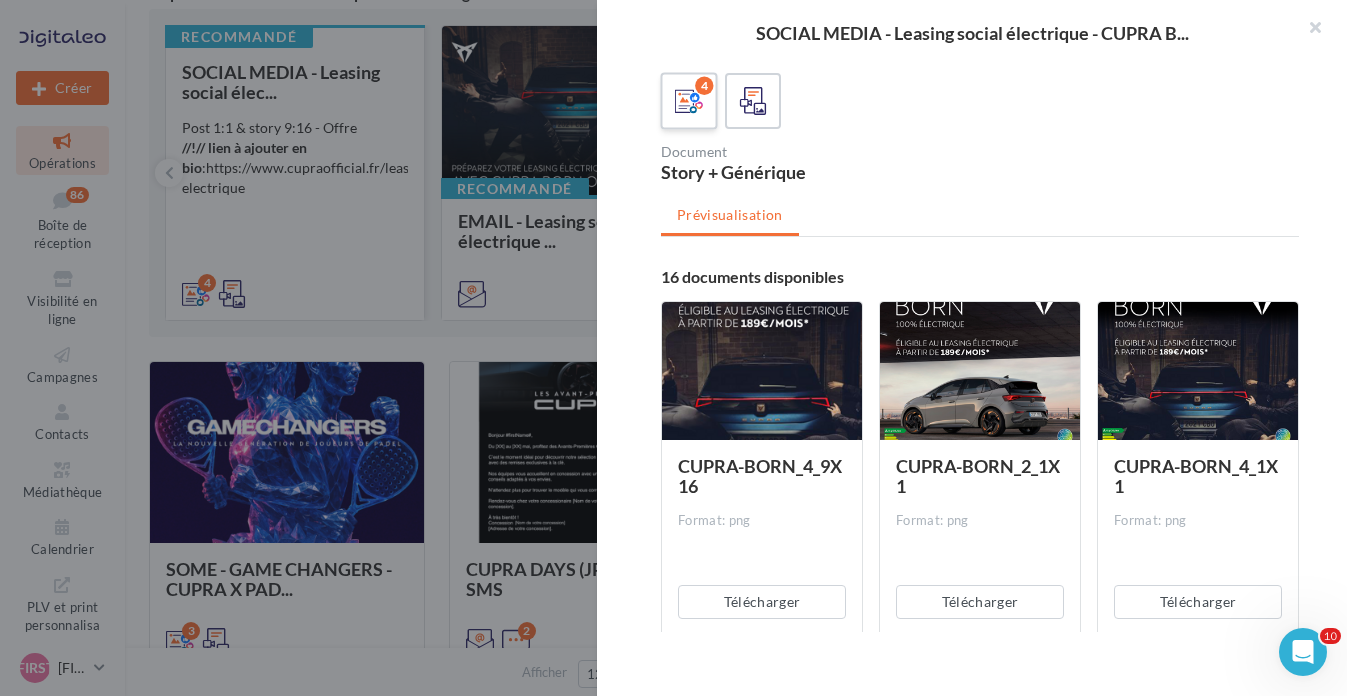 click on "4" at bounding box center (688, 100) 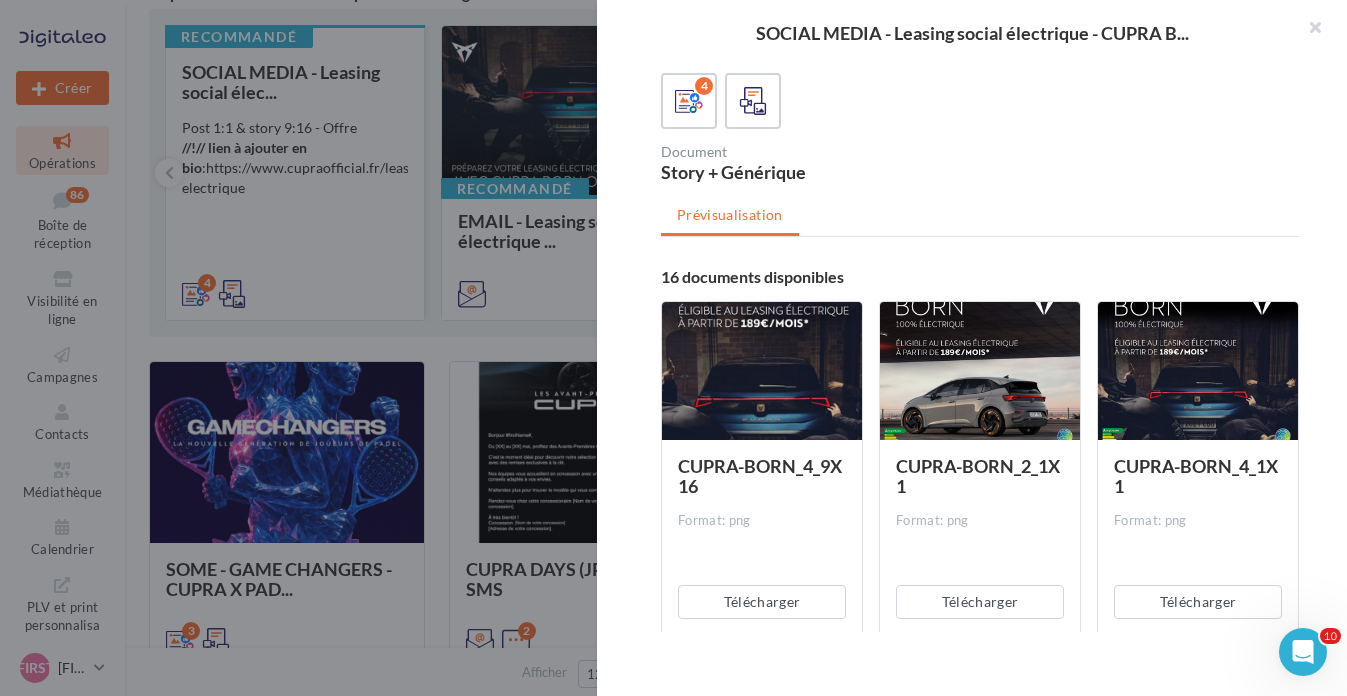 scroll, scrollTop: 0, scrollLeft: 0, axis: both 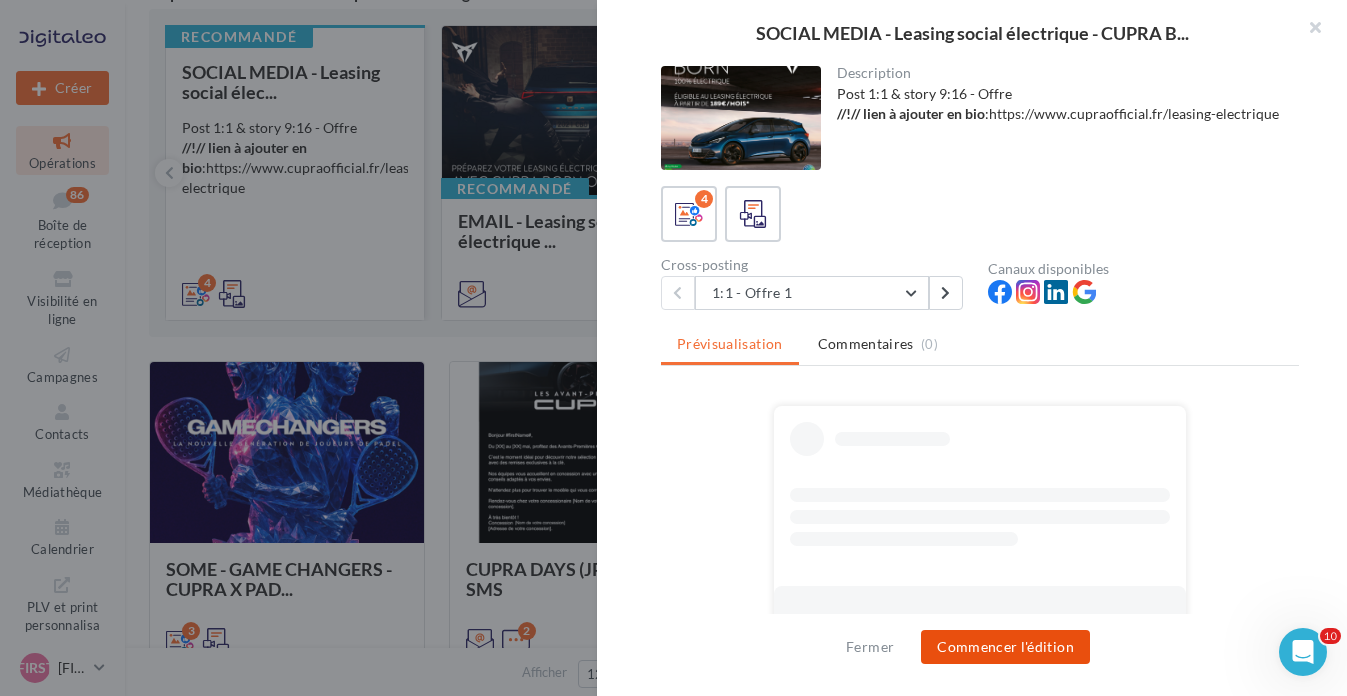 click on "Commencer l'édition" at bounding box center [1005, 647] 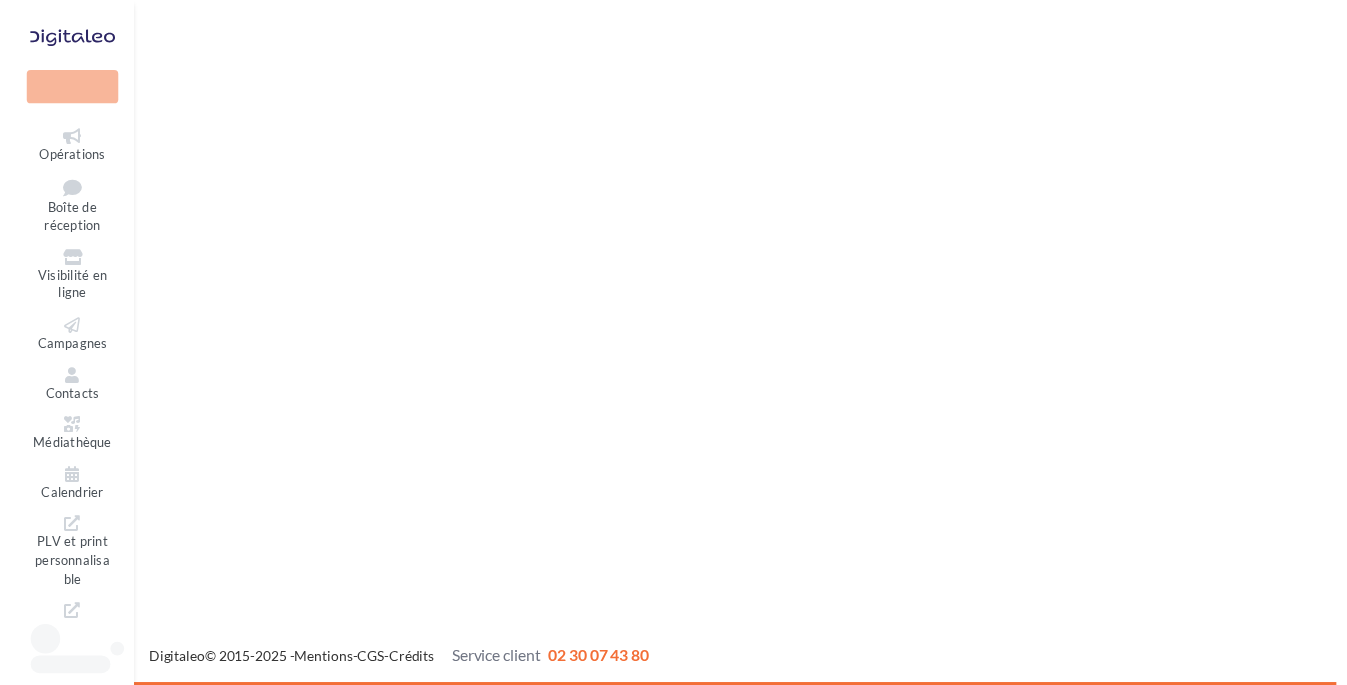 scroll, scrollTop: 0, scrollLeft: 0, axis: both 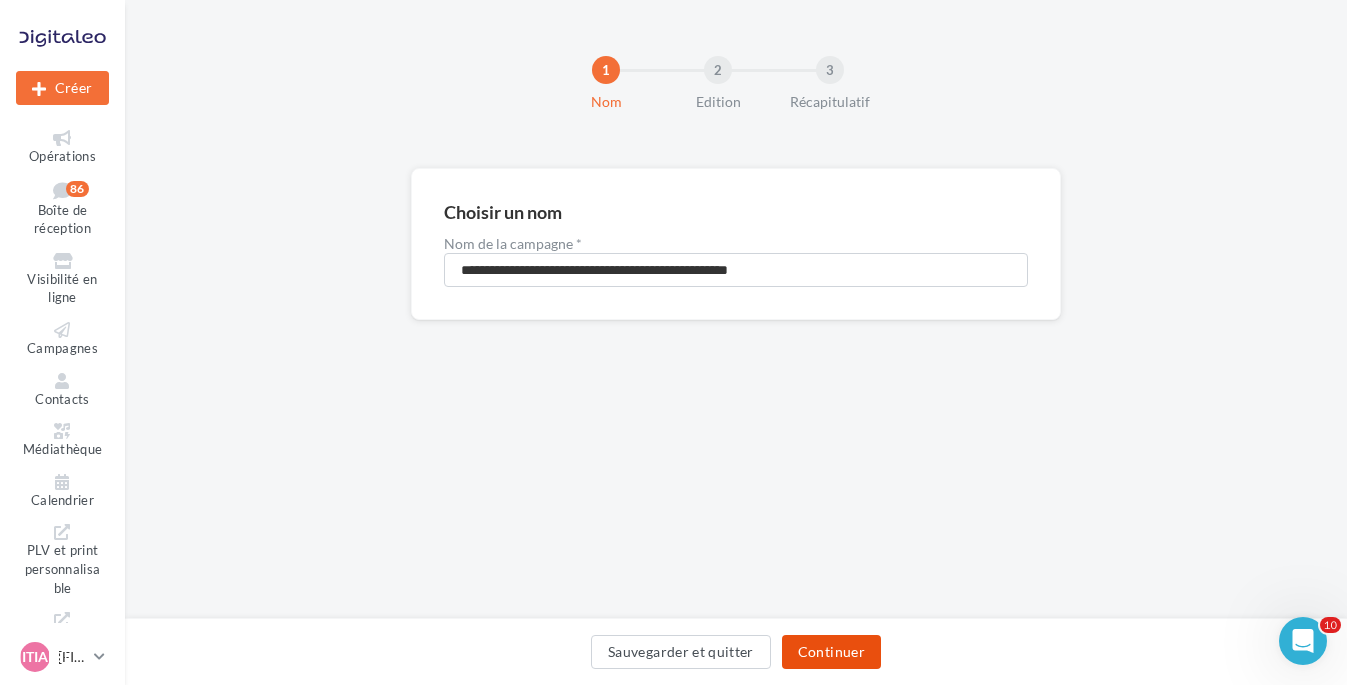 click on "Continuer" at bounding box center (831, 652) 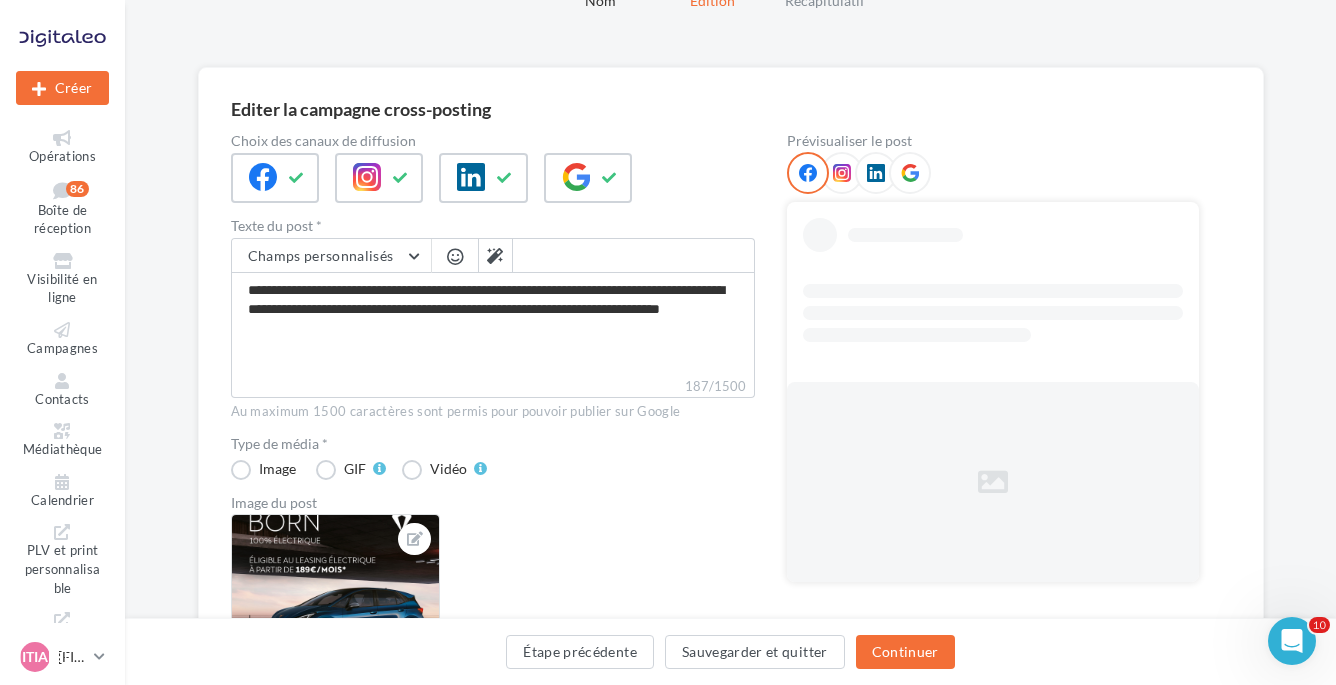 scroll, scrollTop: 123, scrollLeft: 0, axis: vertical 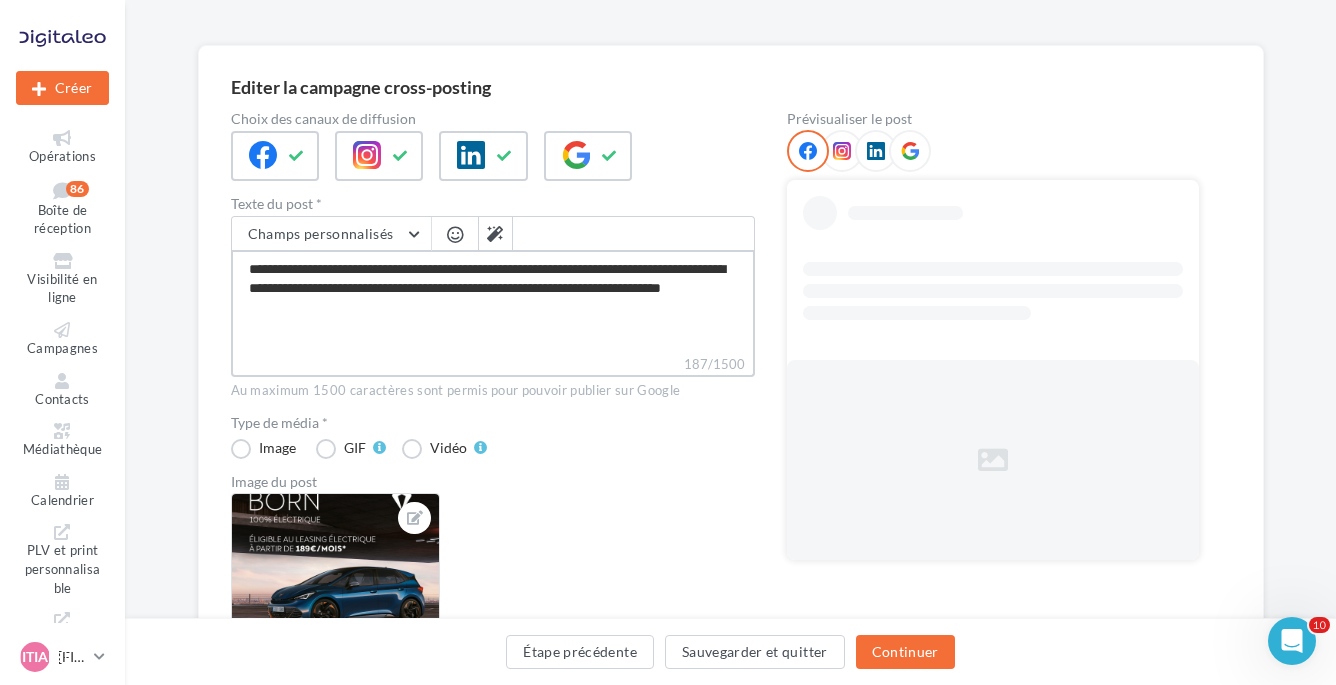 click on "**********" at bounding box center (493, 302) 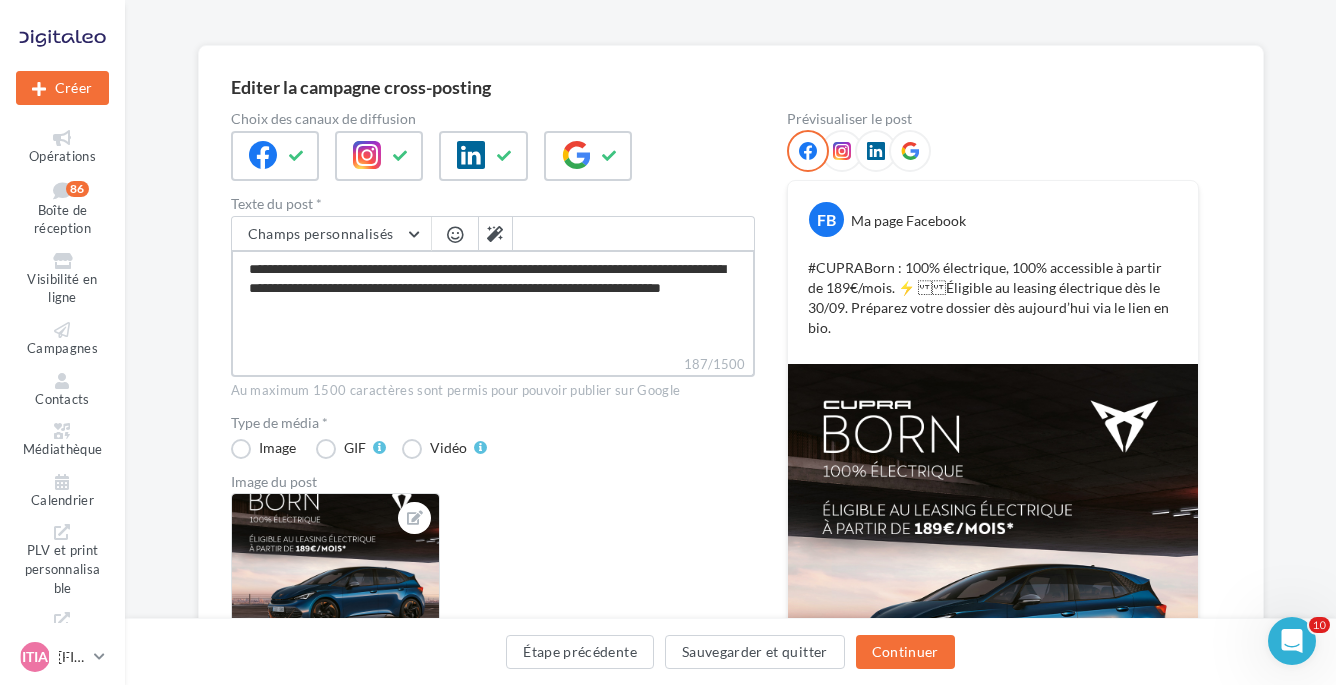 paste on "**********" 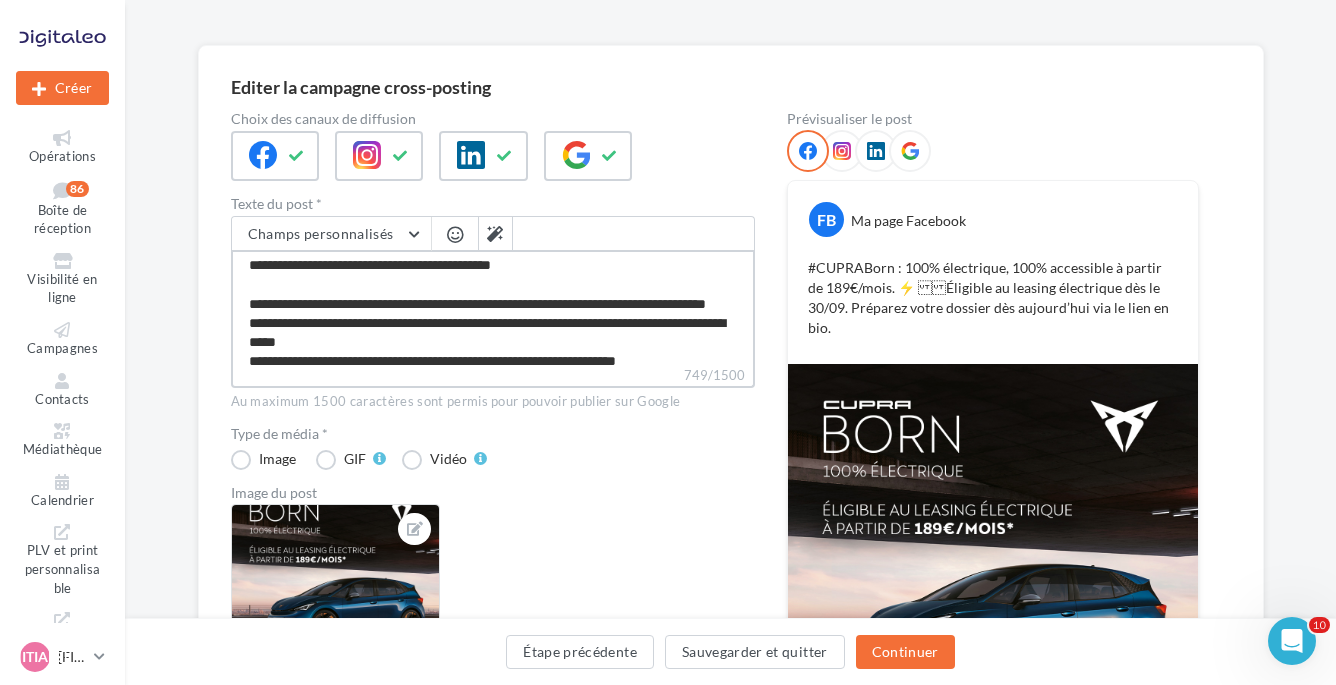 scroll, scrollTop: 0, scrollLeft: 0, axis: both 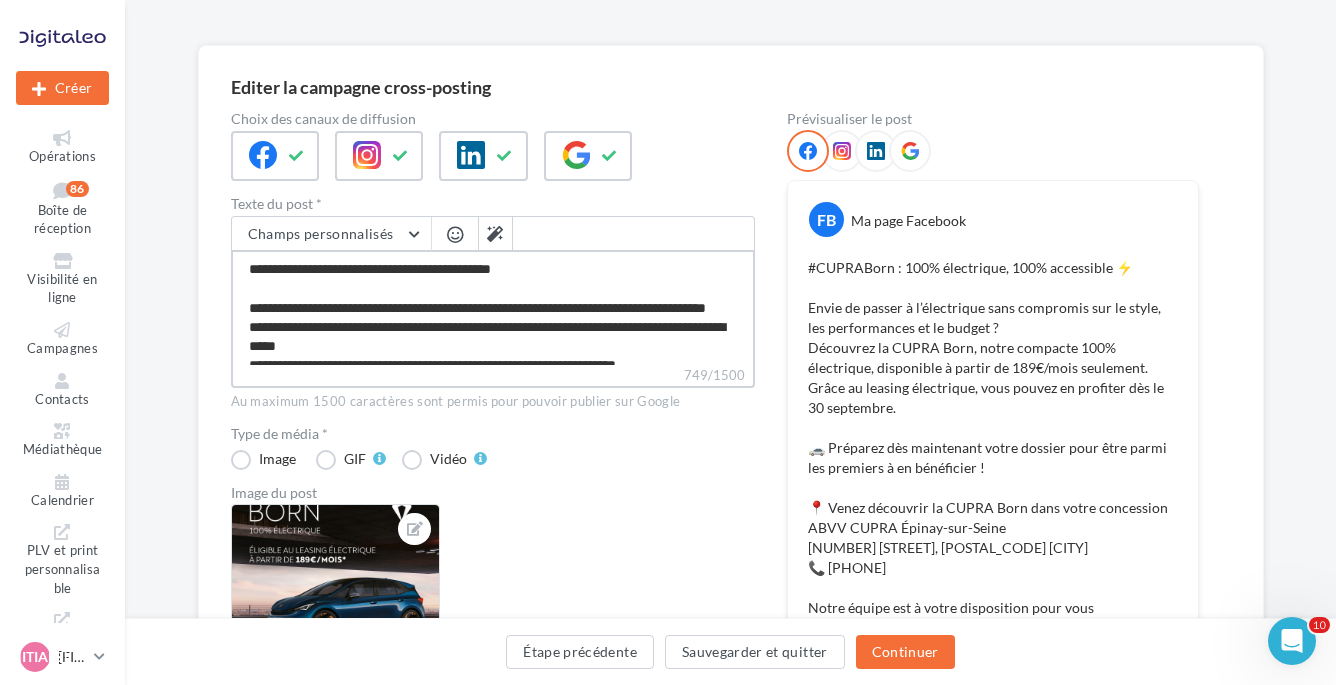 click on "**********" at bounding box center (493, 307) 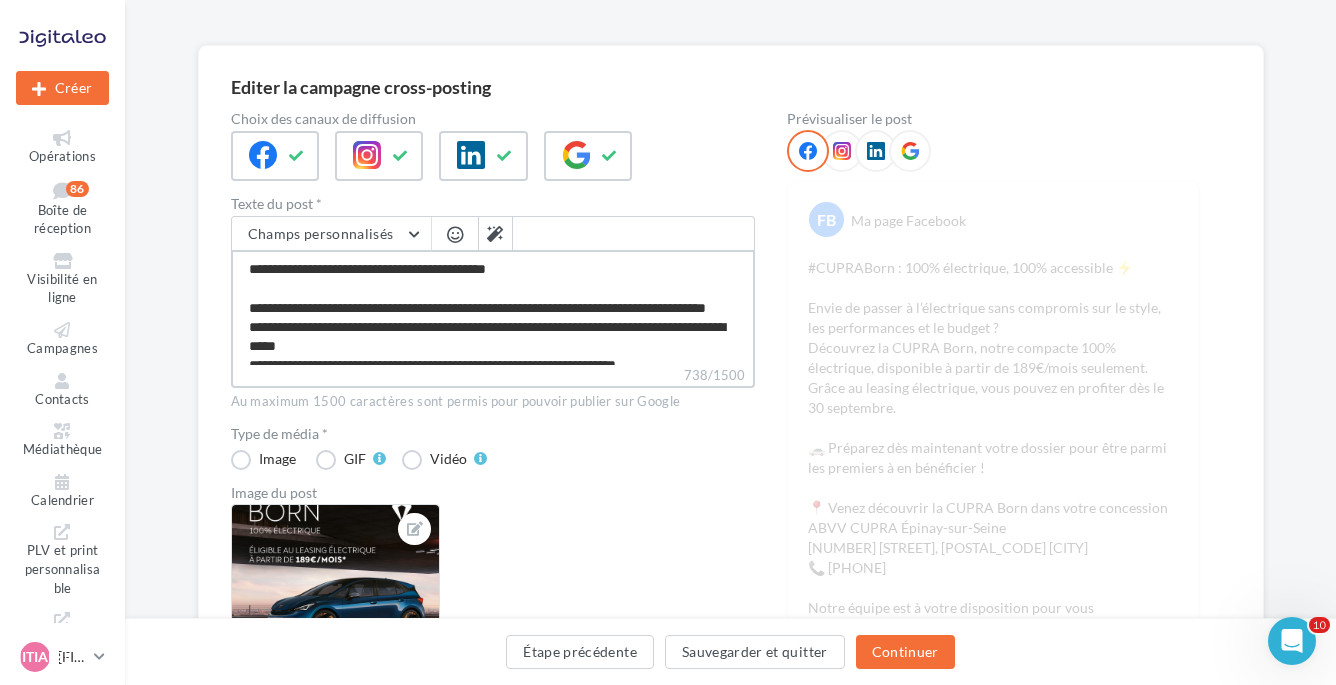 click on "**********" at bounding box center (493, 307) 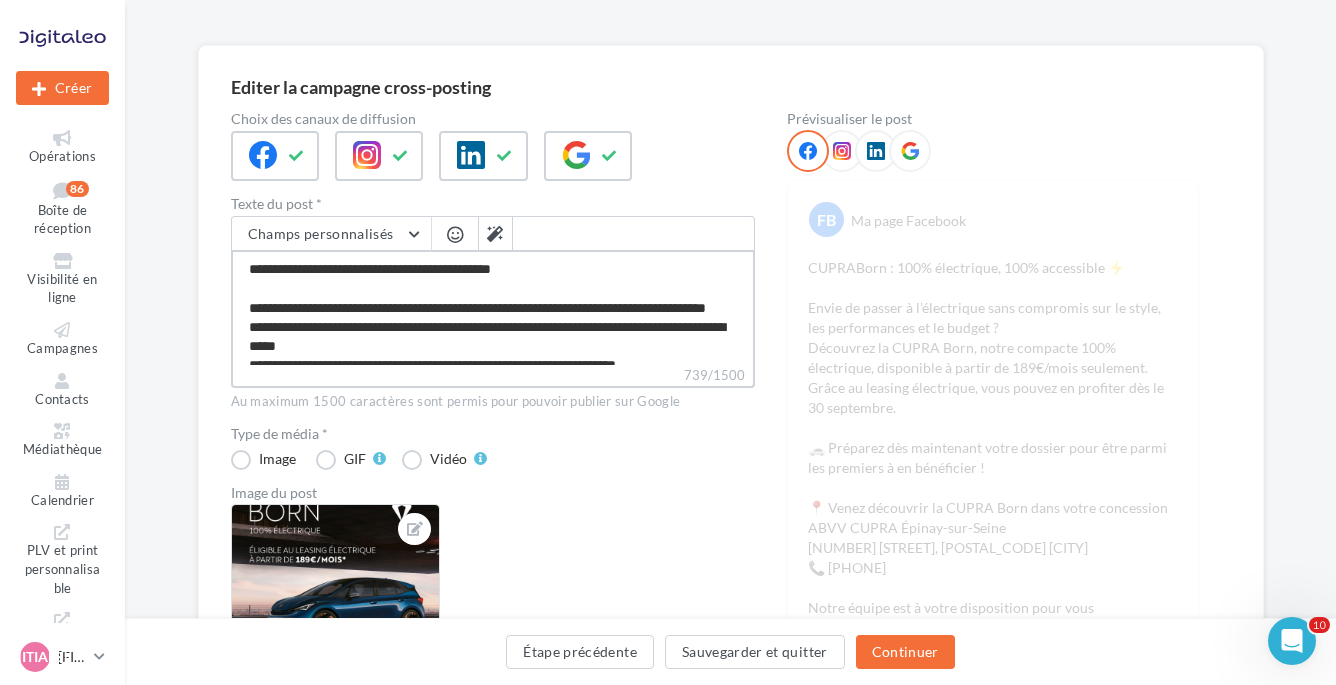 click on "**********" at bounding box center (493, 307) 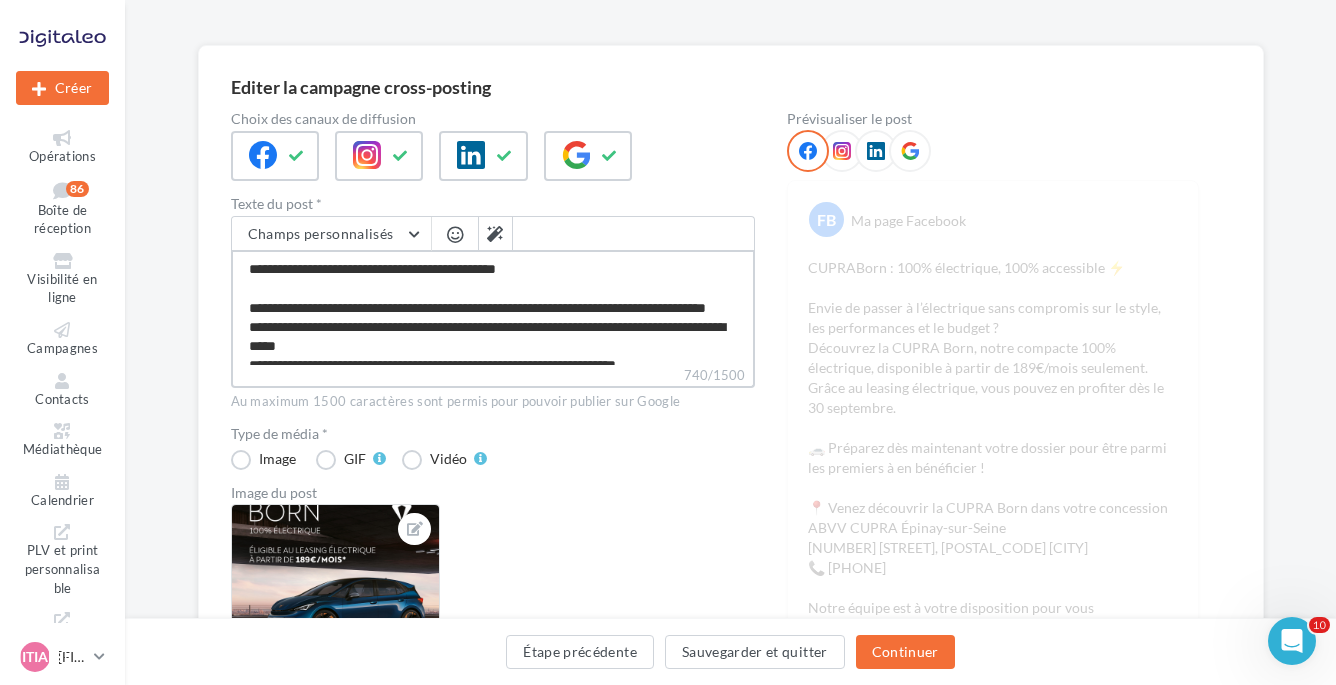 type on "**********" 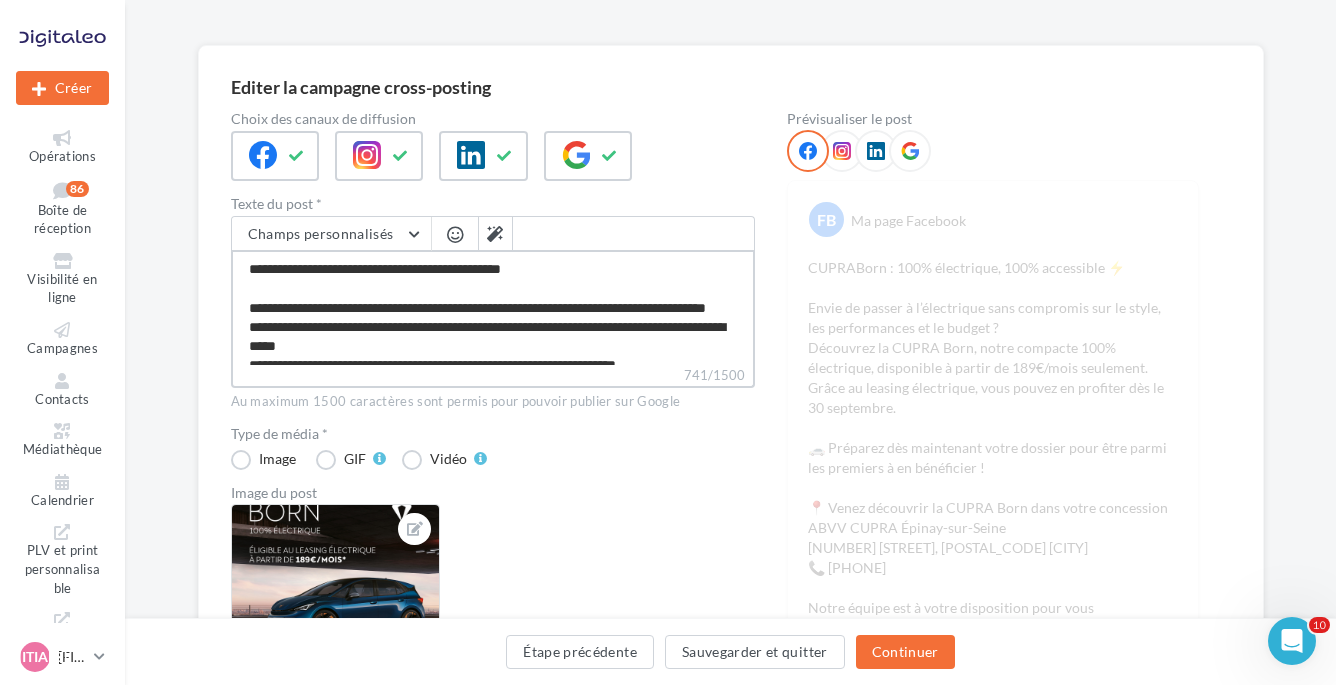 type on "**********" 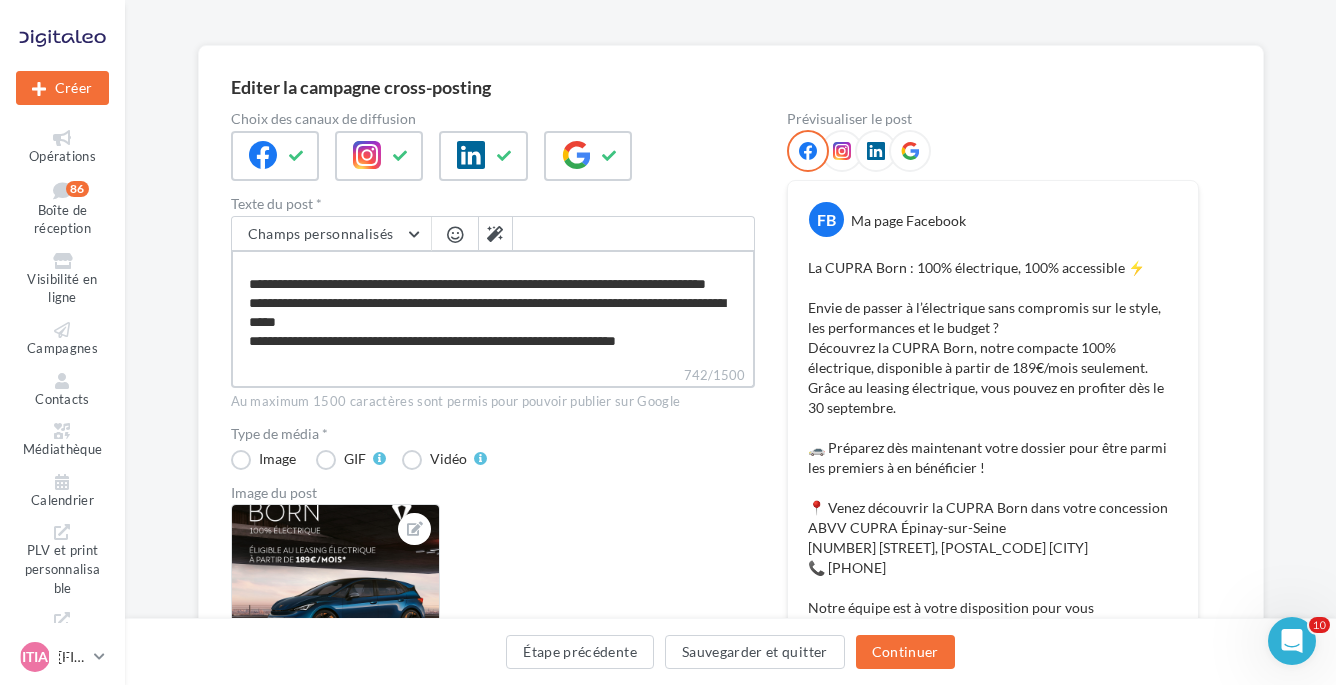 scroll, scrollTop: 25, scrollLeft: 0, axis: vertical 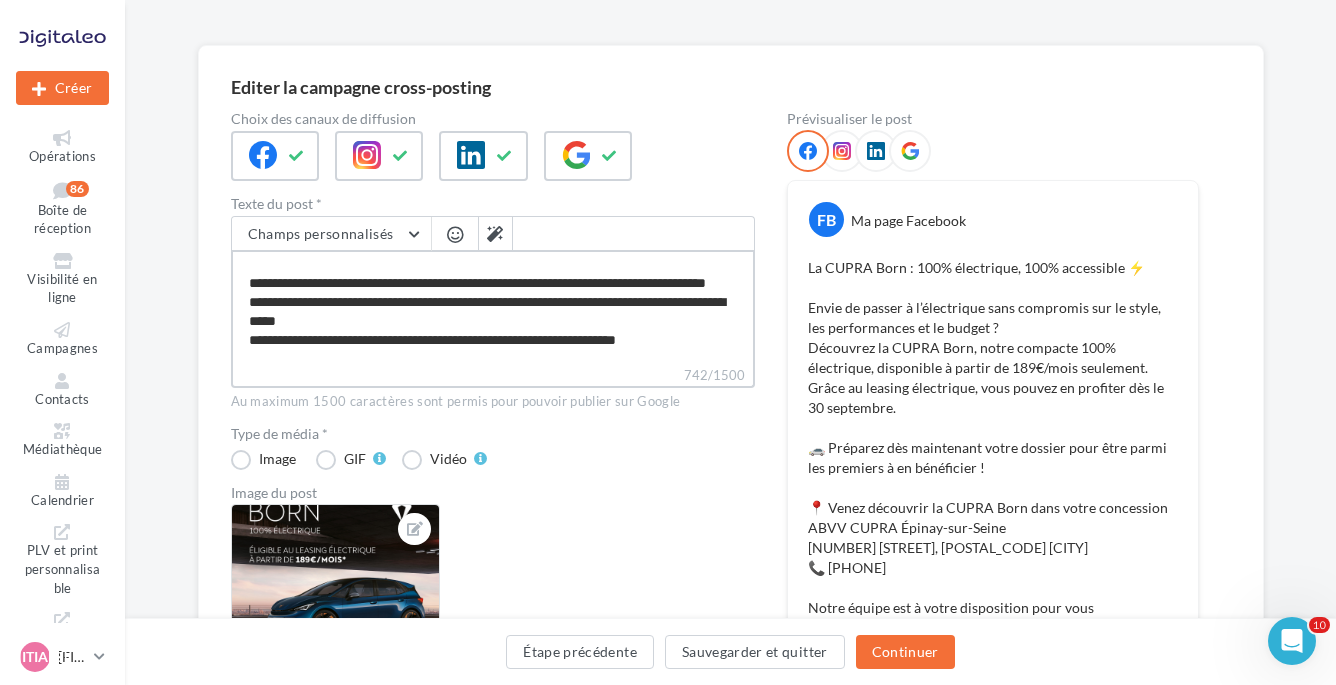 drag, startPoint x: 449, startPoint y: 319, endPoint x: 418, endPoint y: 320, distance: 31.016125 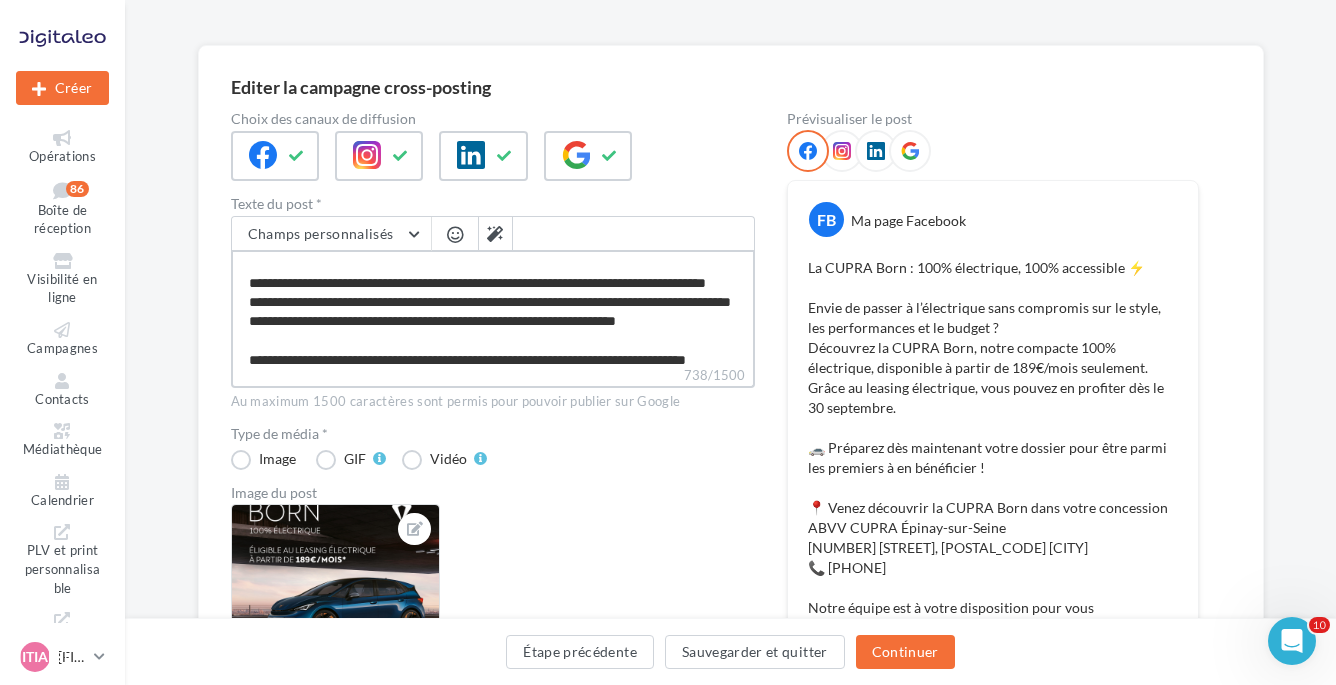 type on "**********" 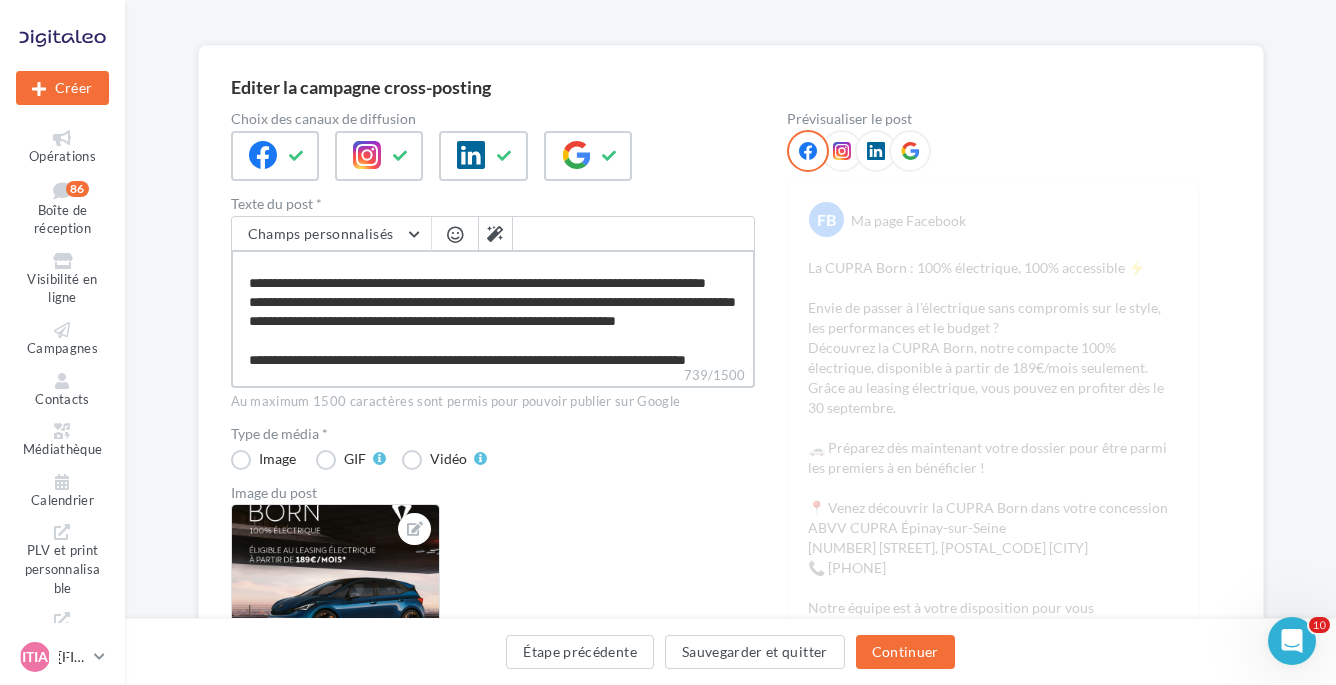 click on "**********" at bounding box center [493, 307] 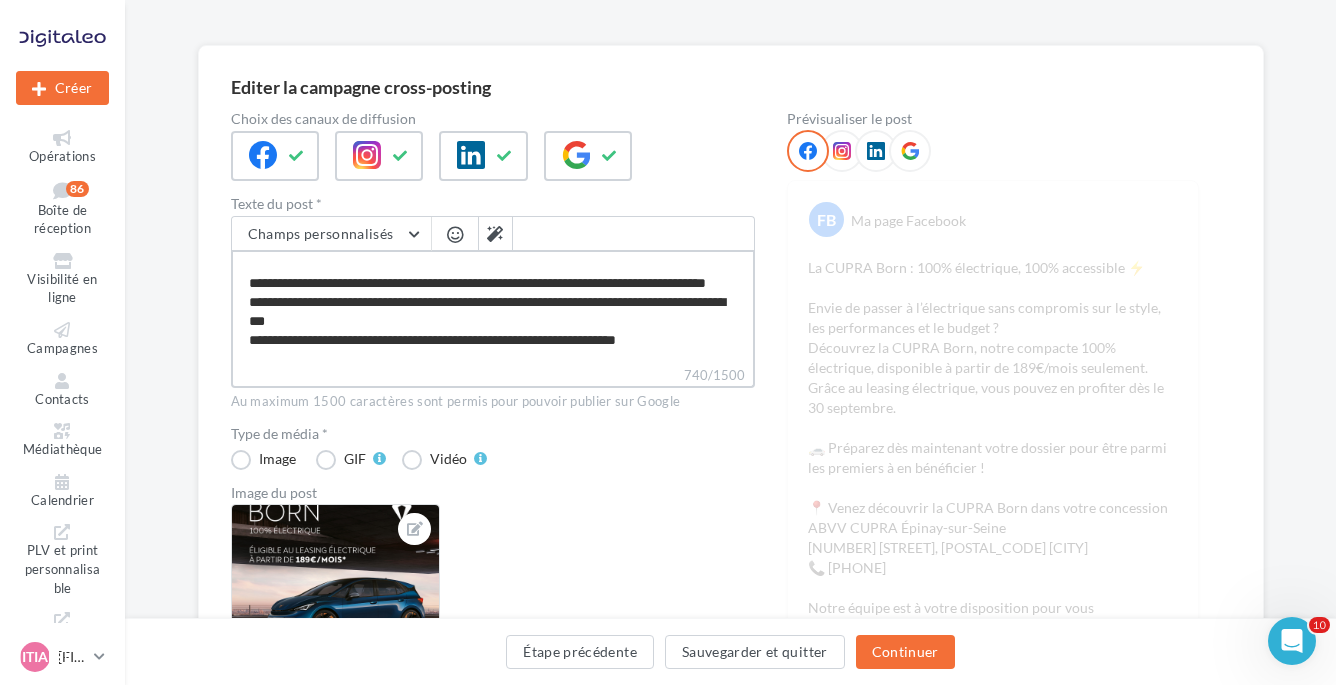 type on "**********" 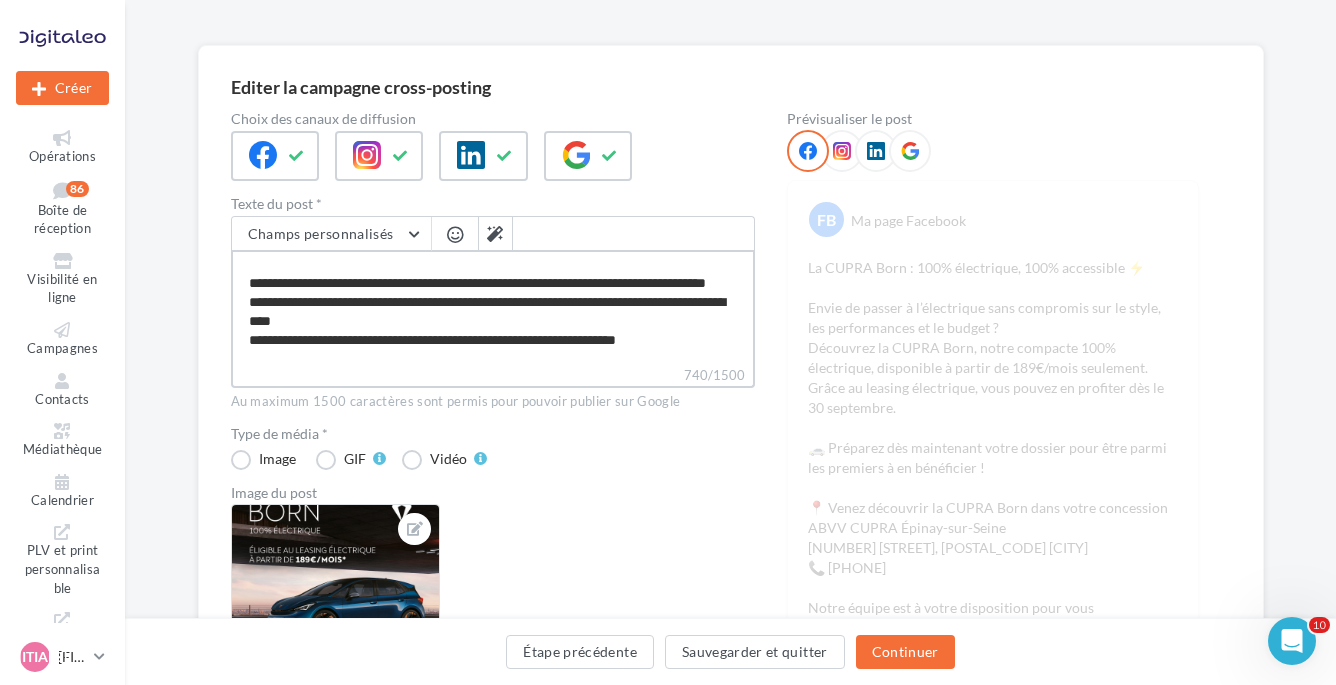 type on "**********" 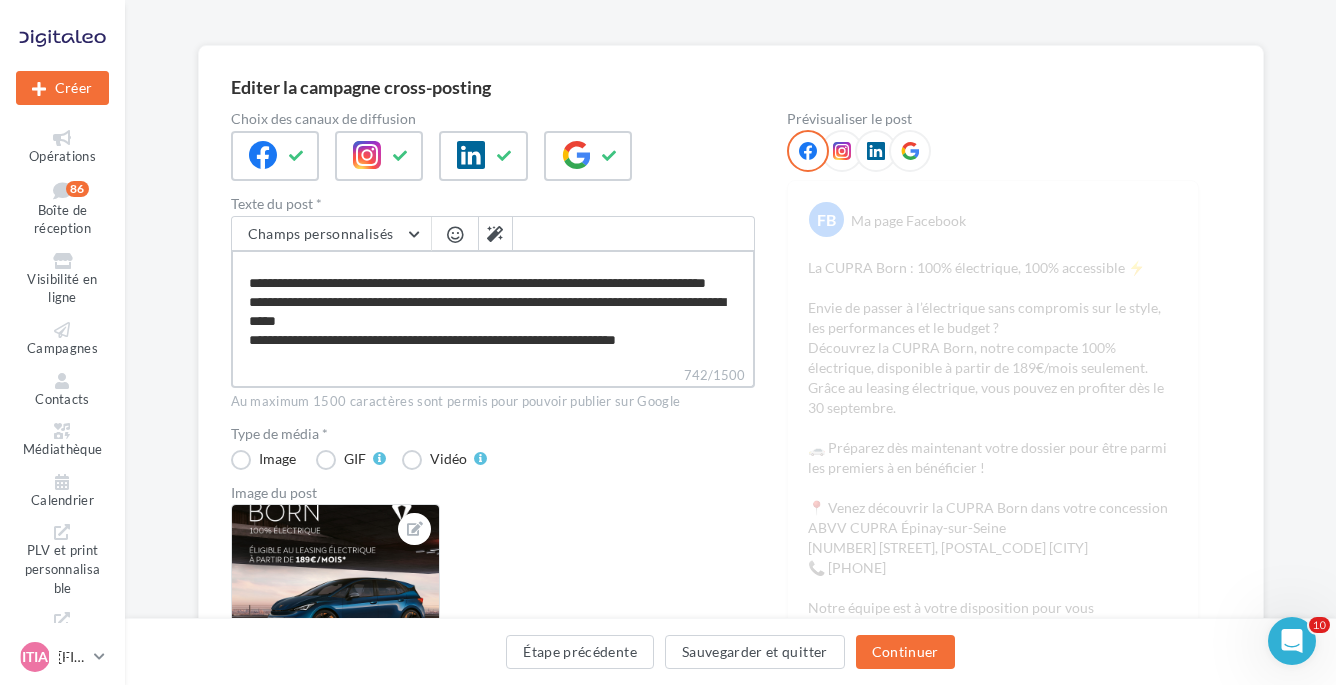 type on "**********" 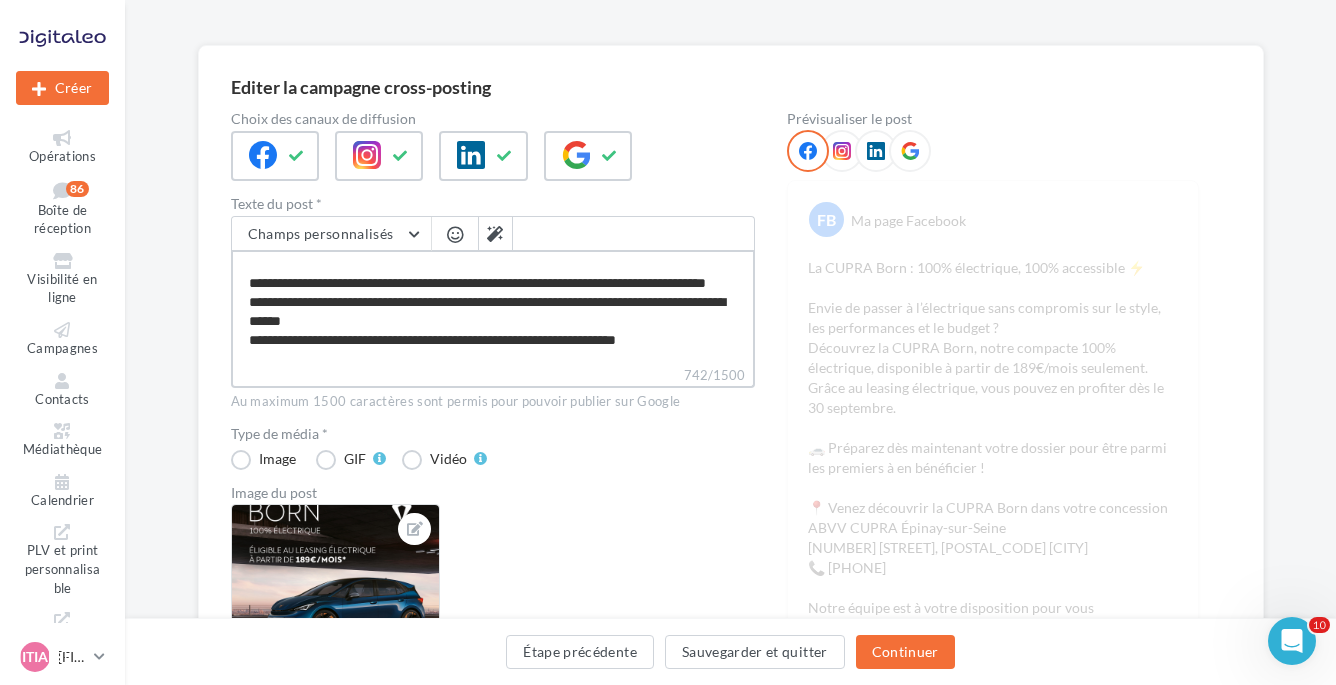 type on "**********" 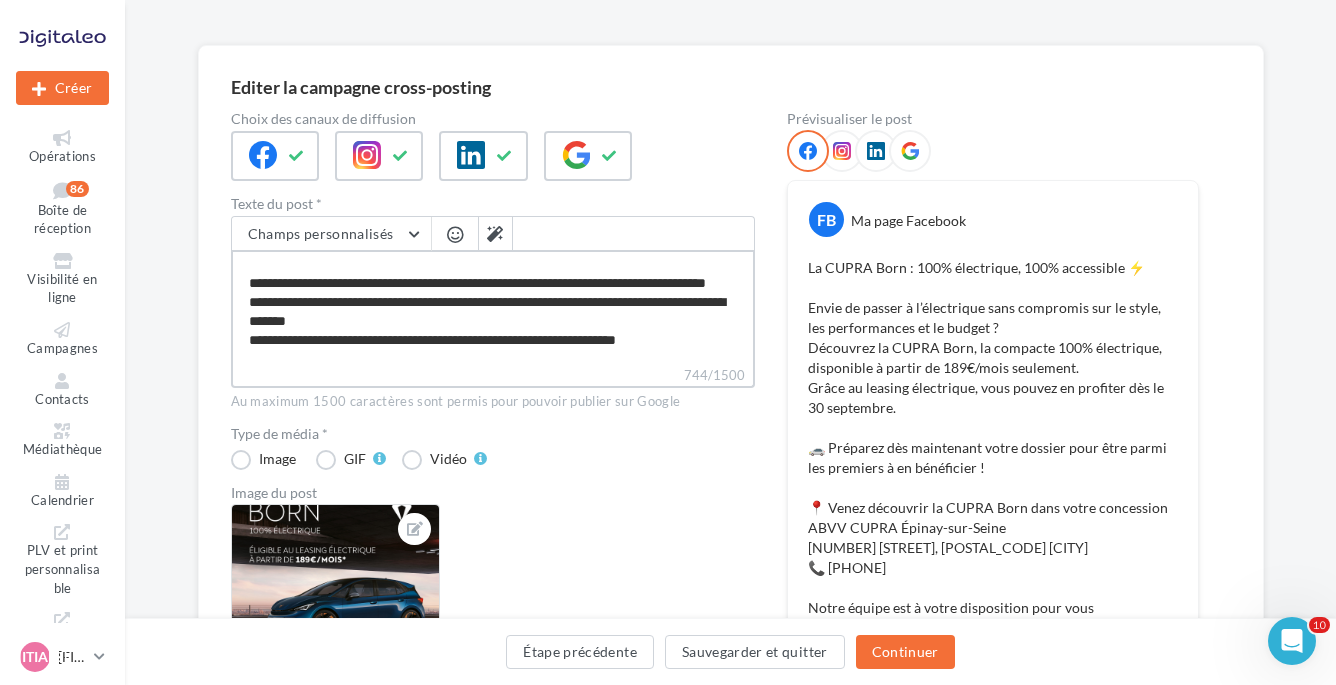 type on "**********" 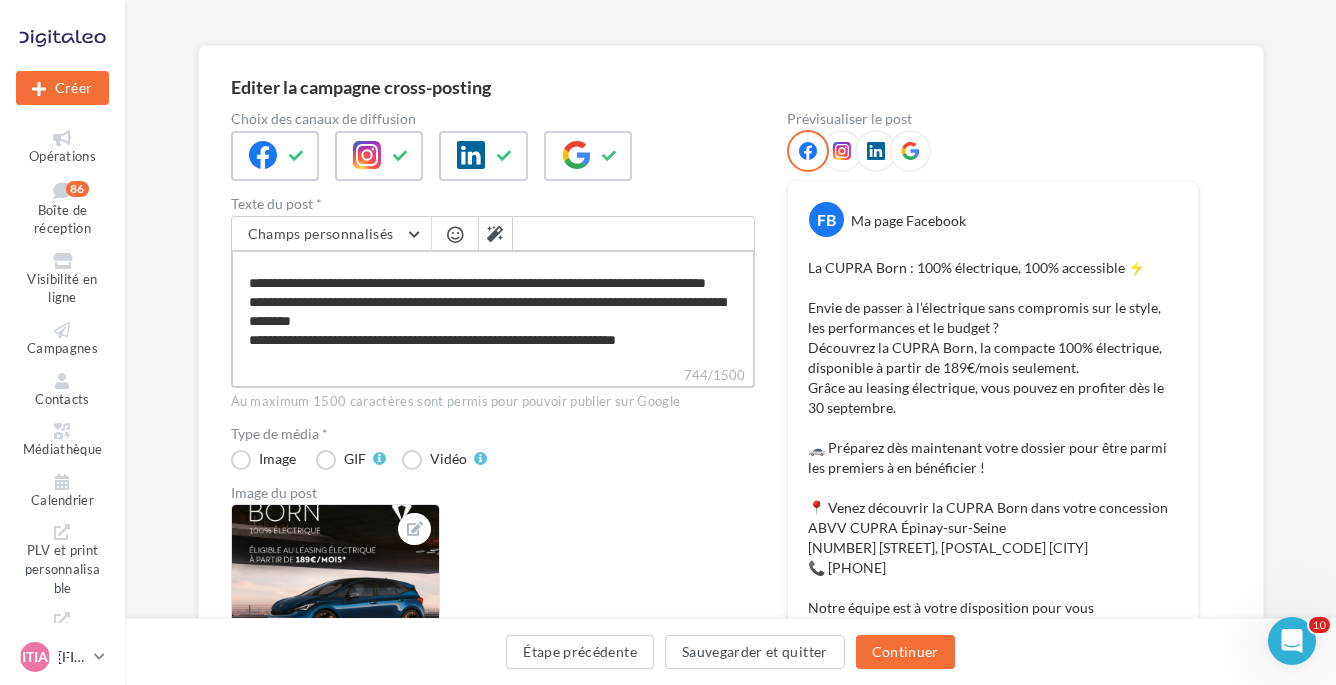 type on "**********" 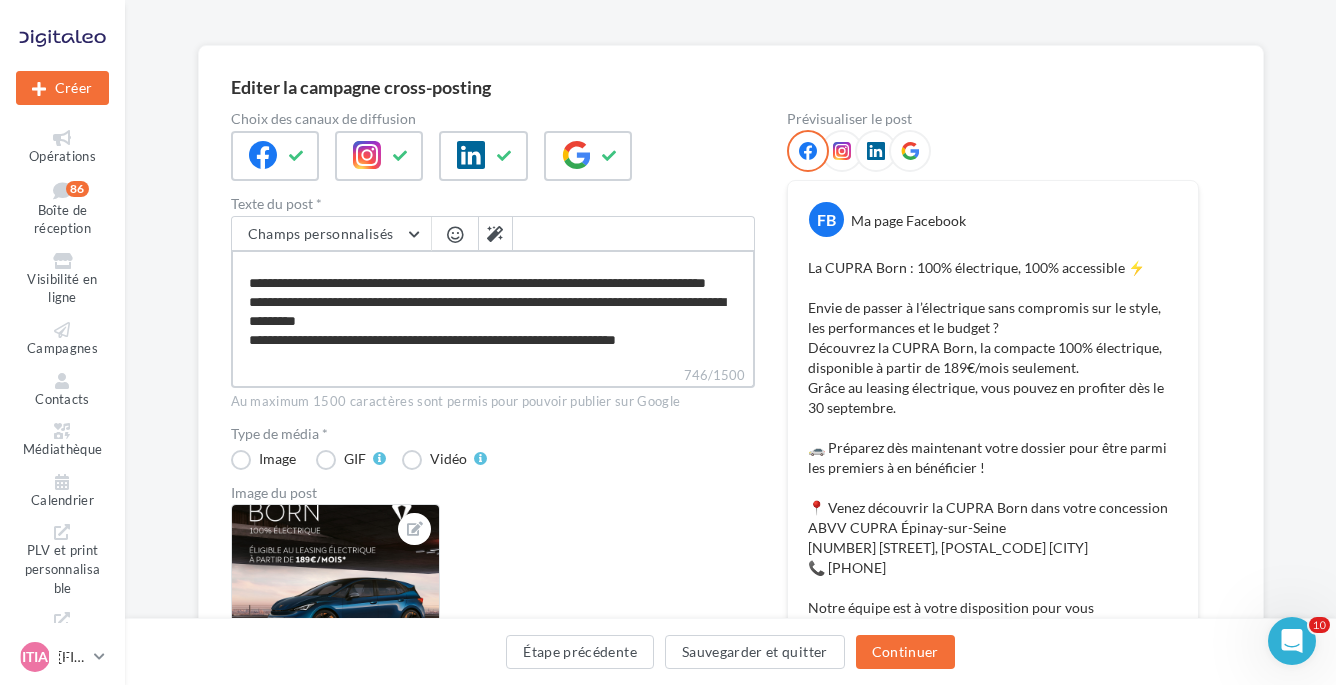 type on "**********" 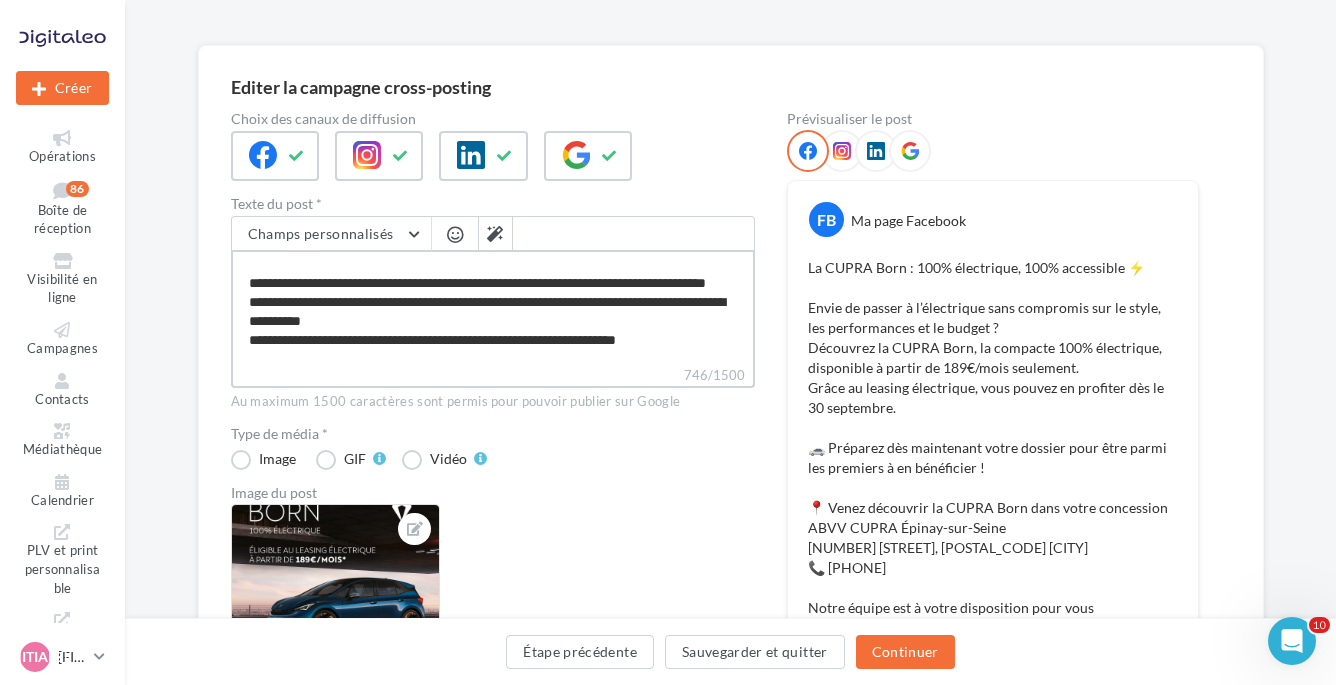 type on "**********" 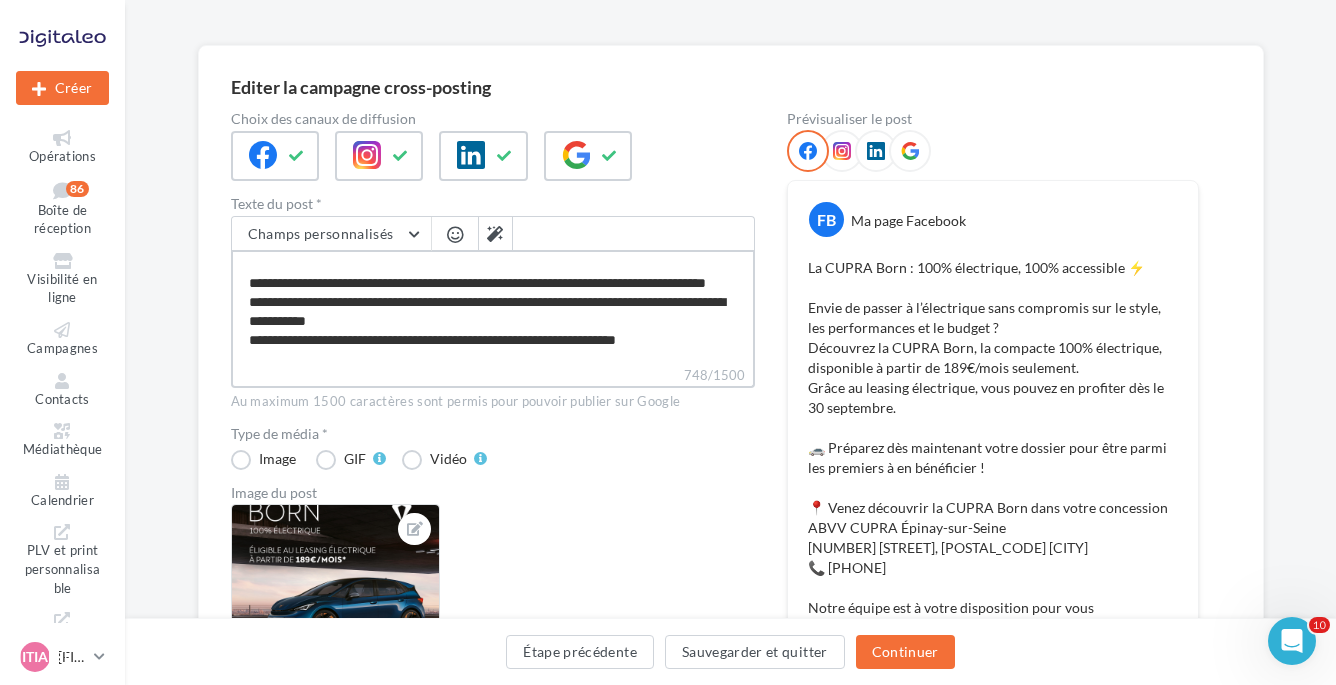 type on "**********" 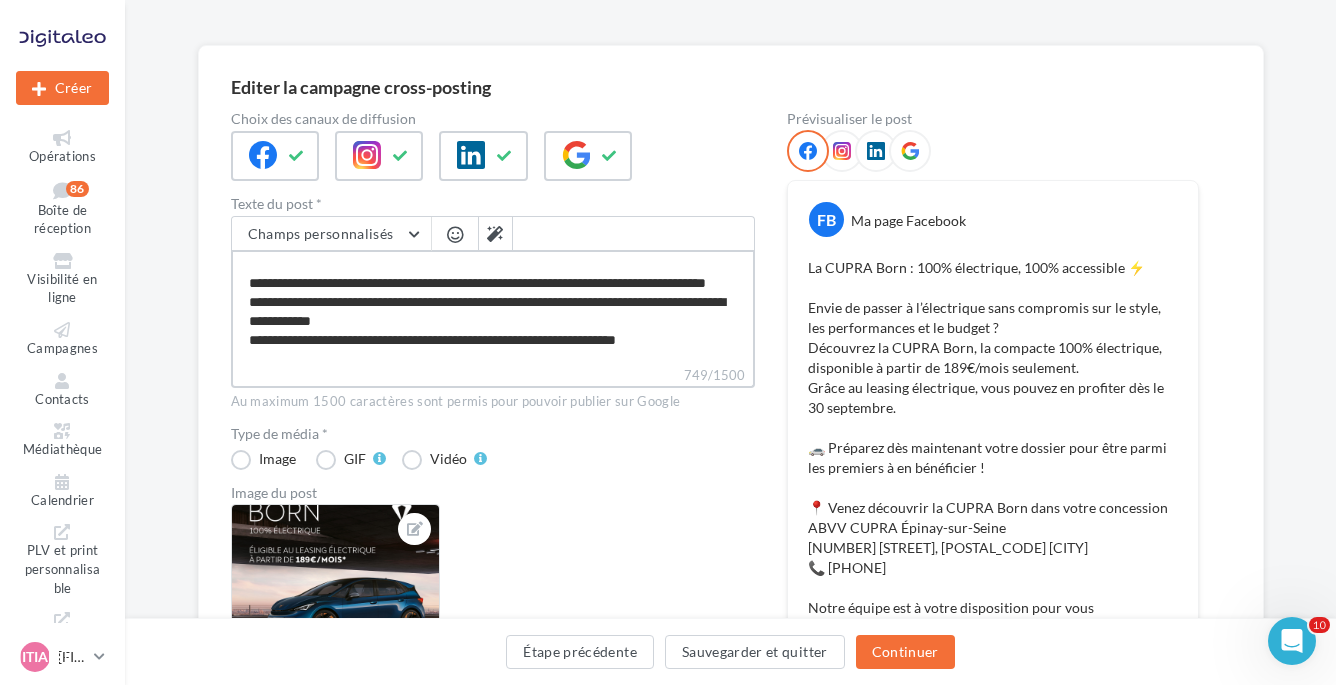 type on "**********" 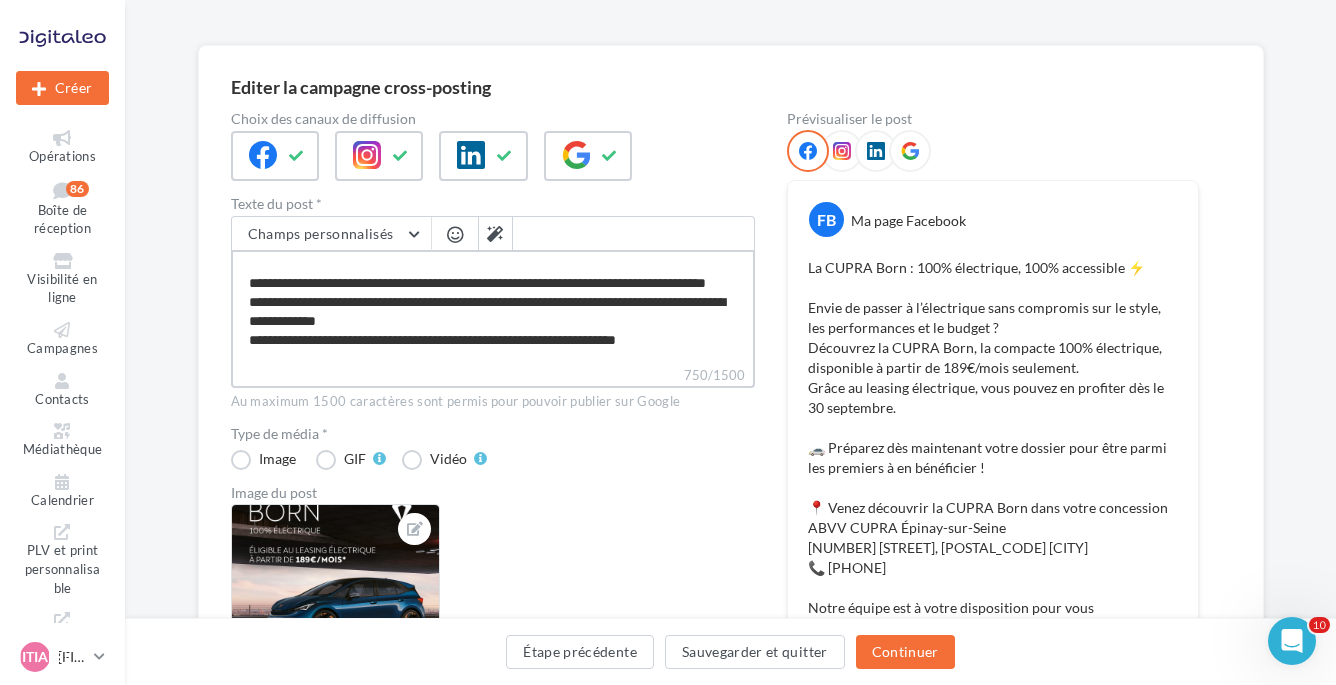 type on "**********" 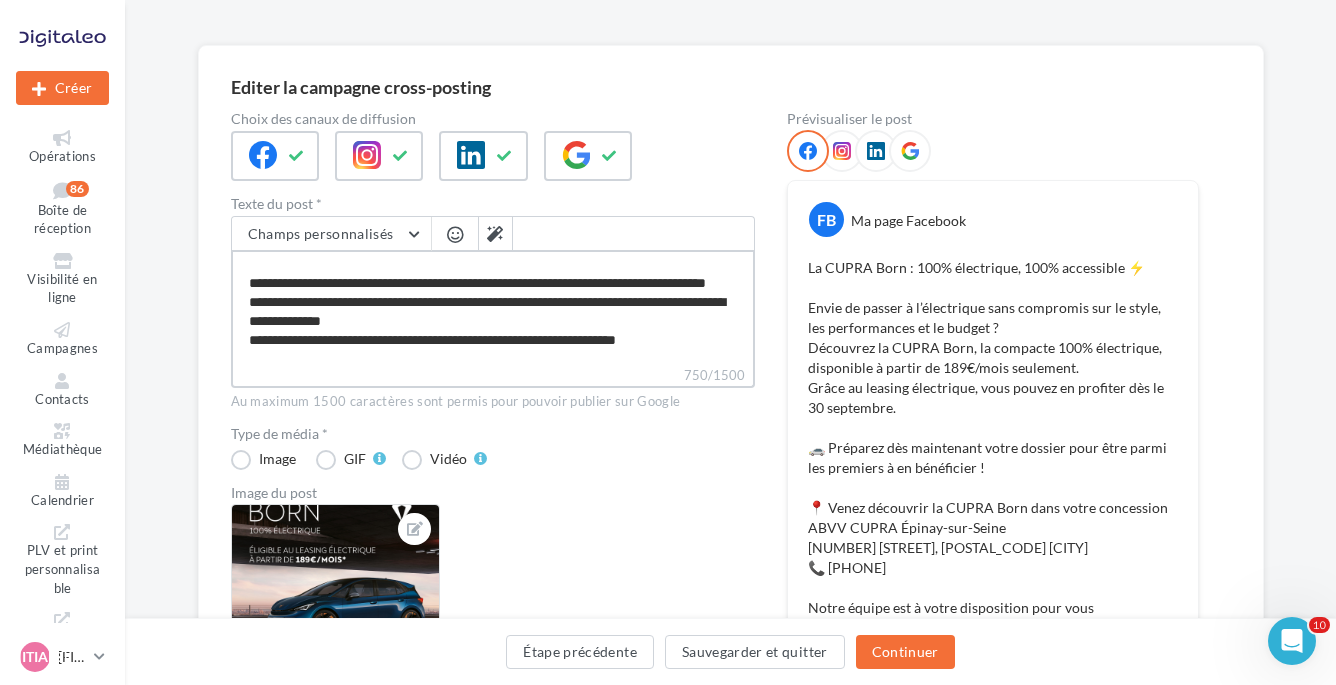type on "**********" 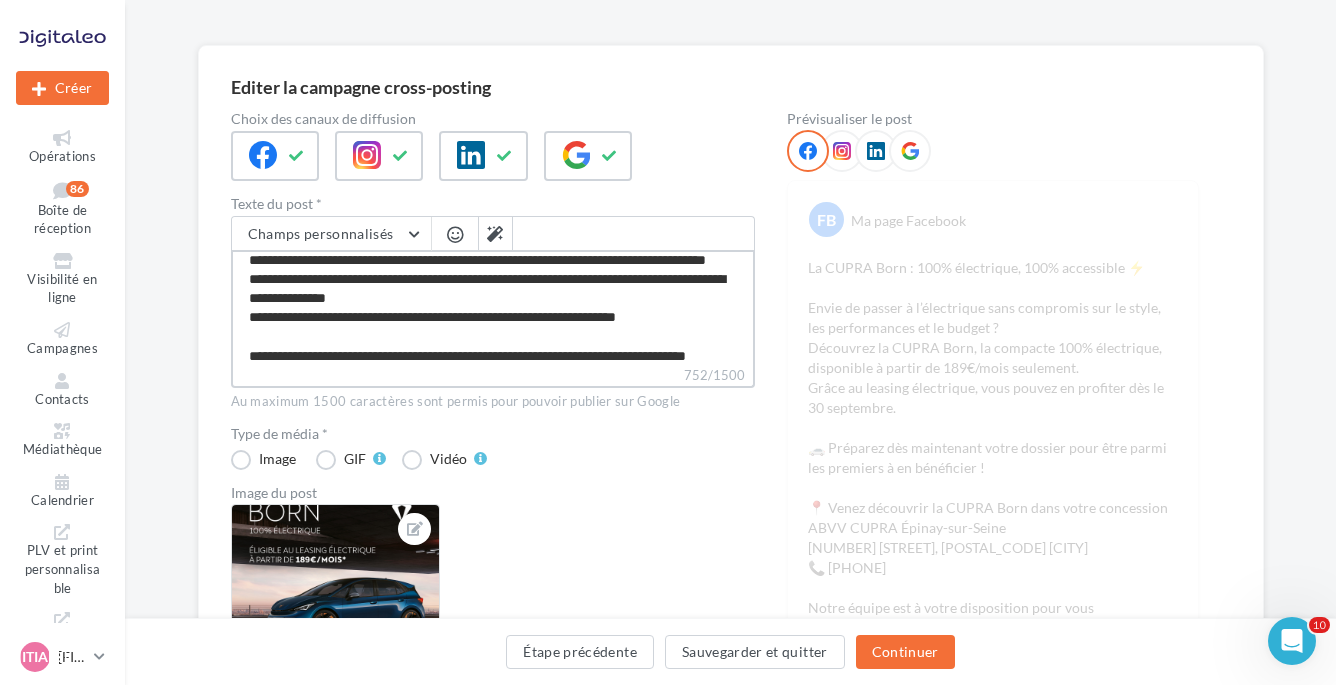 scroll, scrollTop: 49, scrollLeft: 0, axis: vertical 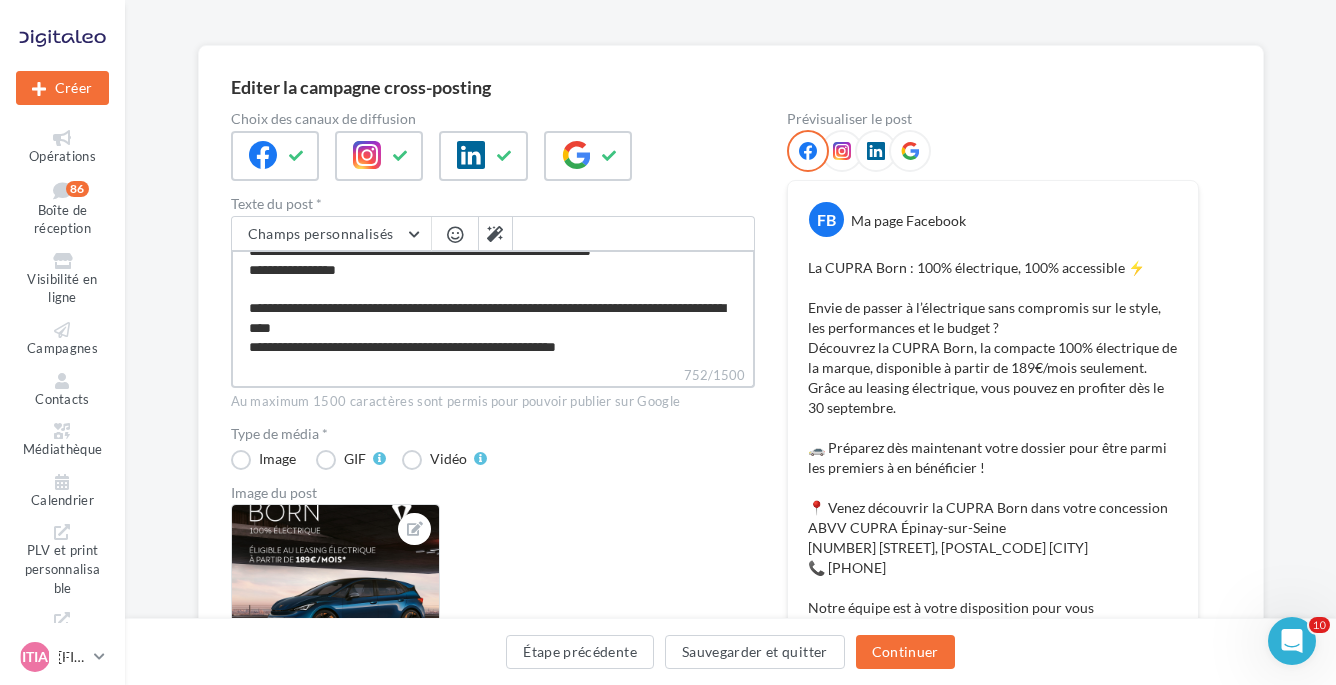 drag, startPoint x: 245, startPoint y: 339, endPoint x: 412, endPoint y: 333, distance: 167.10774 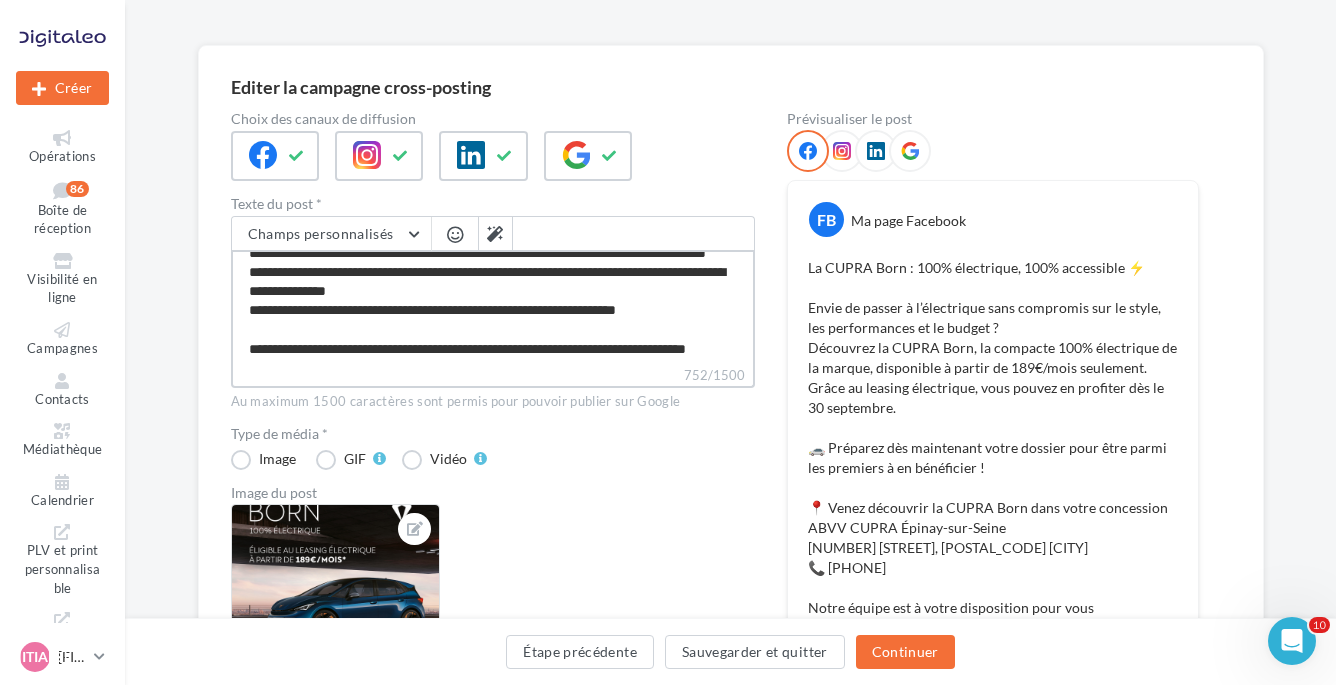 scroll, scrollTop: 91, scrollLeft: 0, axis: vertical 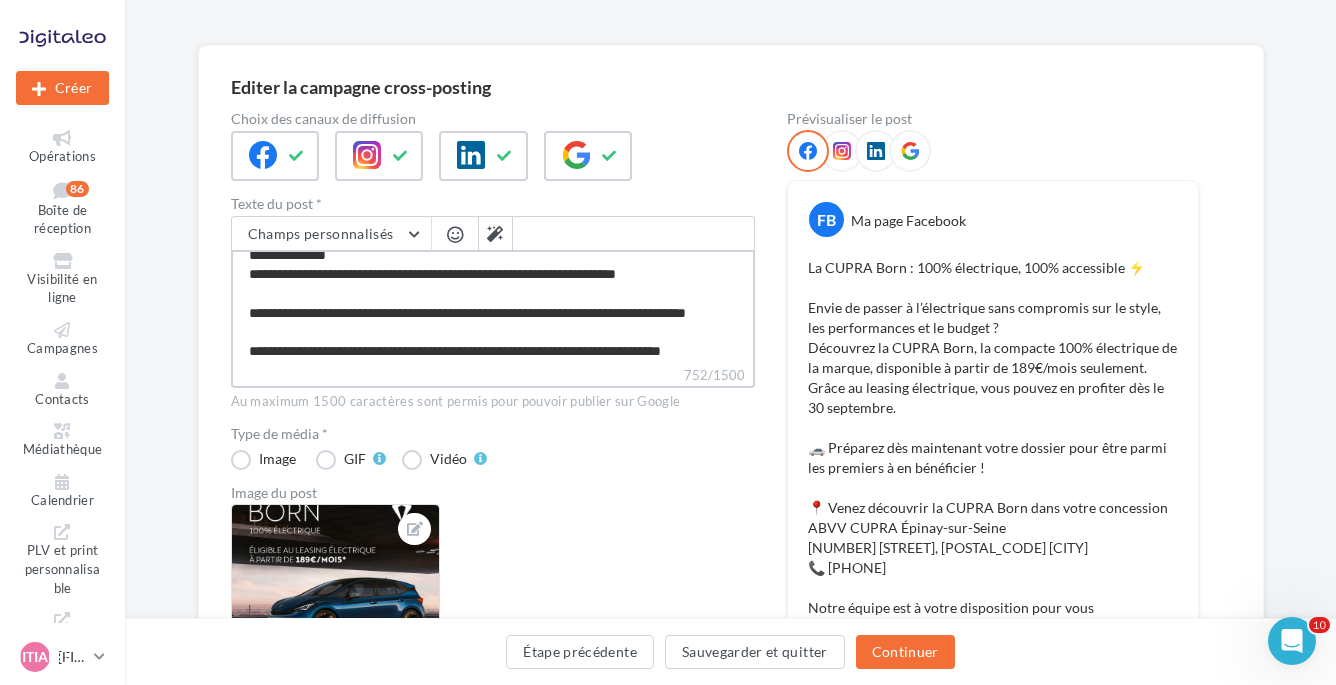 click on "**********" at bounding box center (493, 307) 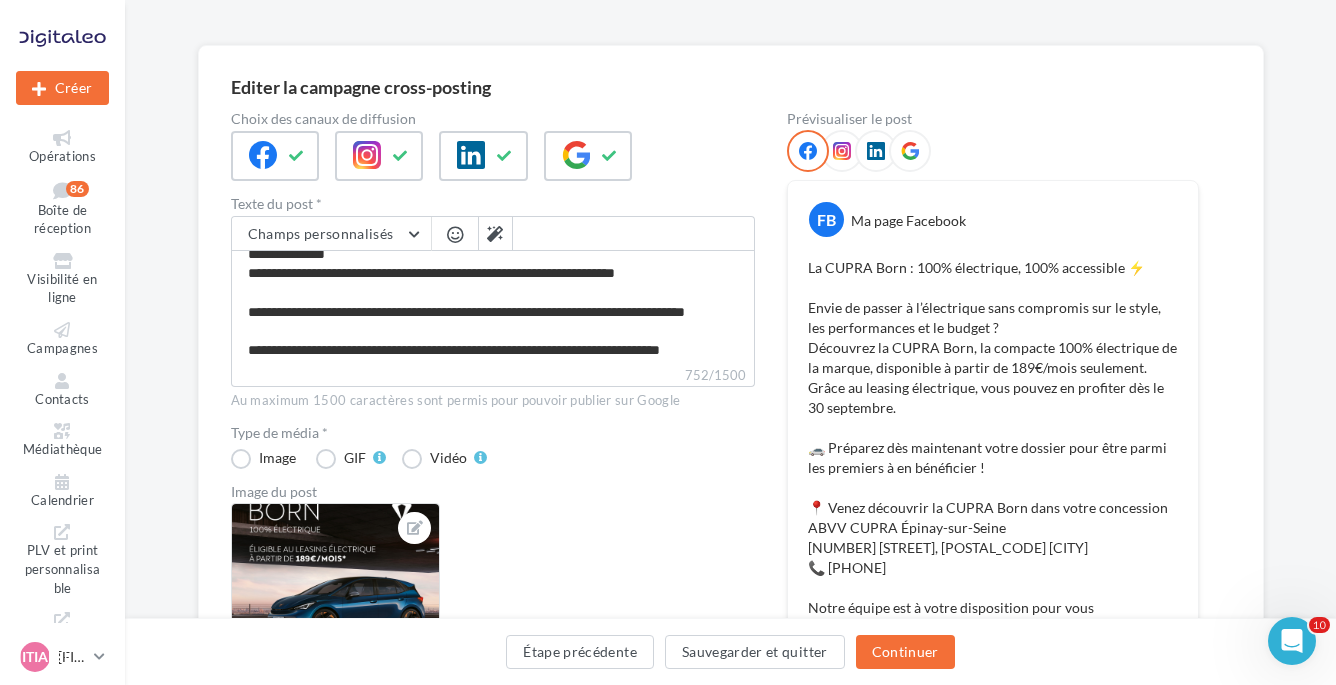 scroll, scrollTop: 90, scrollLeft: 0, axis: vertical 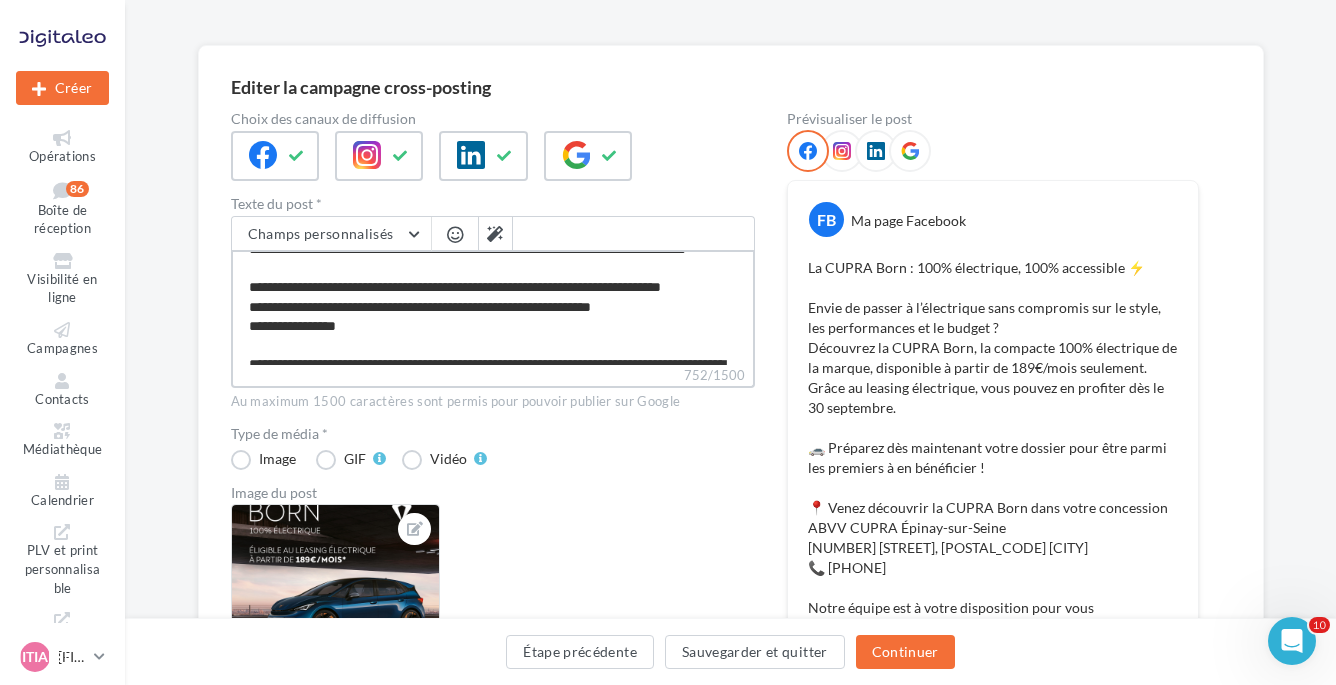 drag, startPoint x: 464, startPoint y: 325, endPoint x: 270, endPoint y: 333, distance: 194.16487 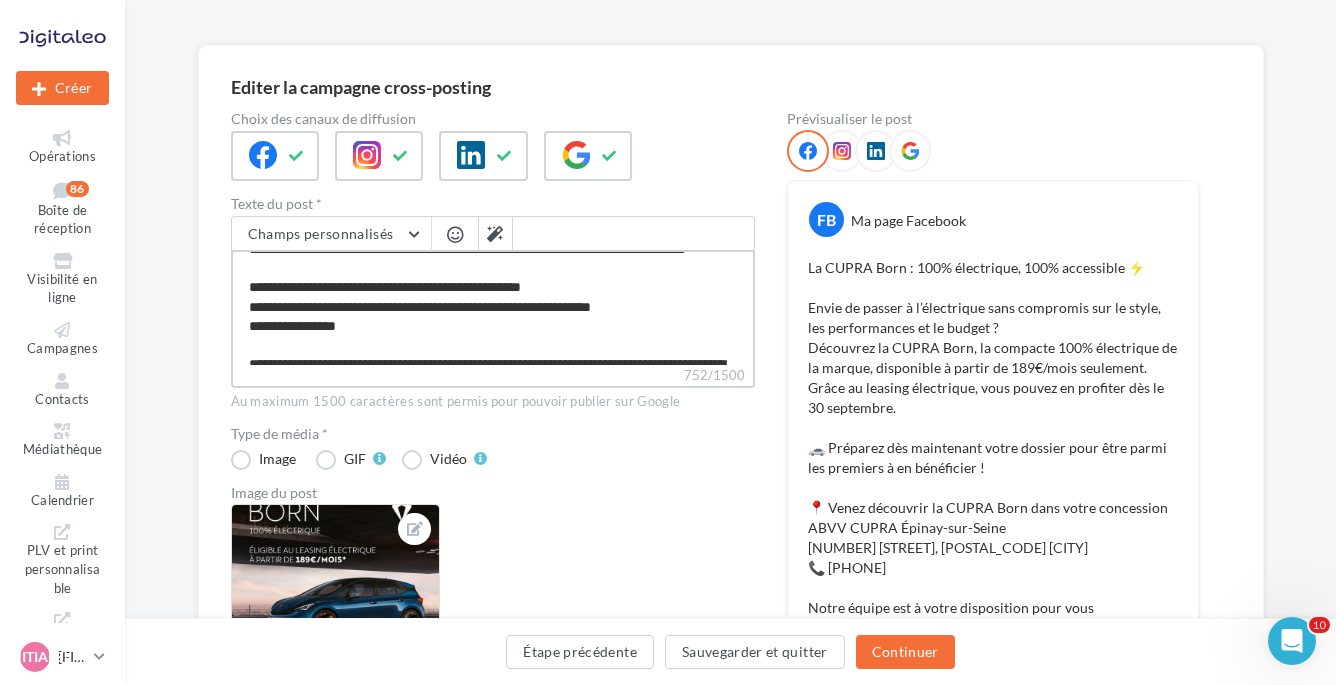 type on "**********" 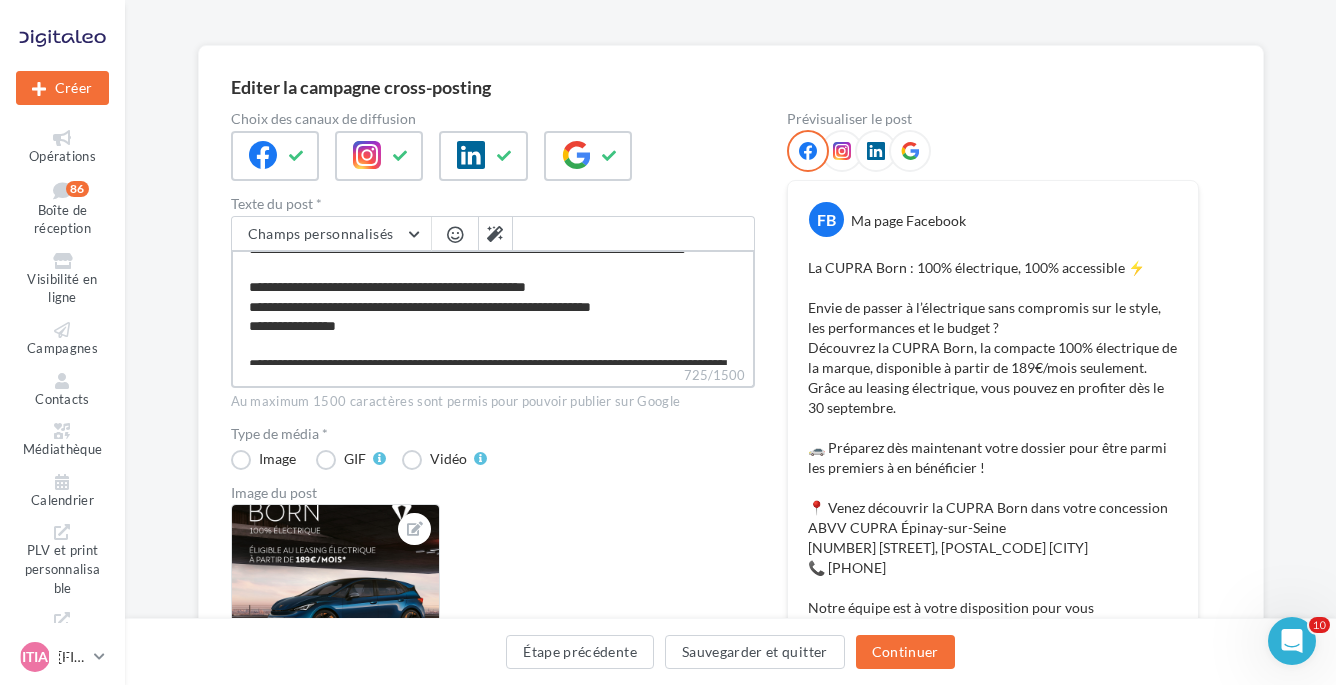 type on "**********" 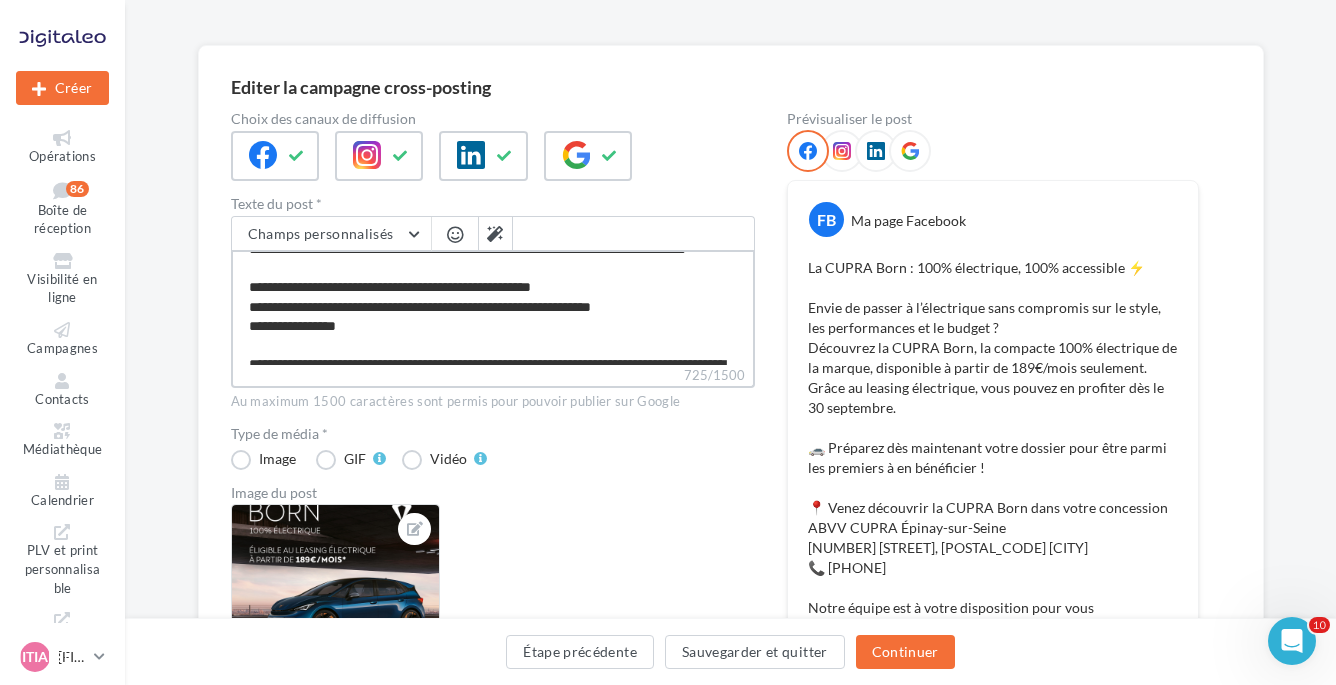 type on "**********" 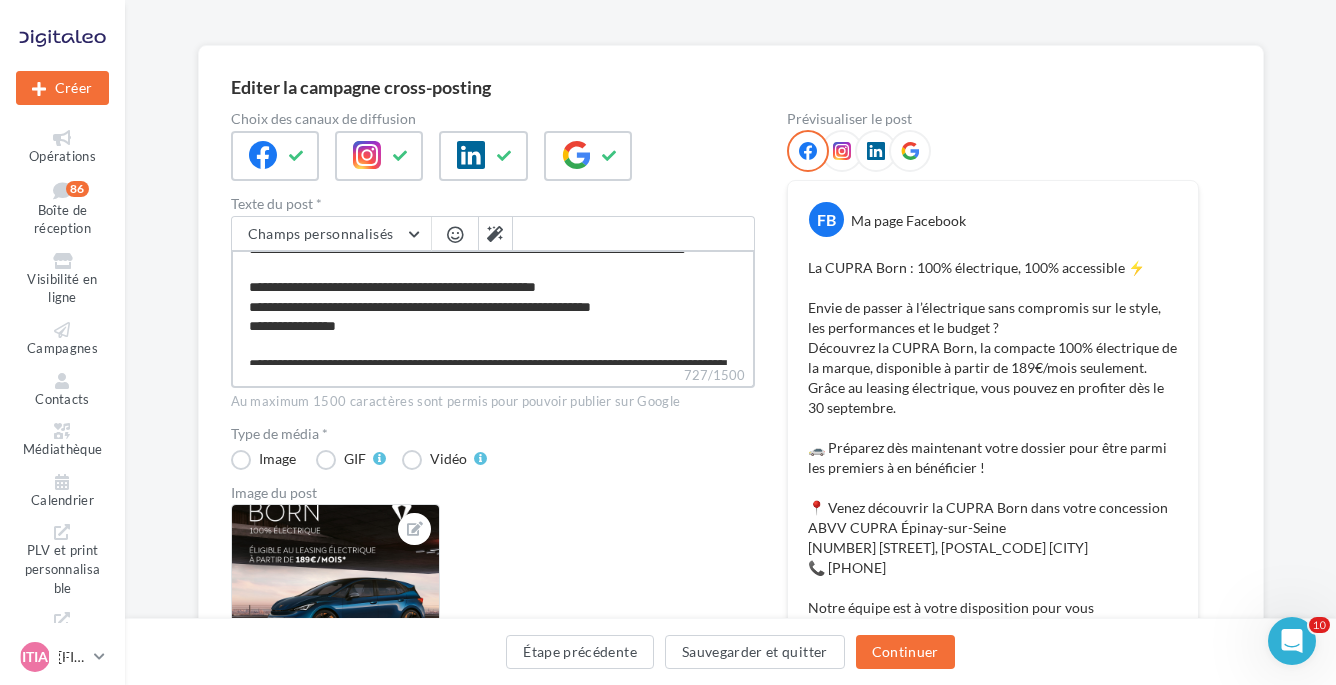 type on "**********" 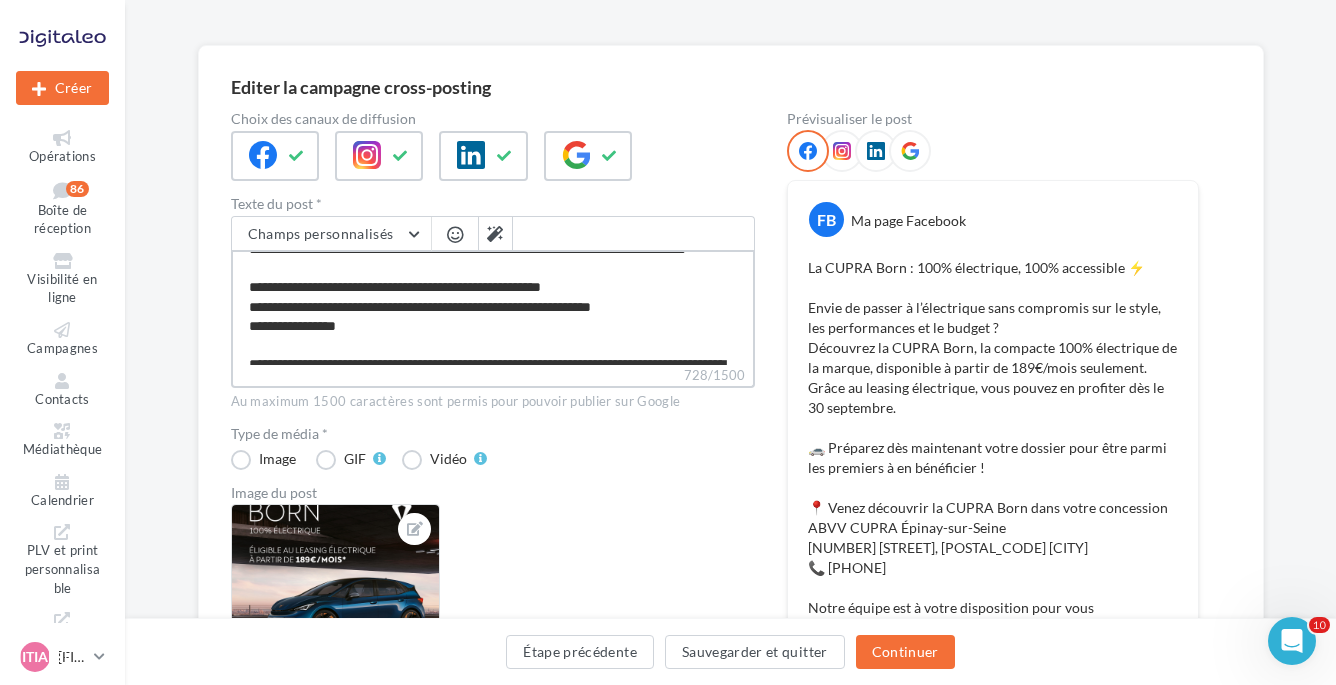 type on "**********" 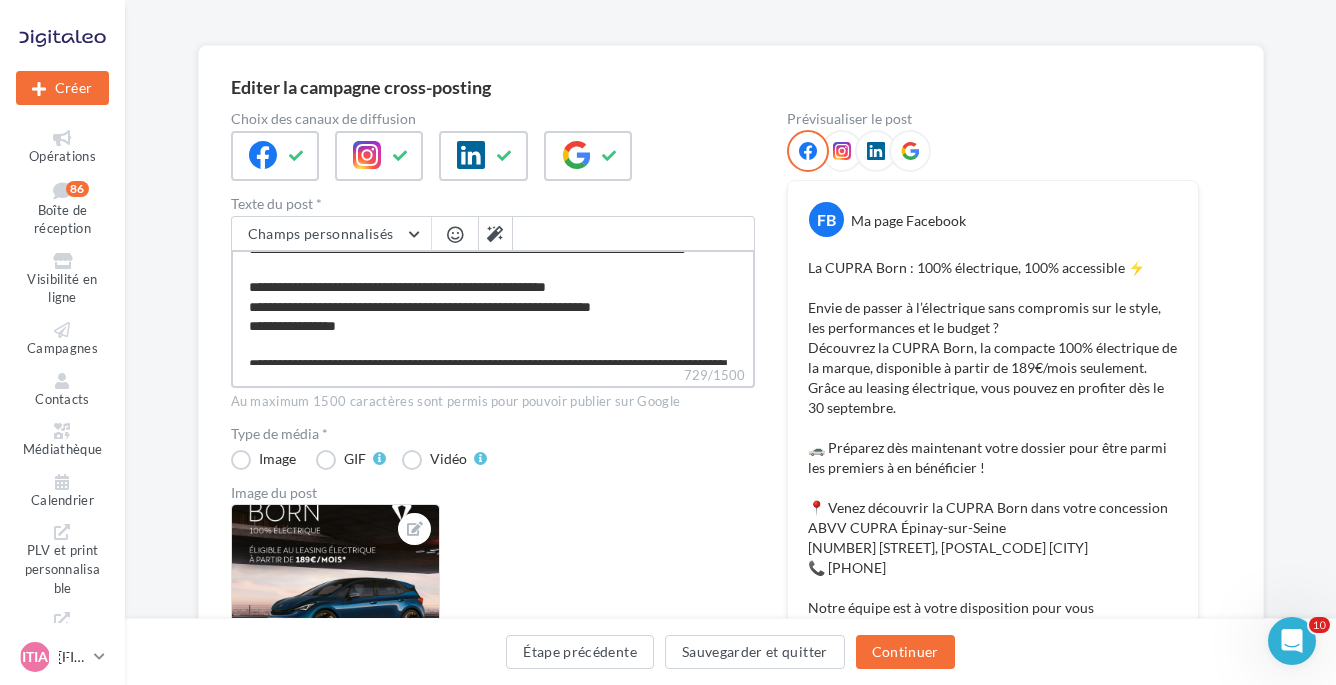 type on "**********" 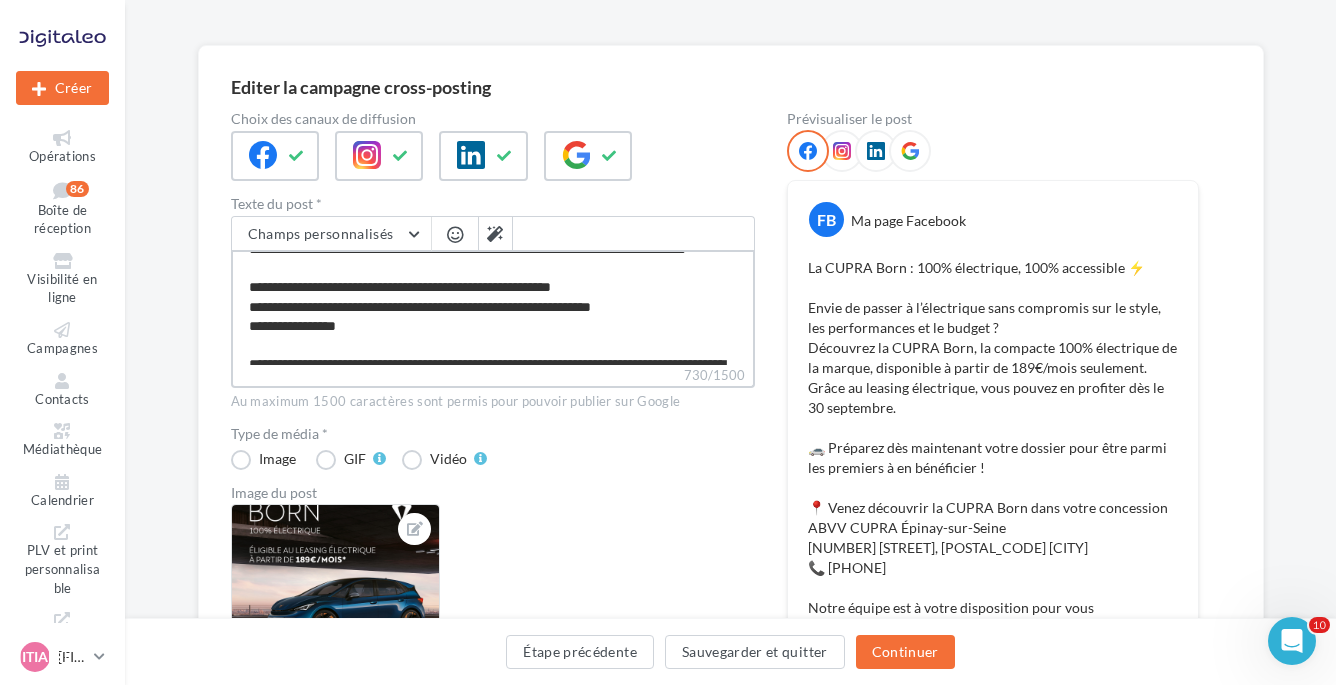 type on "**********" 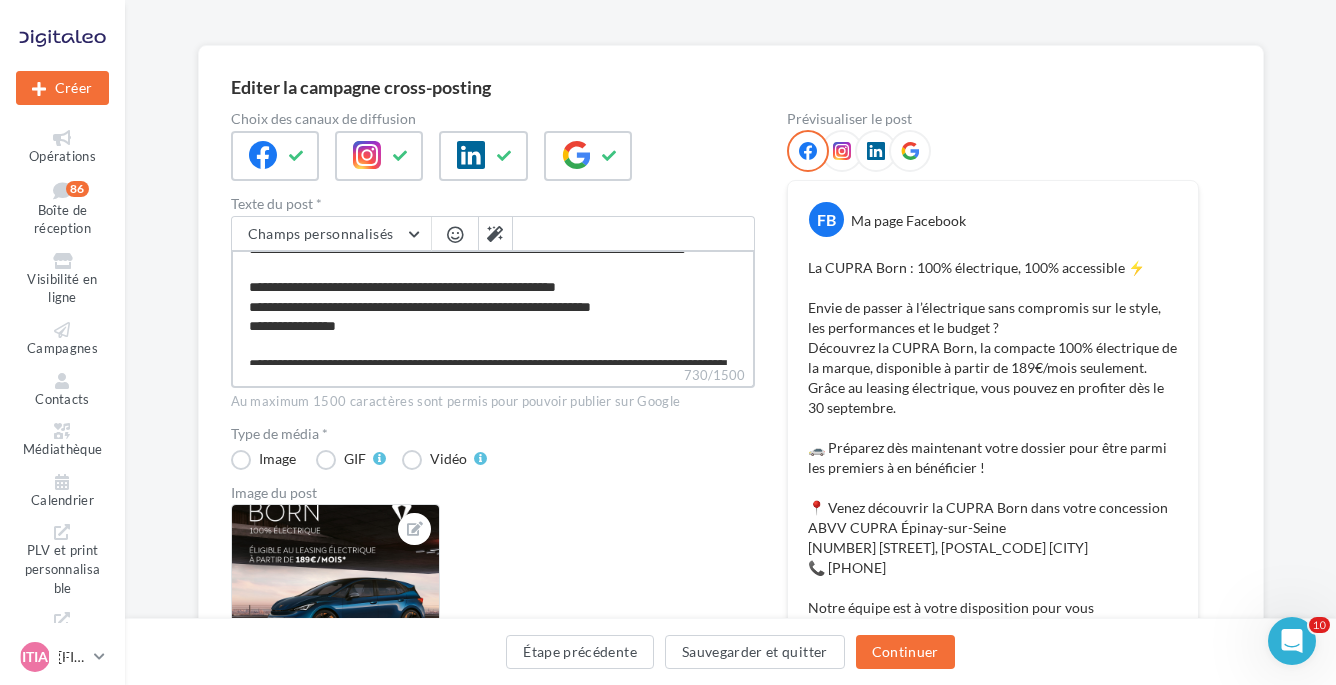 type on "**********" 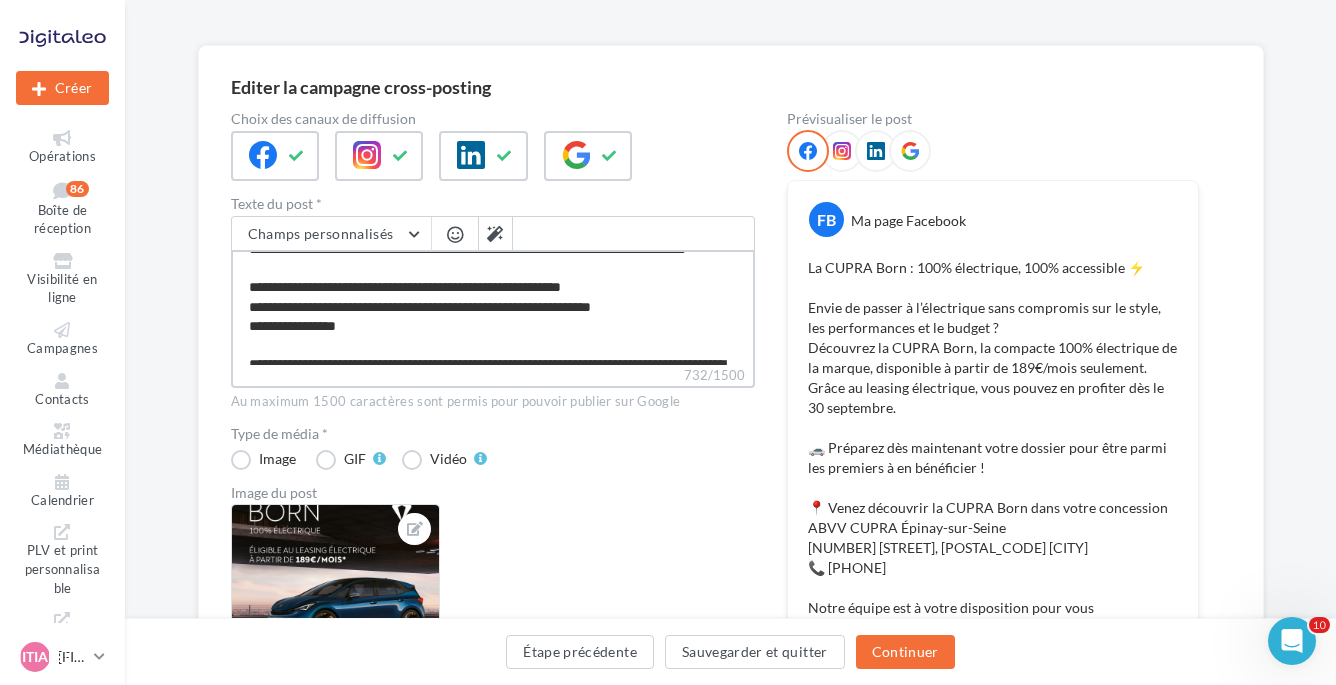 type on "**********" 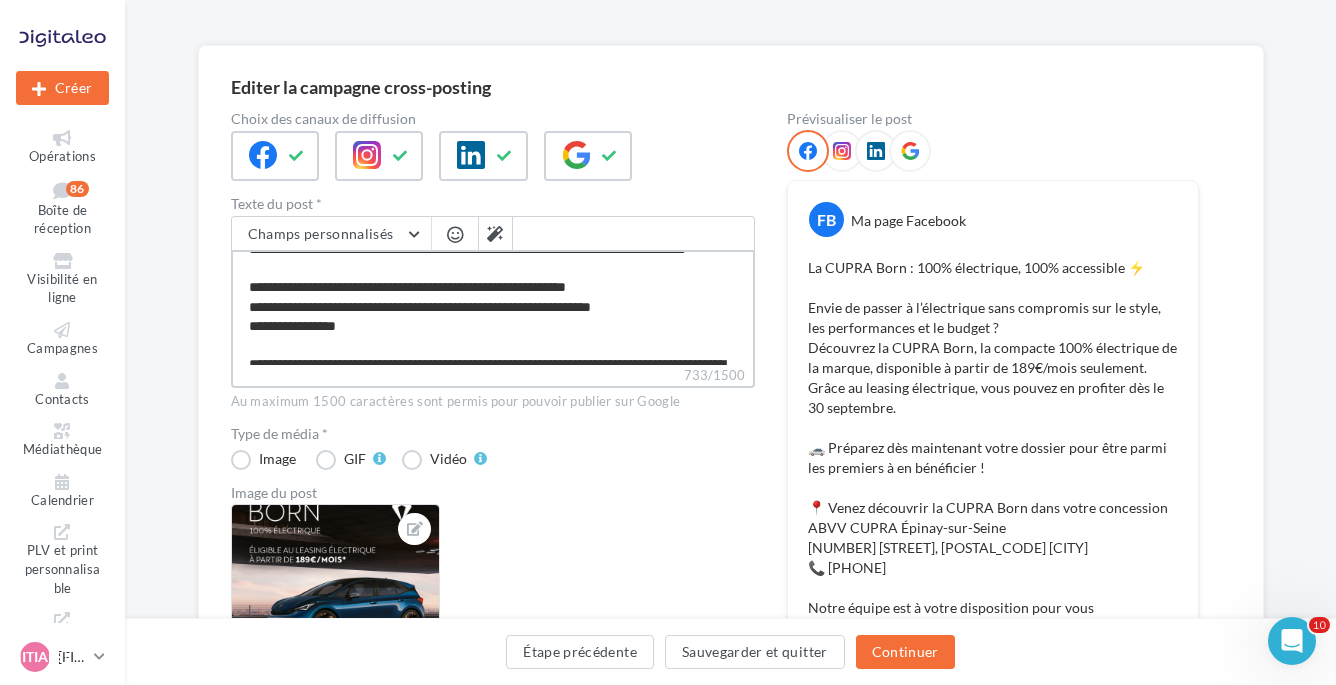 type on "**********" 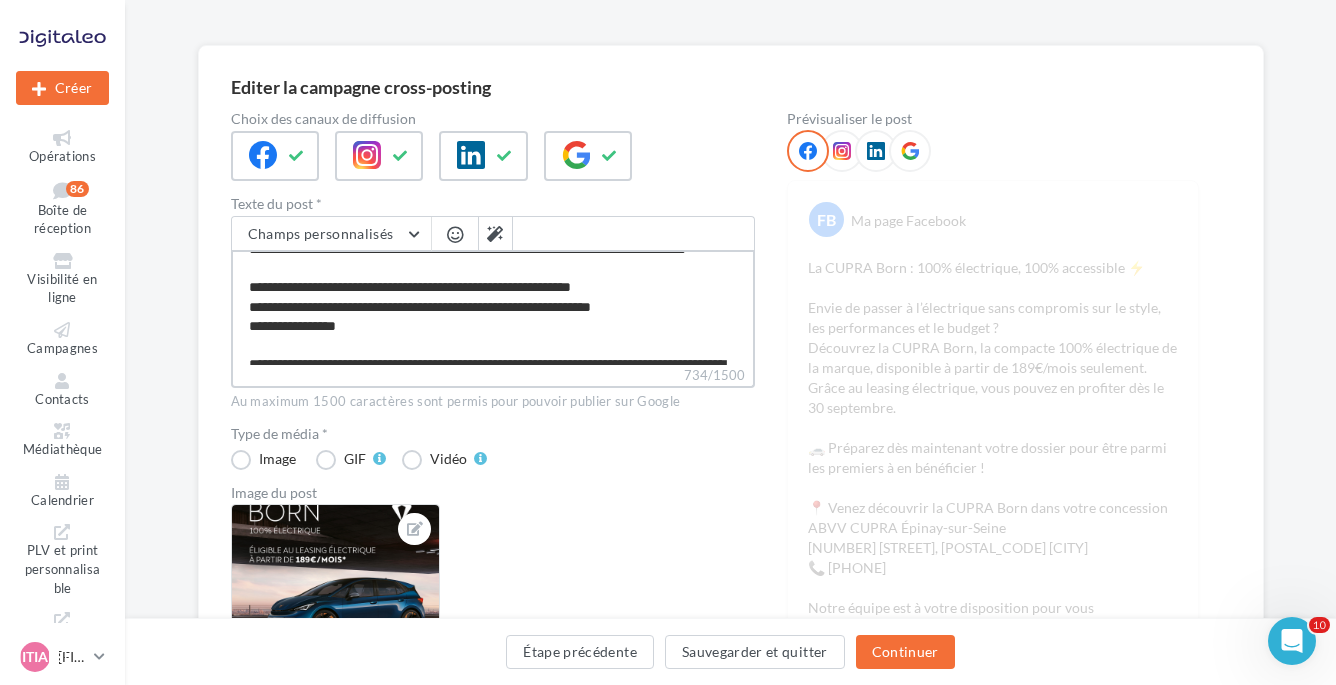click on "**********" at bounding box center [493, 307] 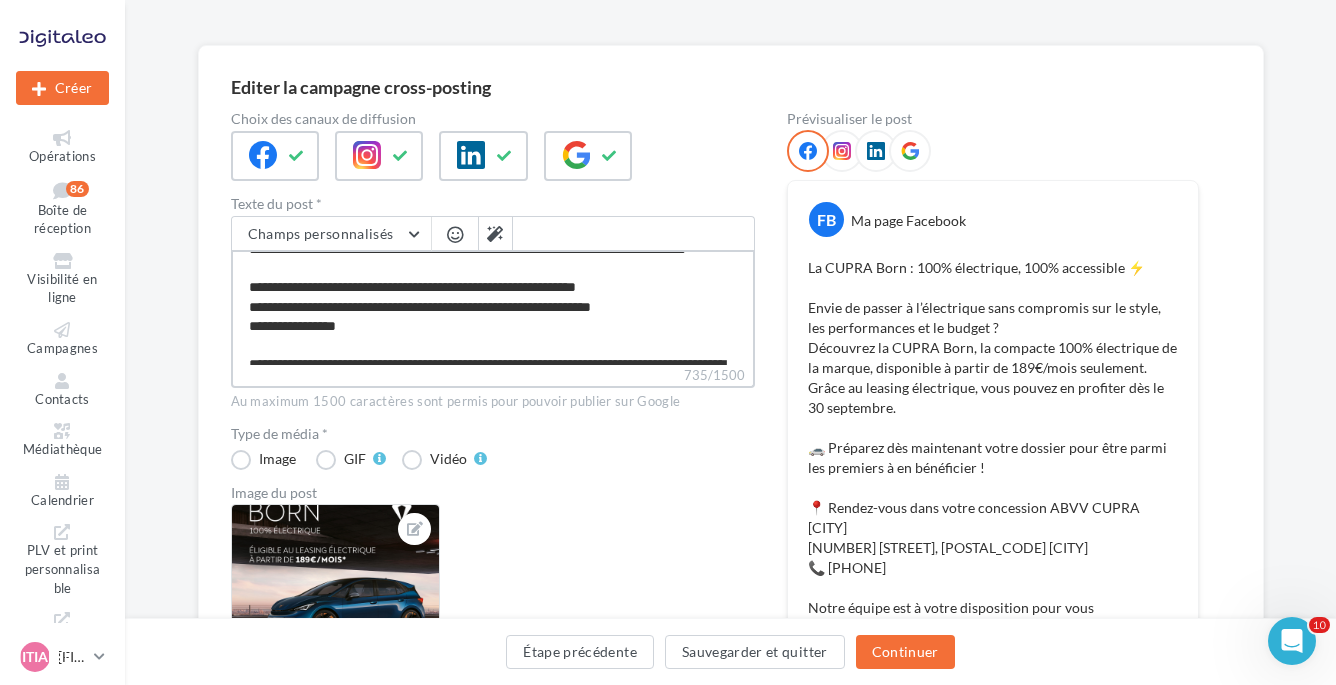 type on "**********" 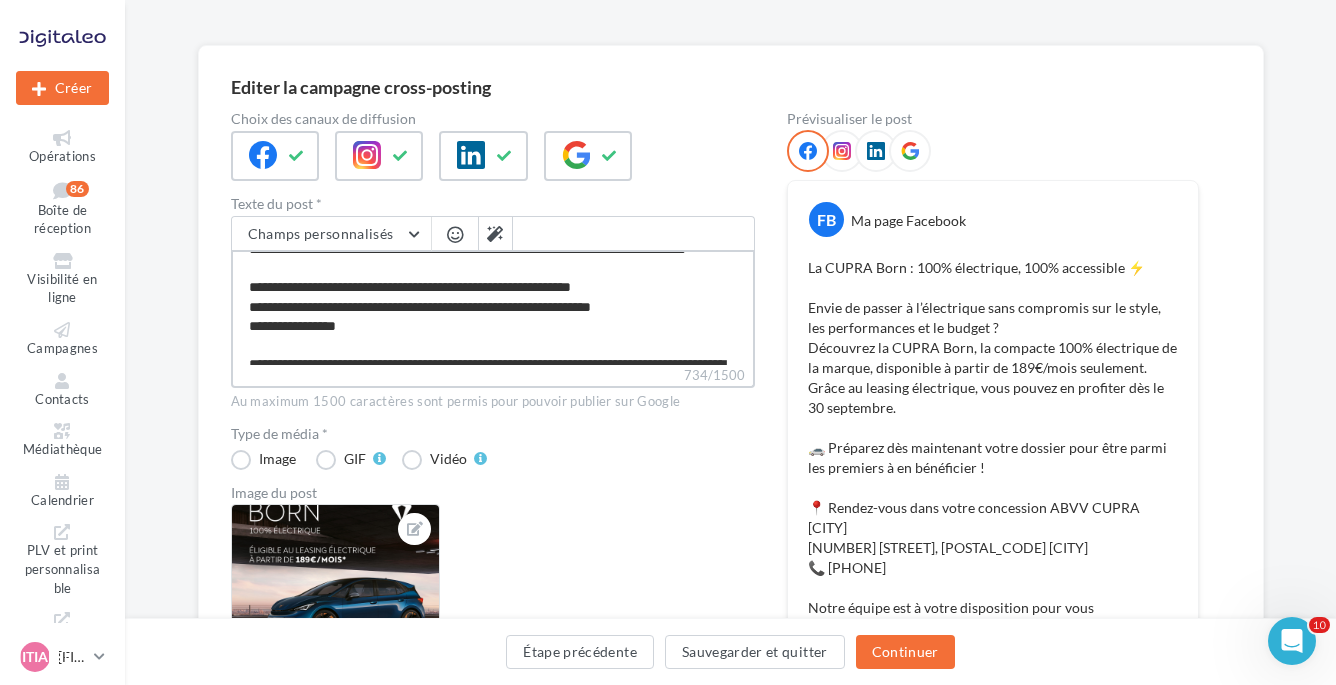 type on "**********" 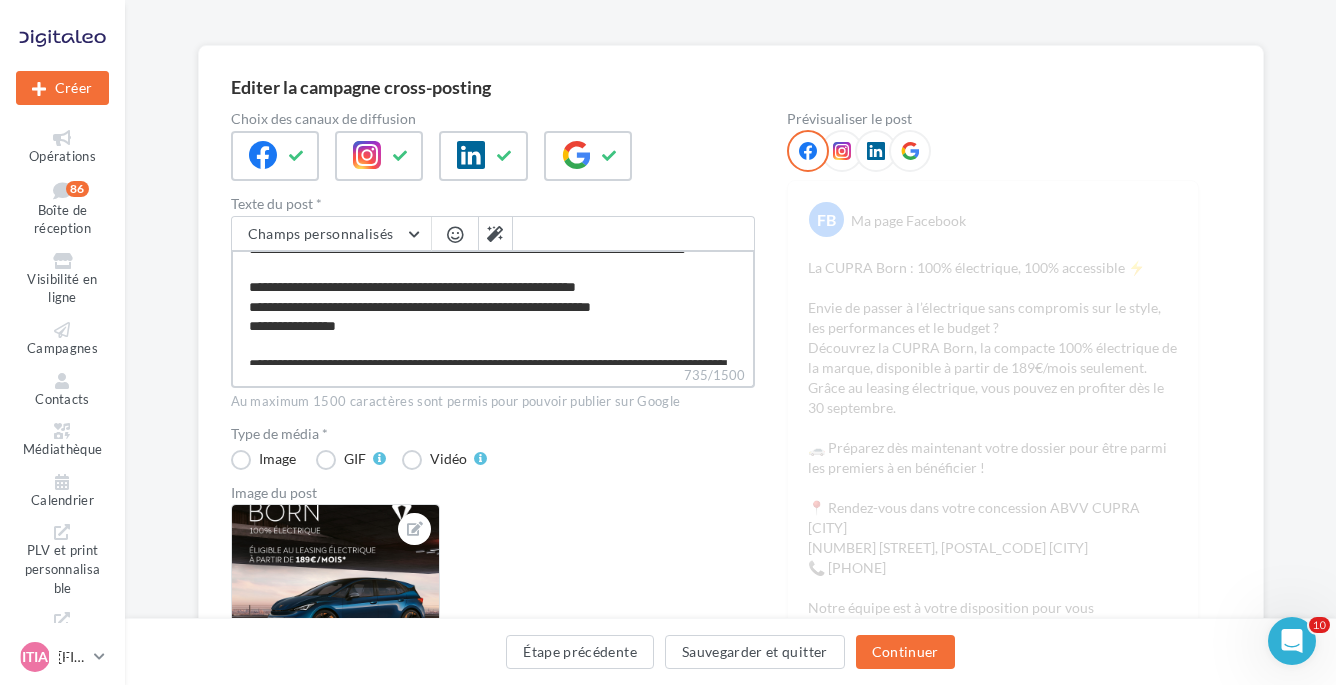 click on "**********" at bounding box center [493, 307] 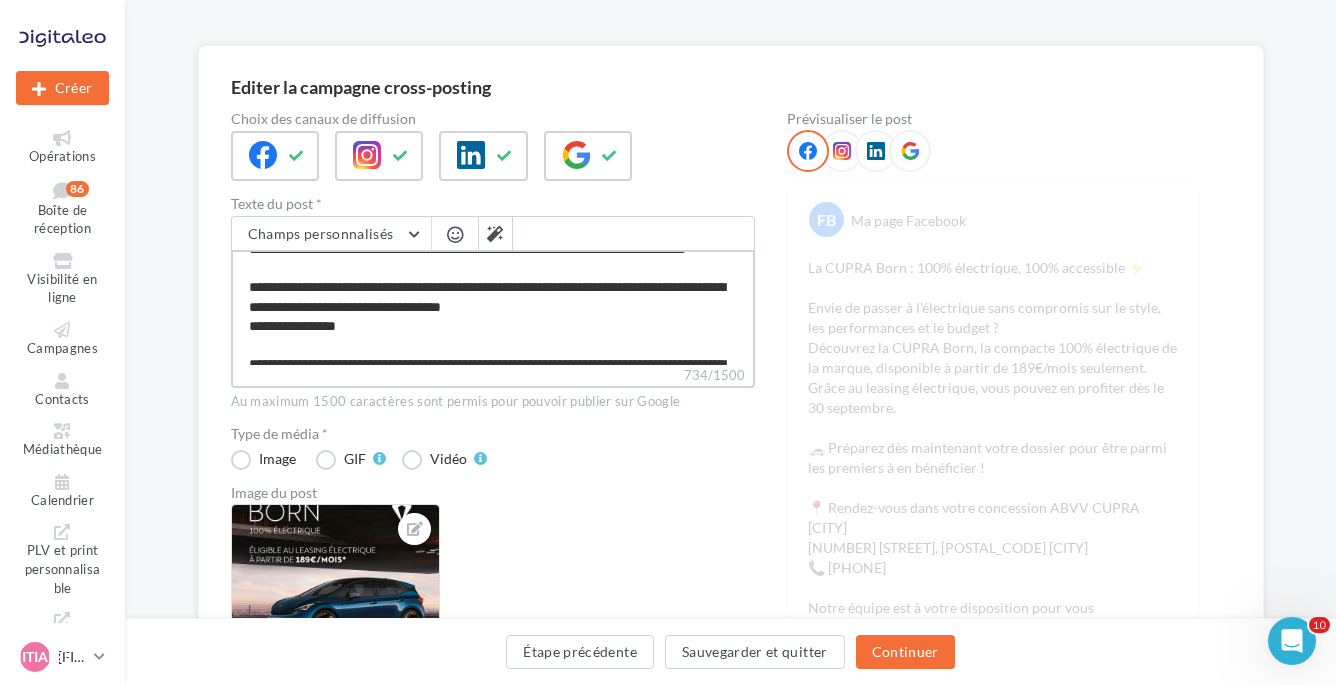 type on "**********" 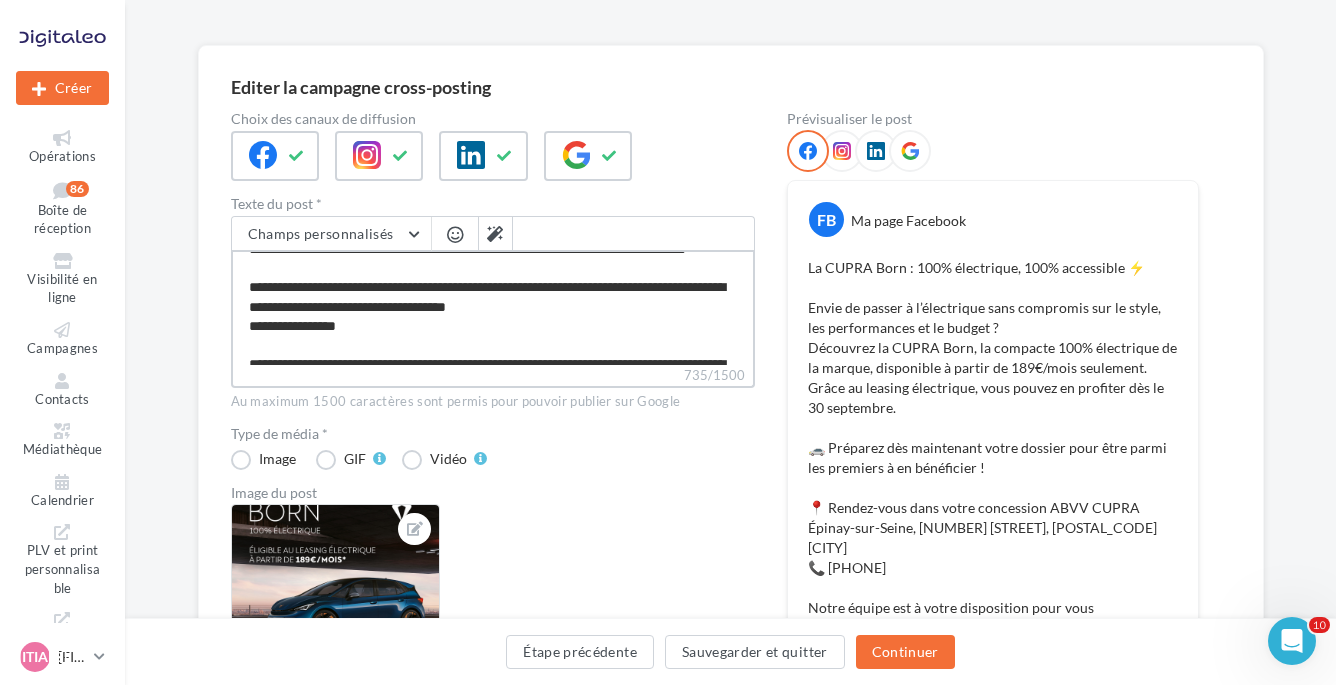 click on "**********" at bounding box center (493, 307) 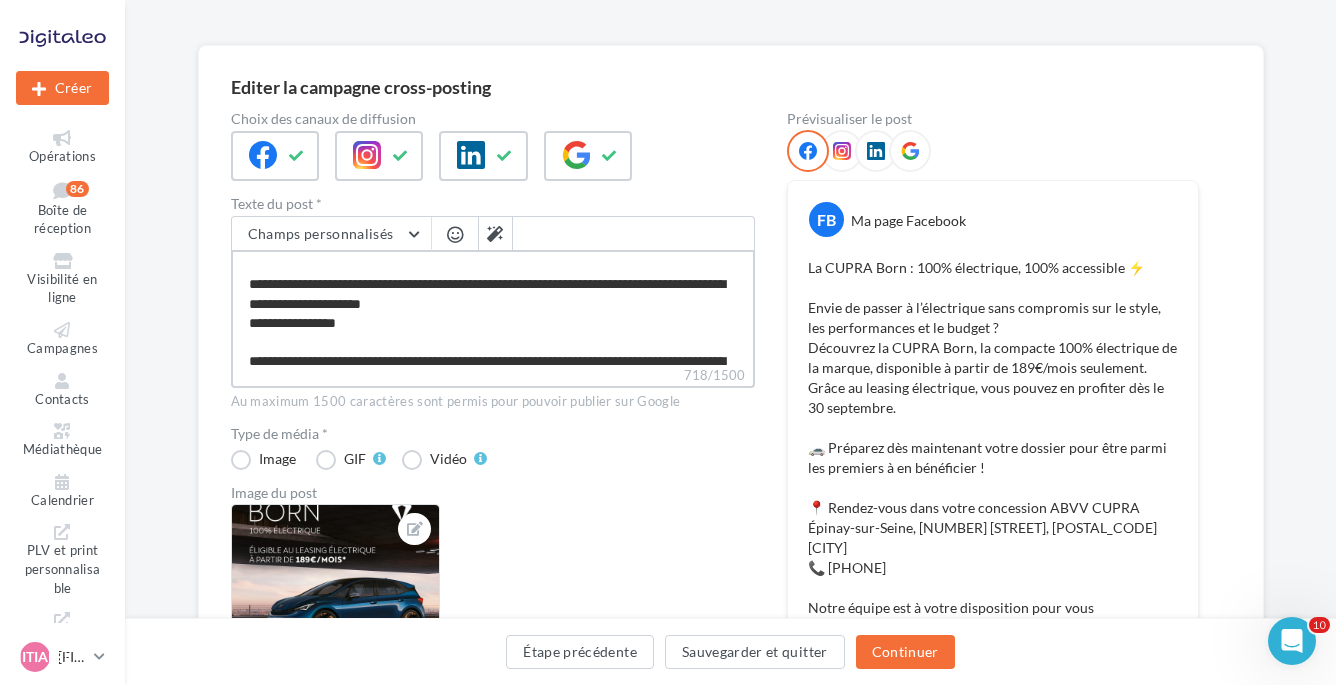 scroll, scrollTop: 159, scrollLeft: 0, axis: vertical 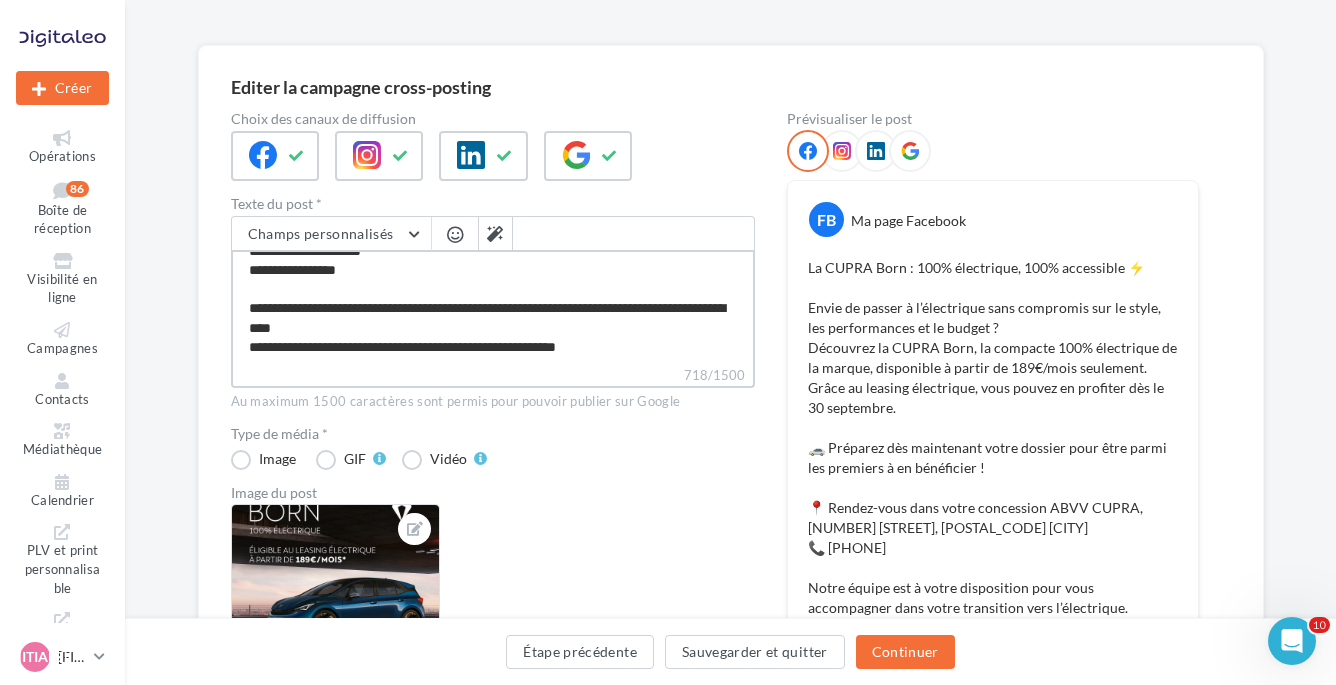 drag, startPoint x: 363, startPoint y: 353, endPoint x: 237, endPoint y: 273, distance: 149.25146 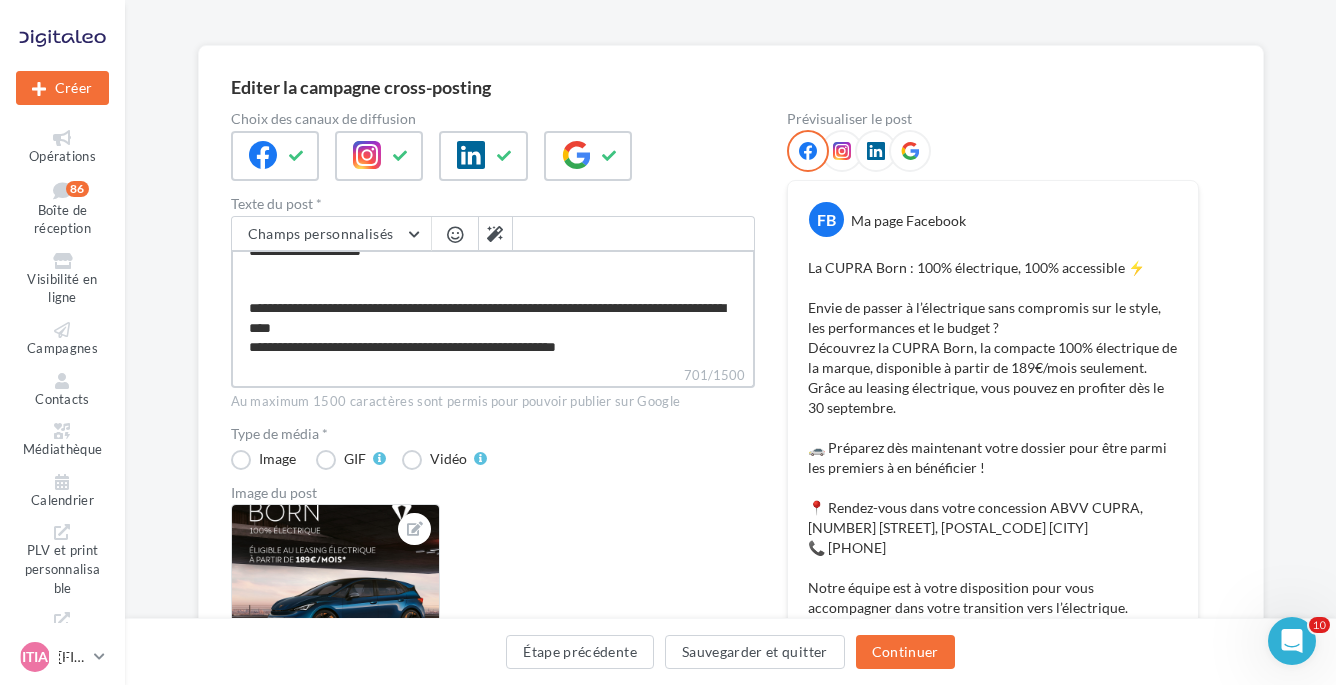 type on "**********" 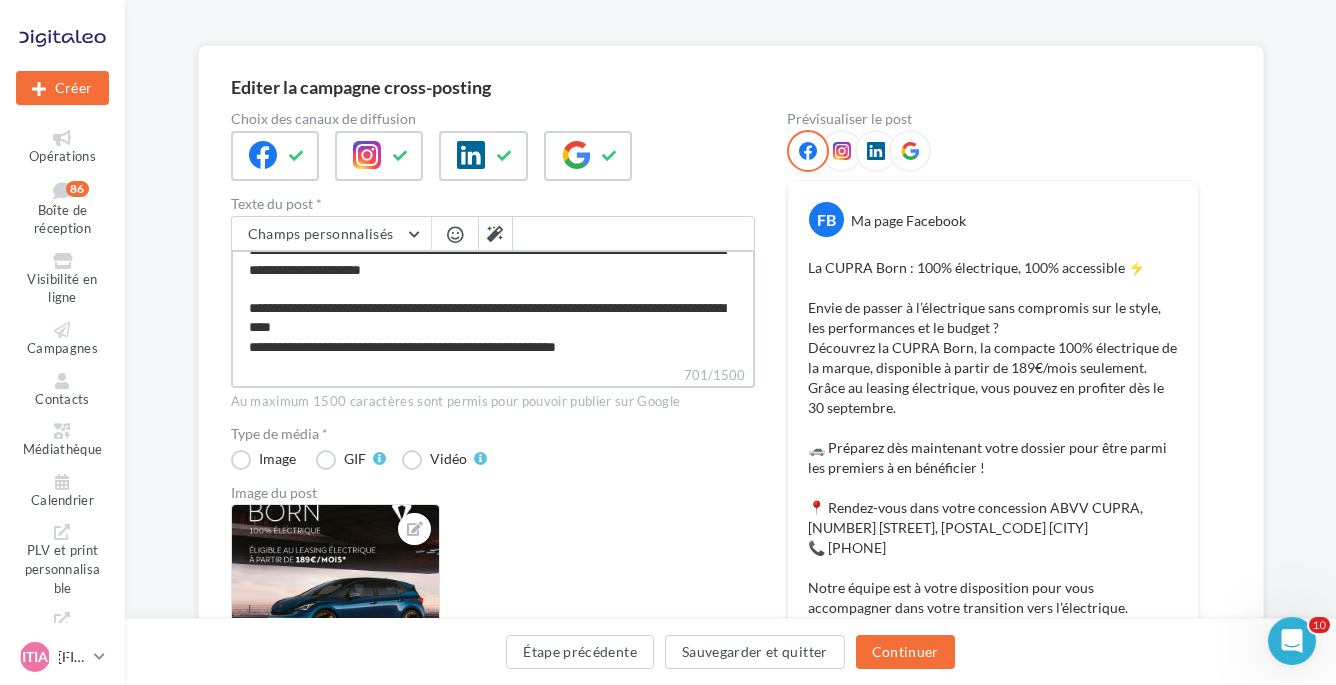 scroll, scrollTop: 230, scrollLeft: 0, axis: vertical 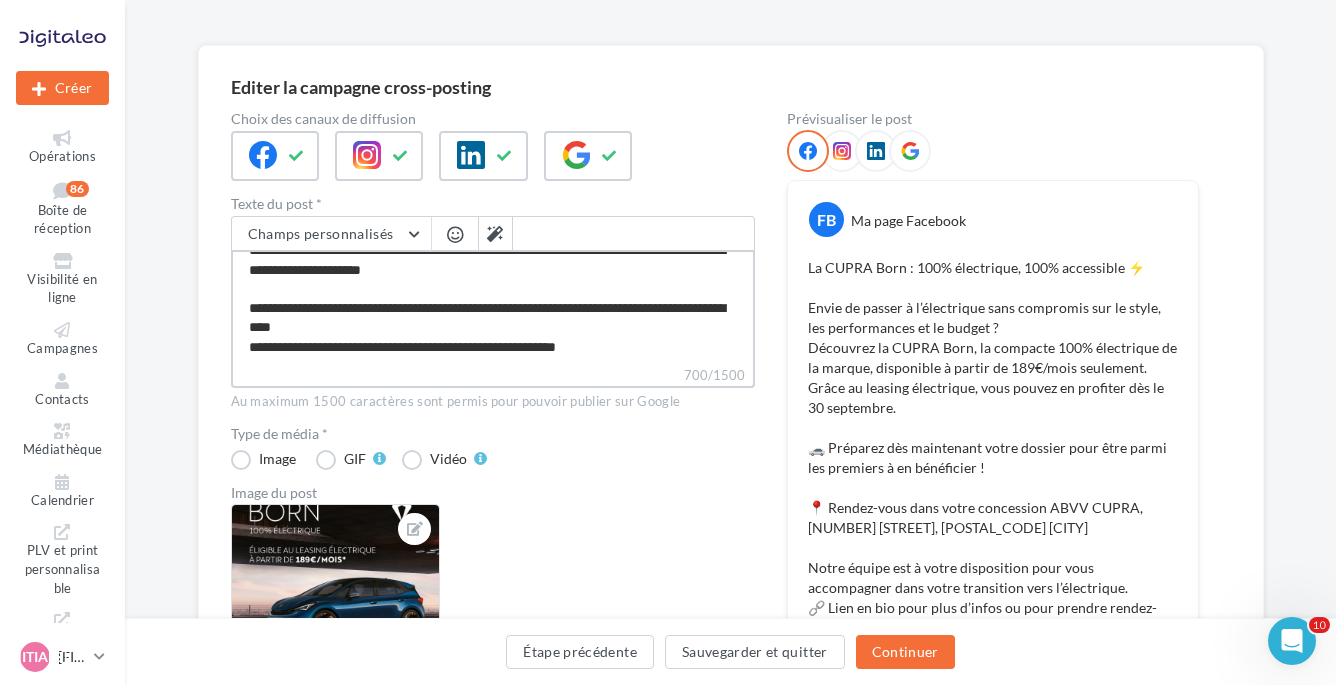 drag, startPoint x: 266, startPoint y: 355, endPoint x: 624, endPoint y: 343, distance: 358.20105 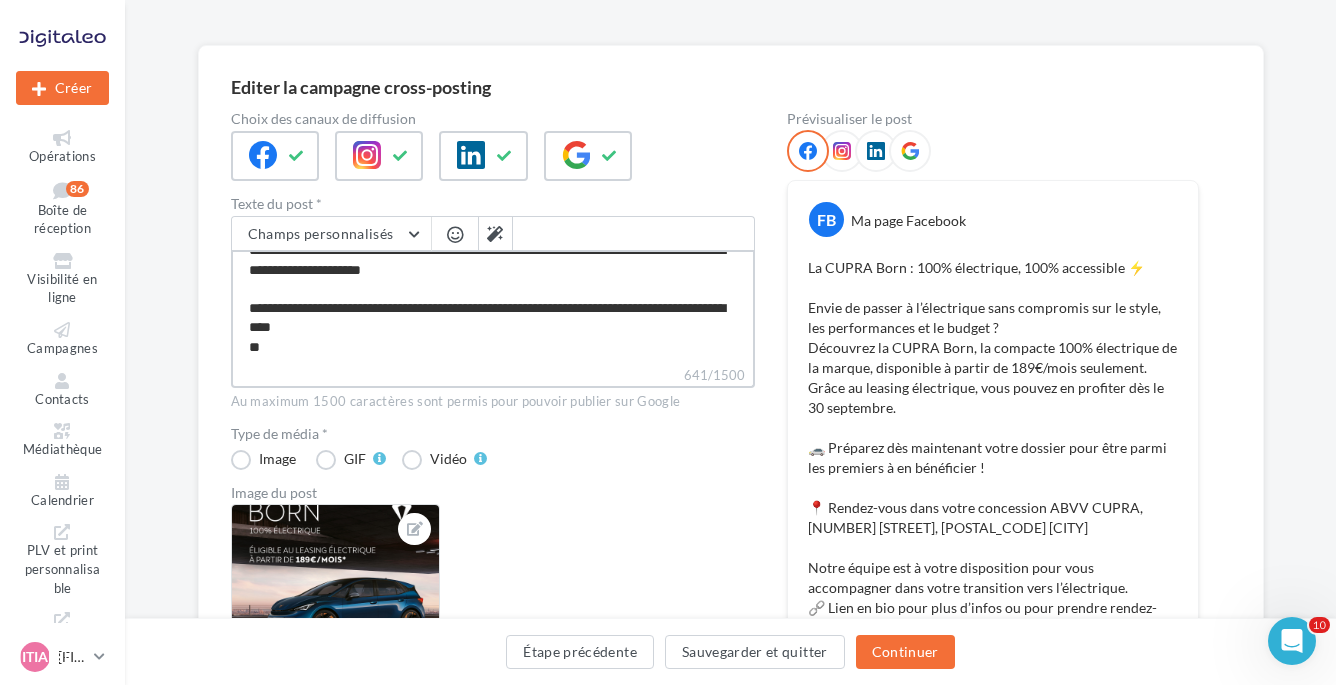 type on "**********" 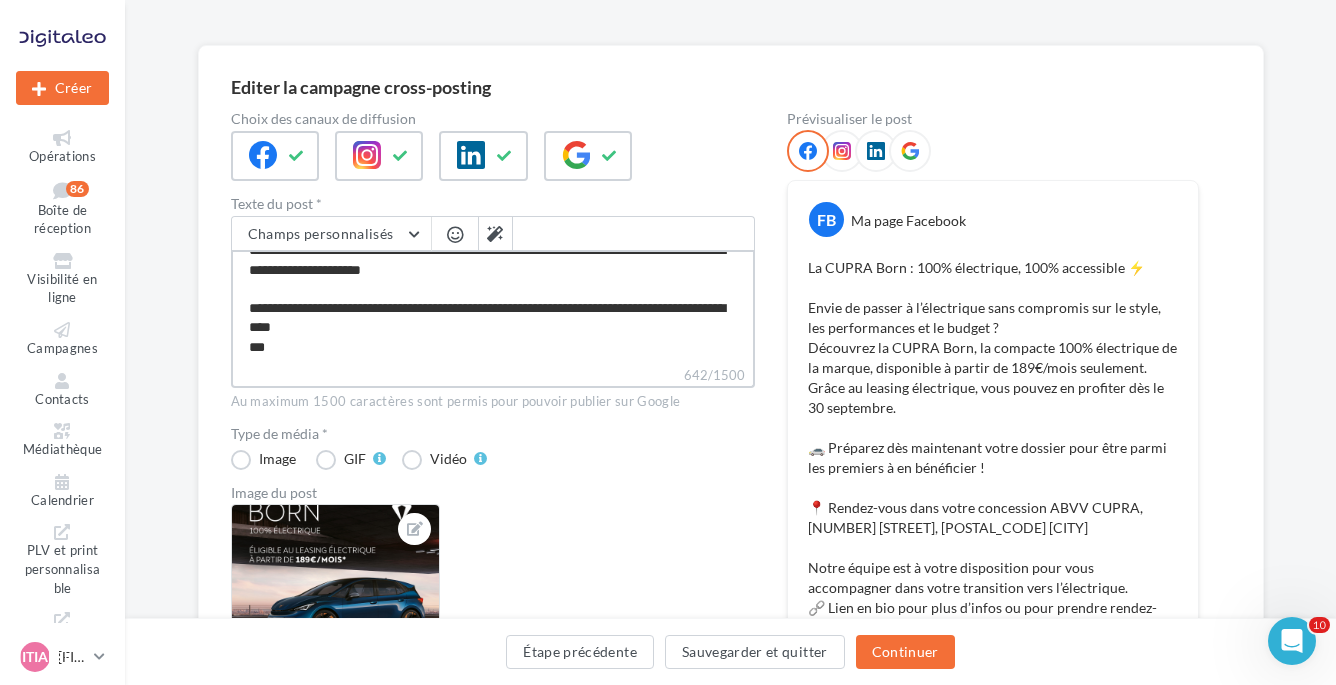 type on "**********" 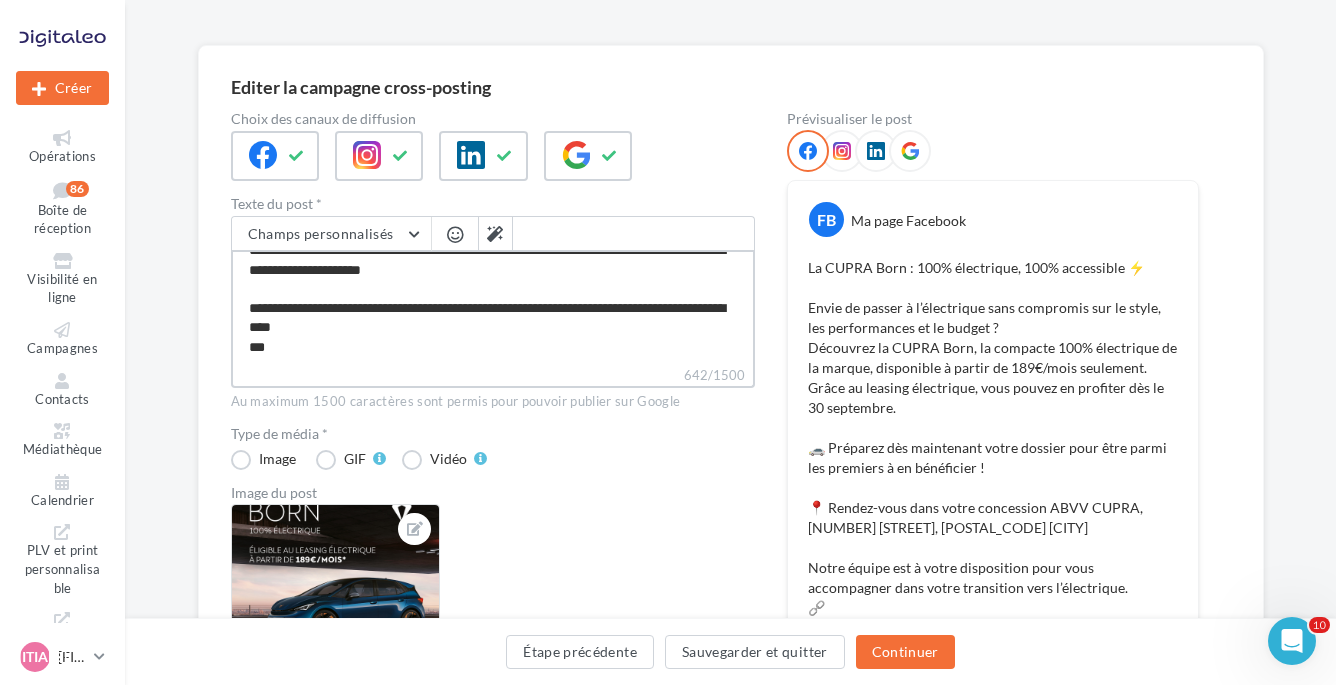 paste on "**********" 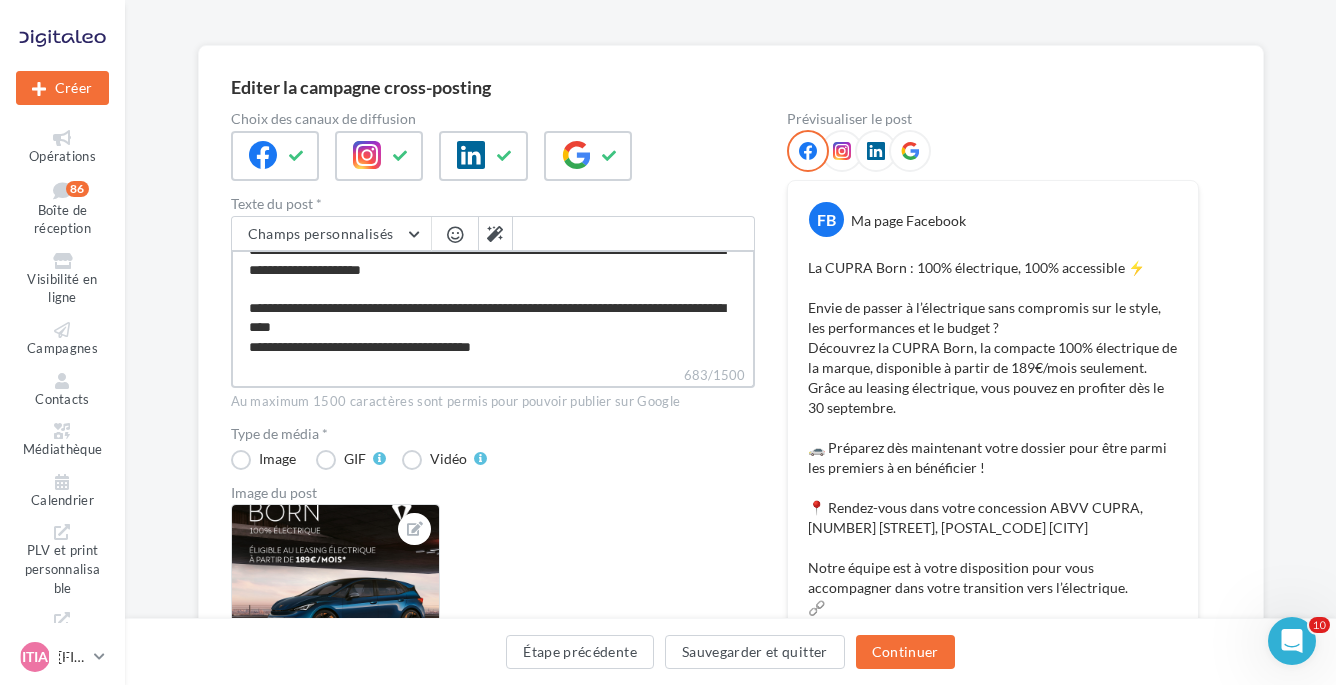 drag, startPoint x: 578, startPoint y: 352, endPoint x: 239, endPoint y: 310, distance: 341.59186 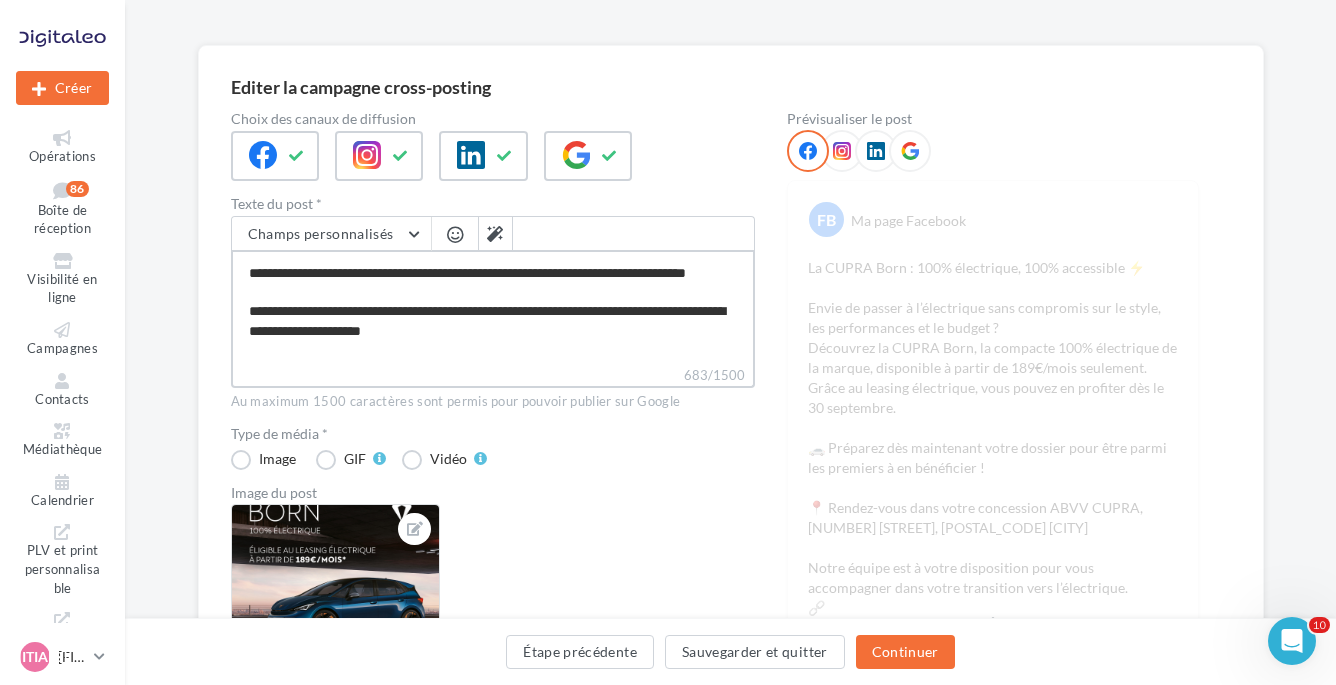 scroll, scrollTop: 130, scrollLeft: 0, axis: vertical 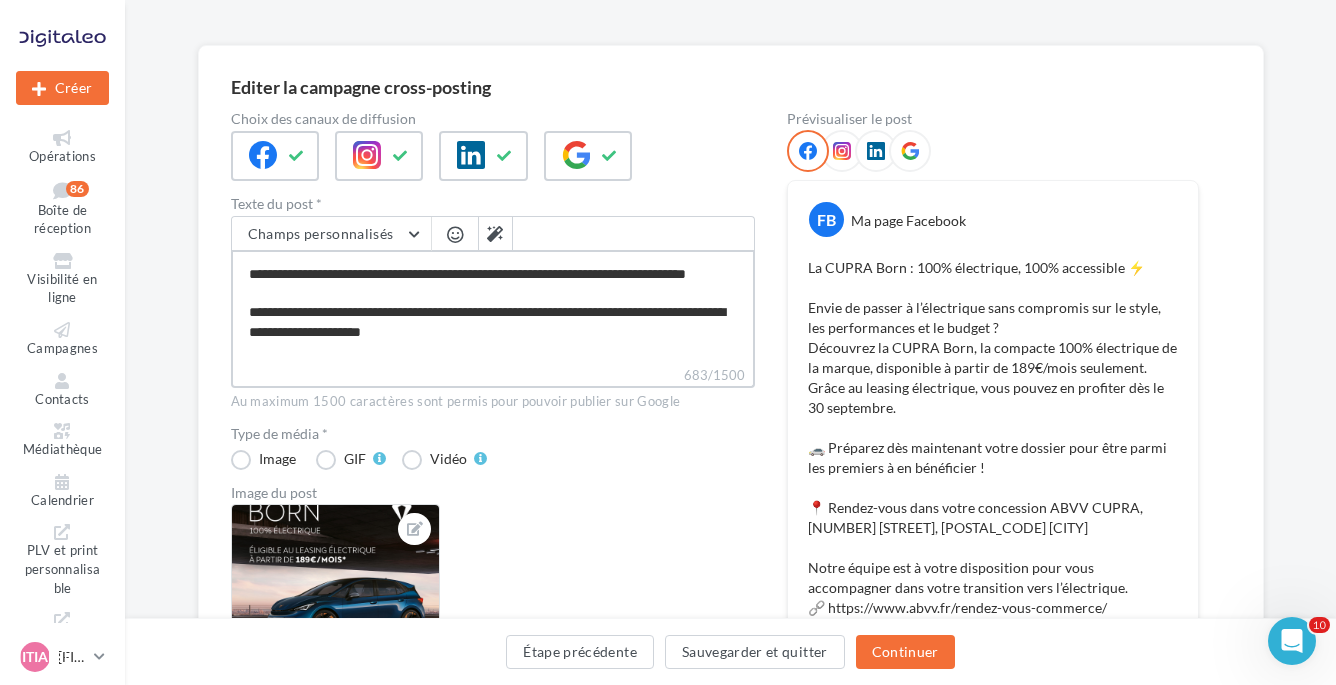 click on "**********" at bounding box center (493, 307) 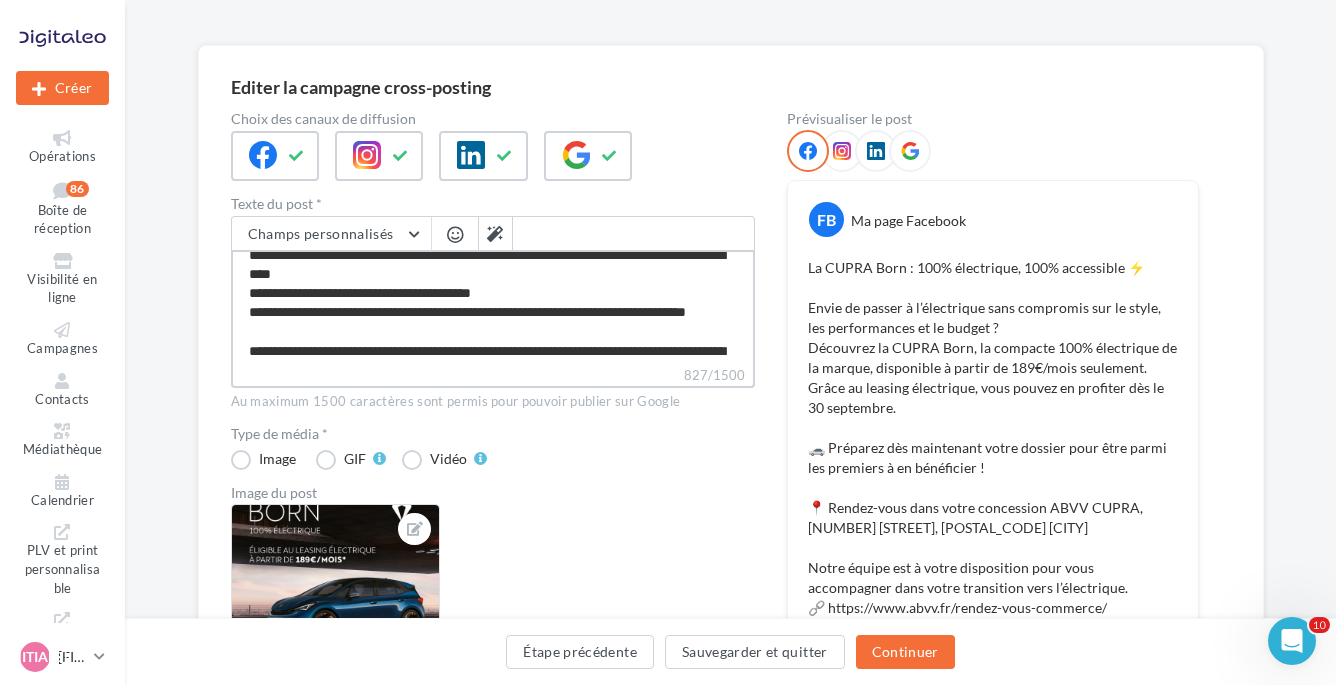 click on "**********" at bounding box center [493, 307] 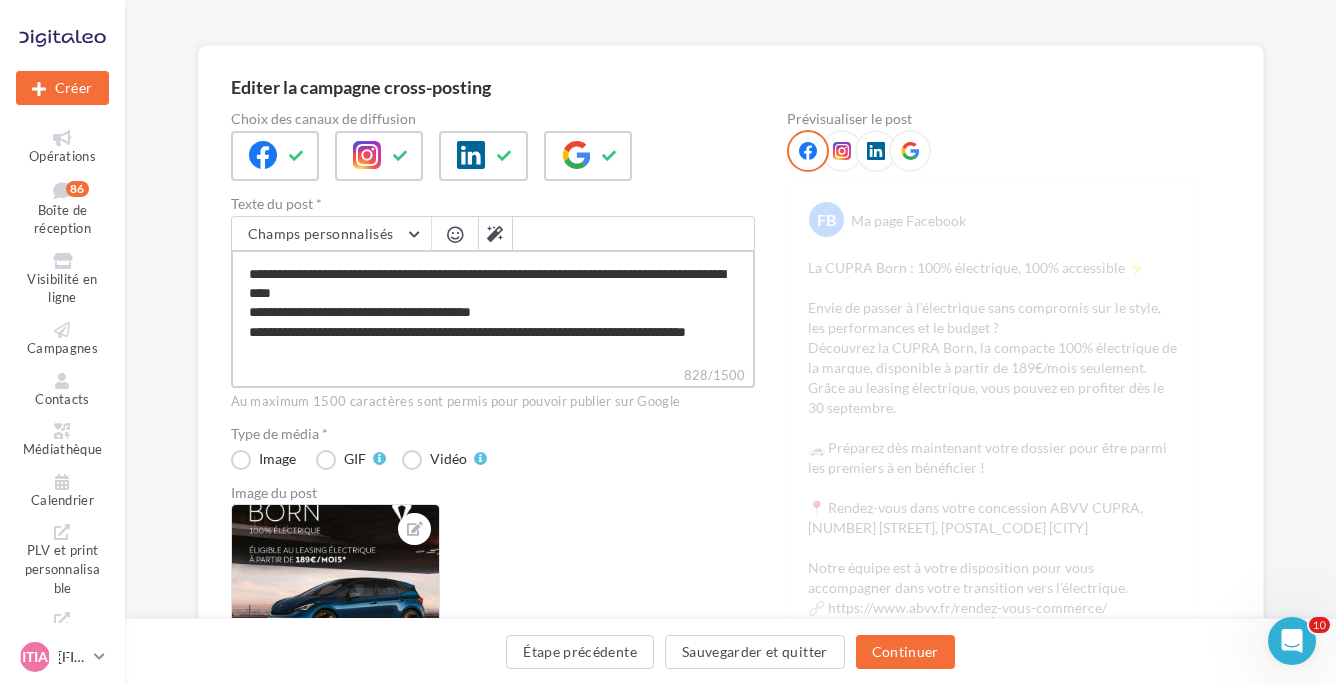click on "**********" at bounding box center [493, 307] 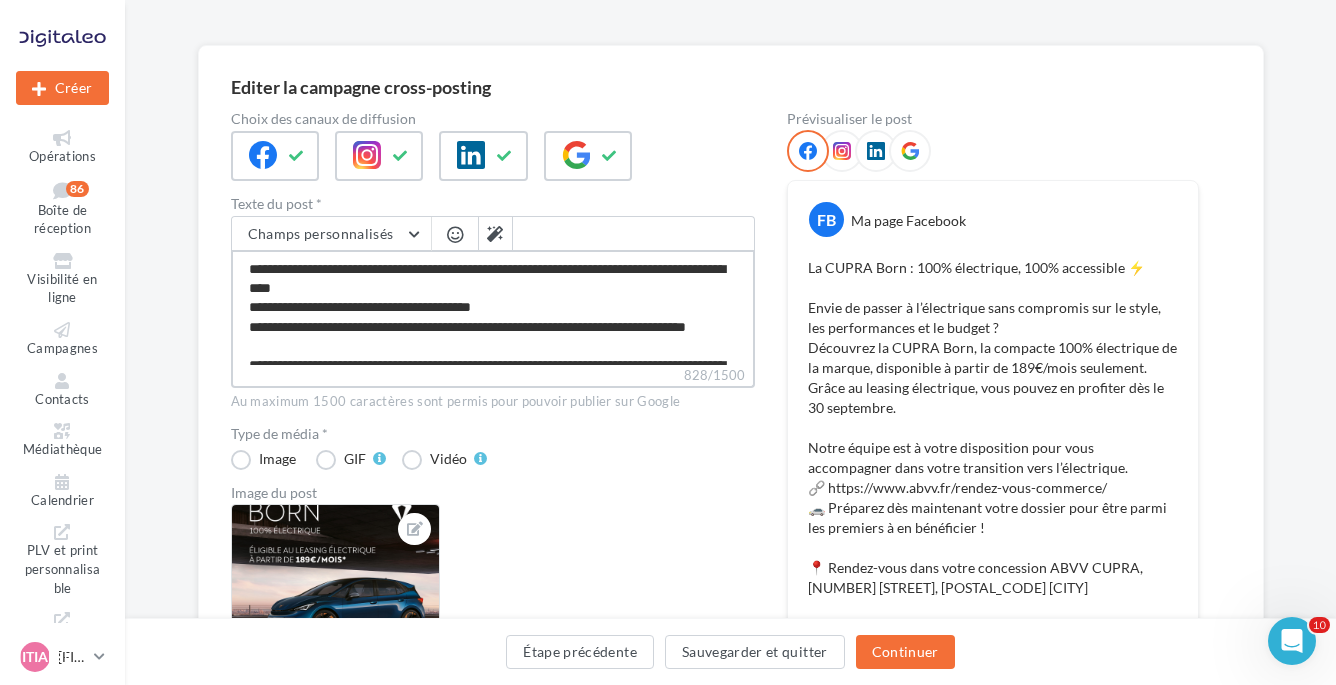 scroll, scrollTop: 138, scrollLeft: 0, axis: vertical 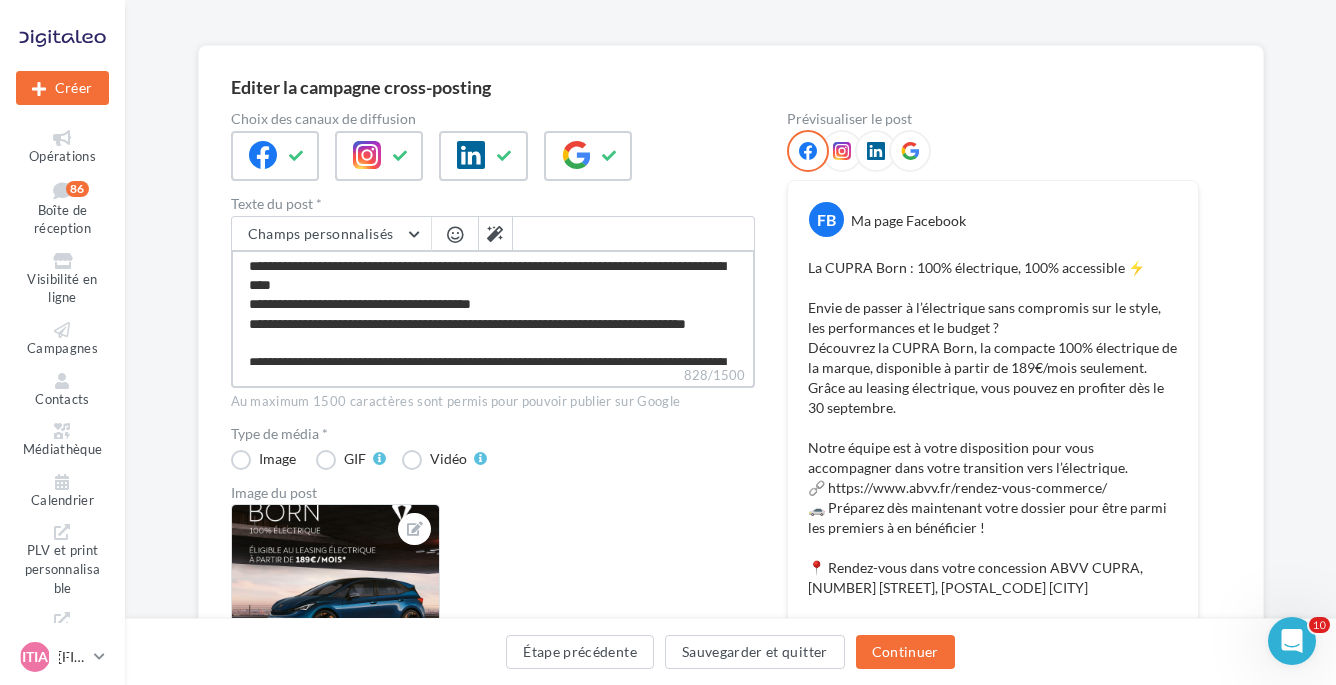 click on "**********" at bounding box center (493, 307) 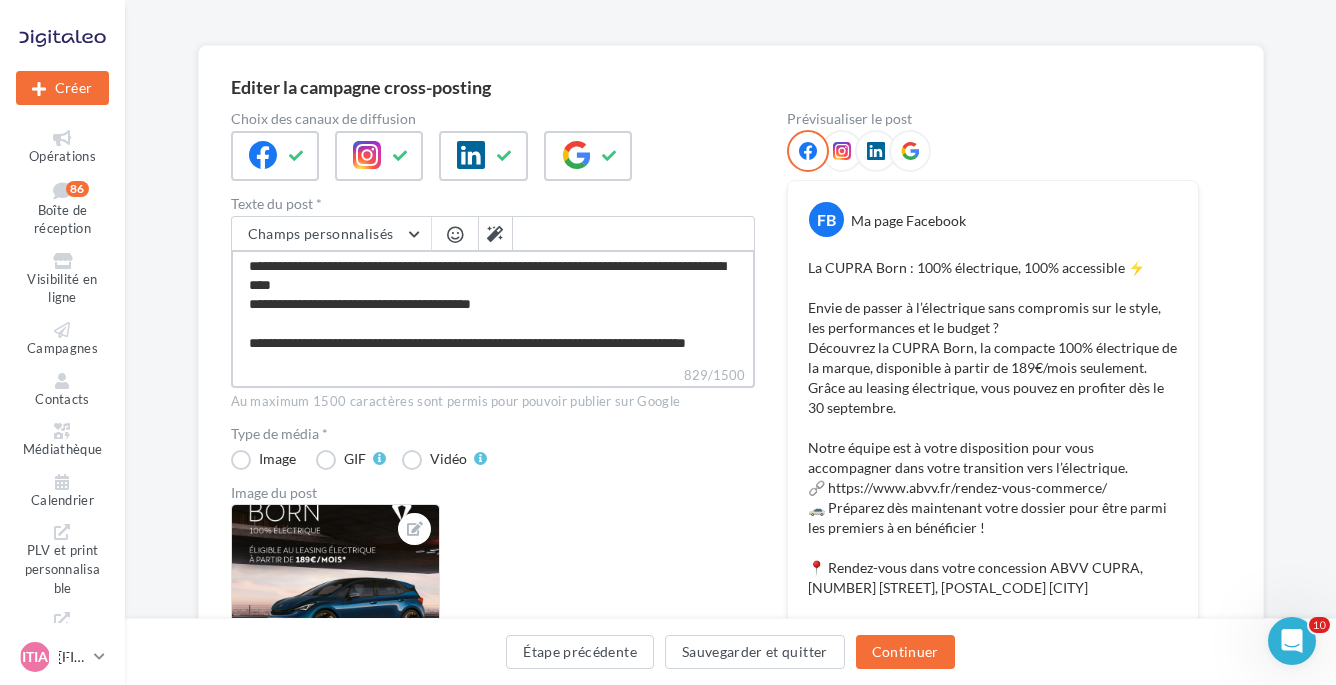 type on "**********" 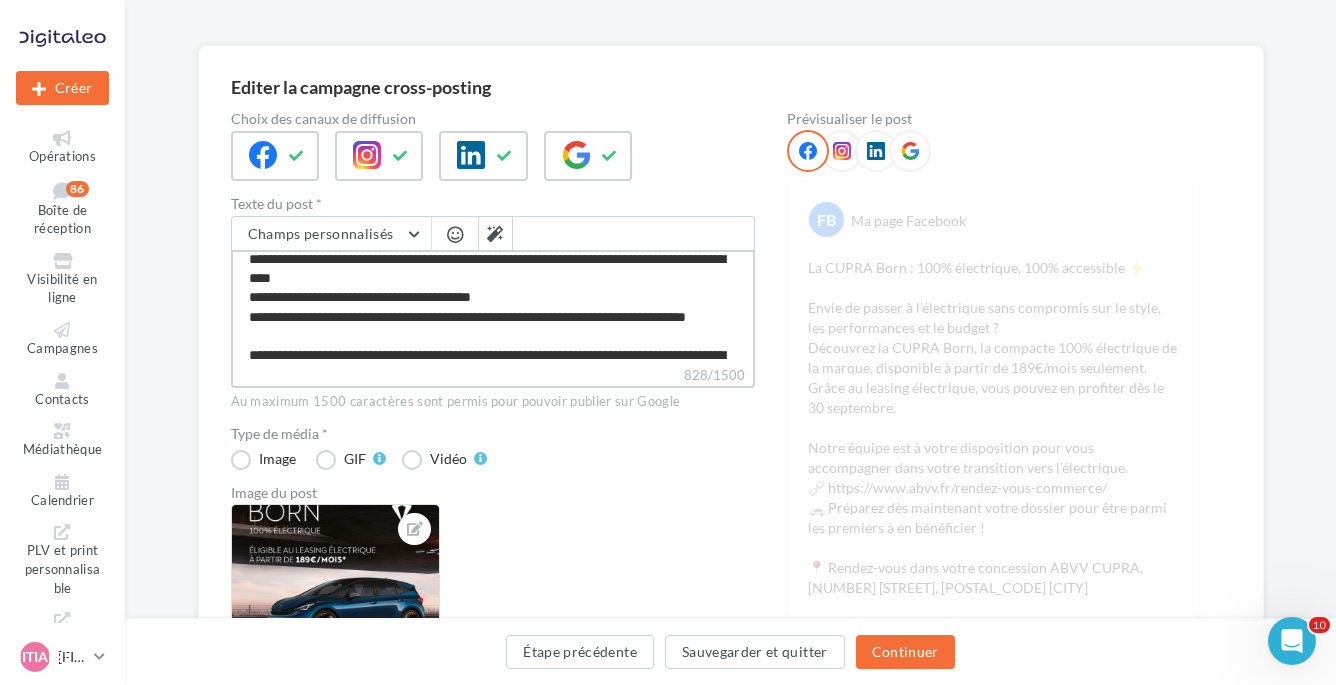 scroll, scrollTop: 146, scrollLeft: 0, axis: vertical 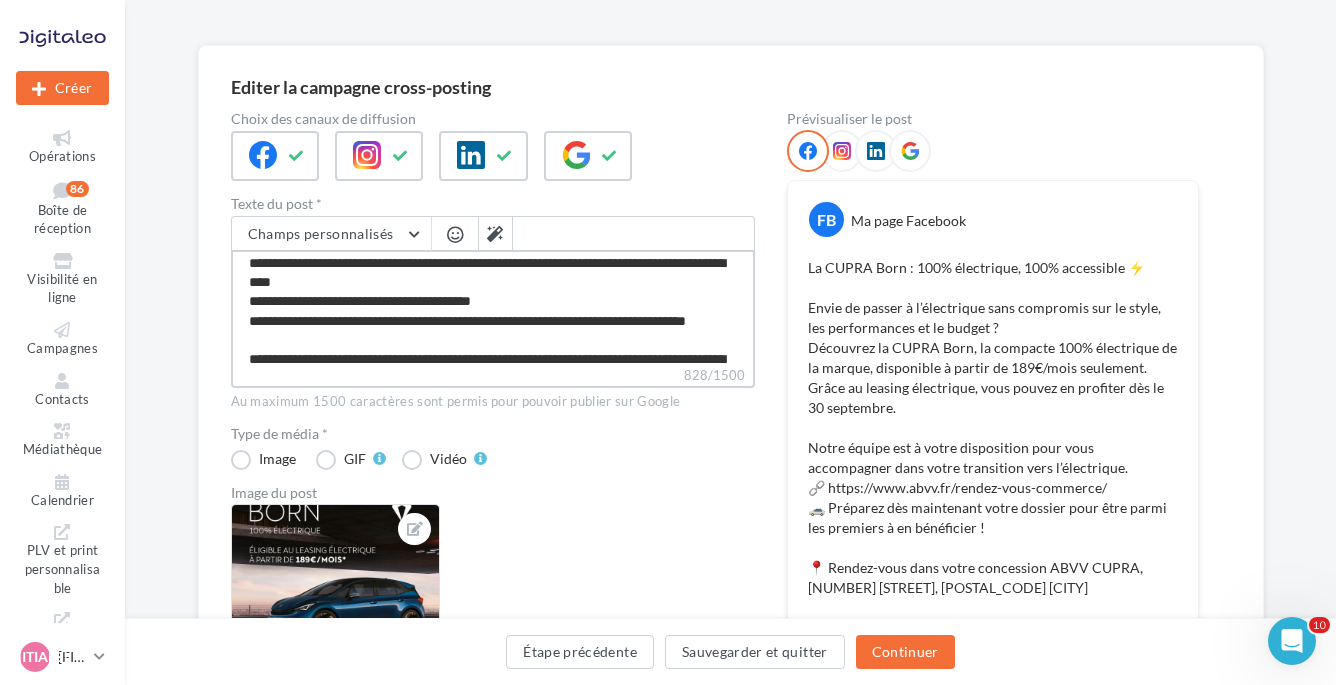 drag, startPoint x: 321, startPoint y: 355, endPoint x: 269, endPoint y: 338, distance: 54.708317 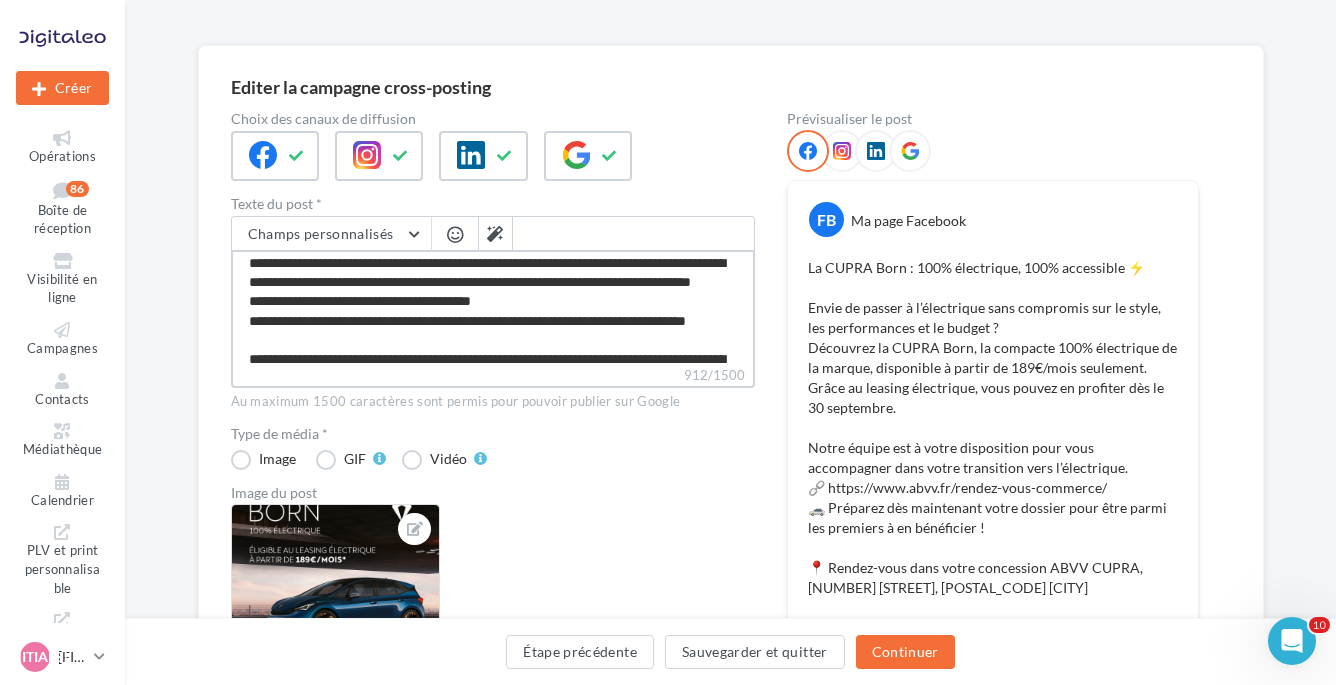 type on "**********" 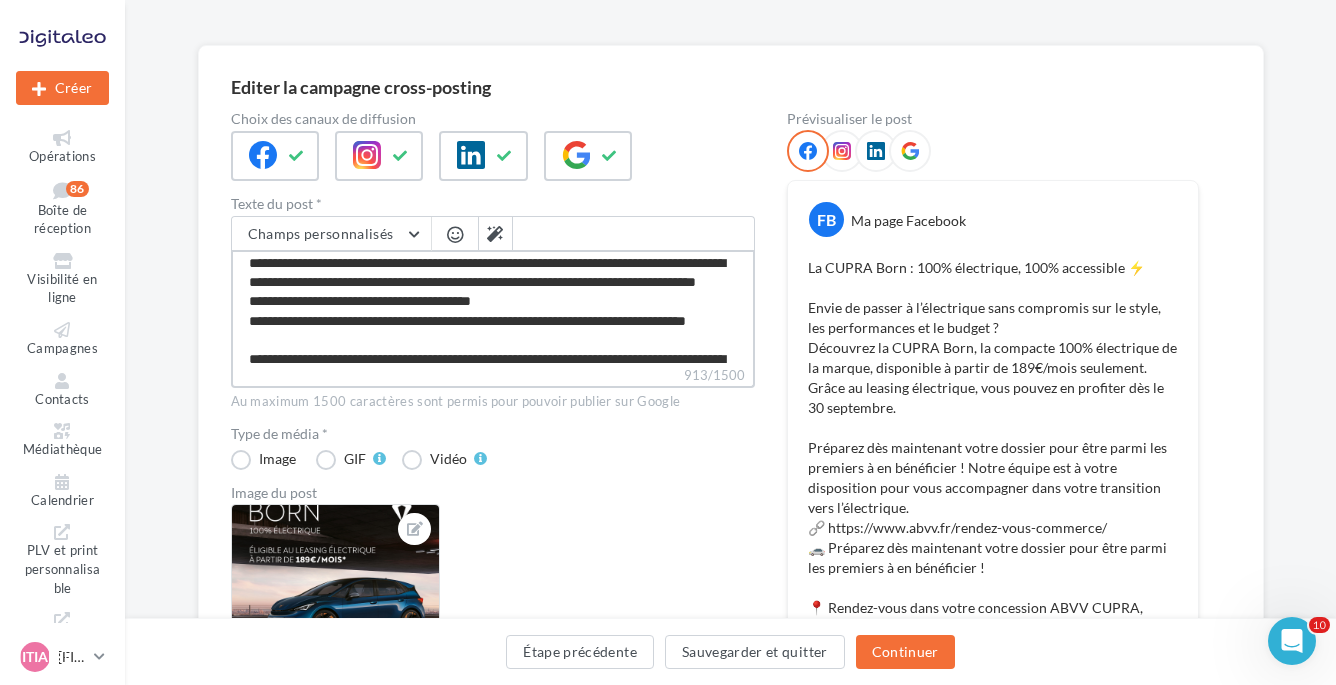 drag, startPoint x: 440, startPoint y: 323, endPoint x: 705, endPoint y: 304, distance: 265.68027 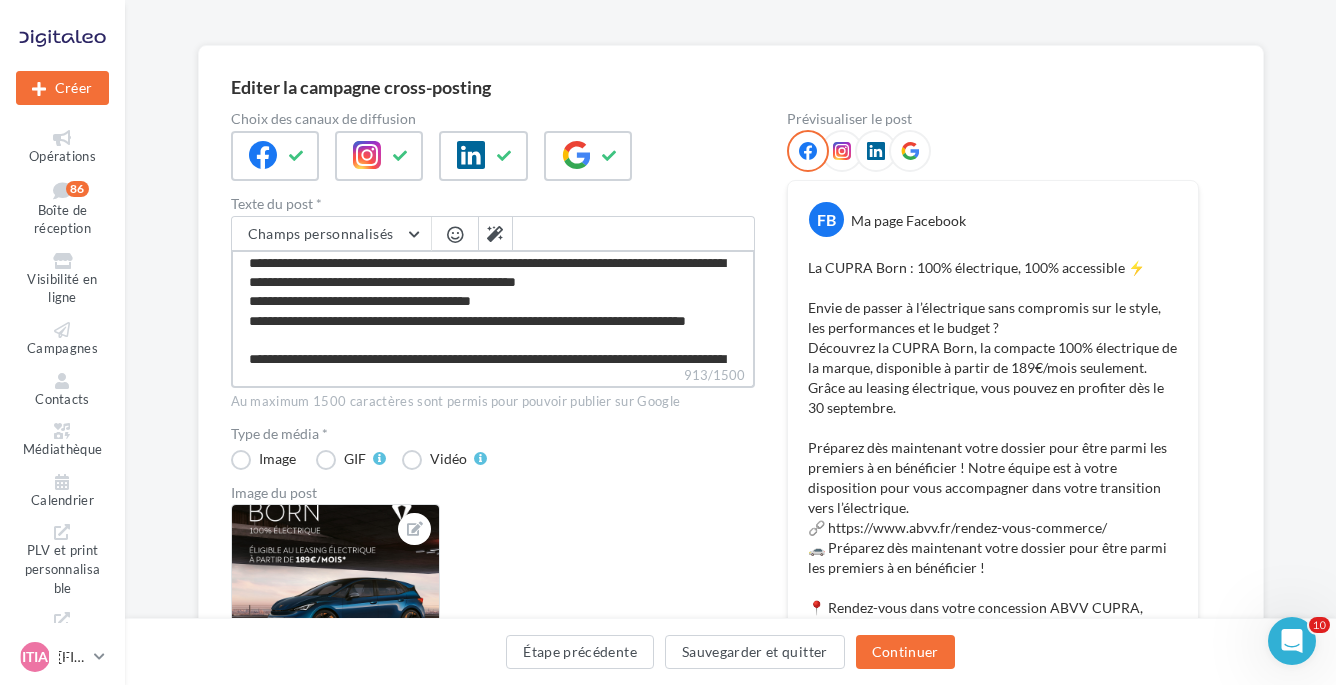 type on "**********" 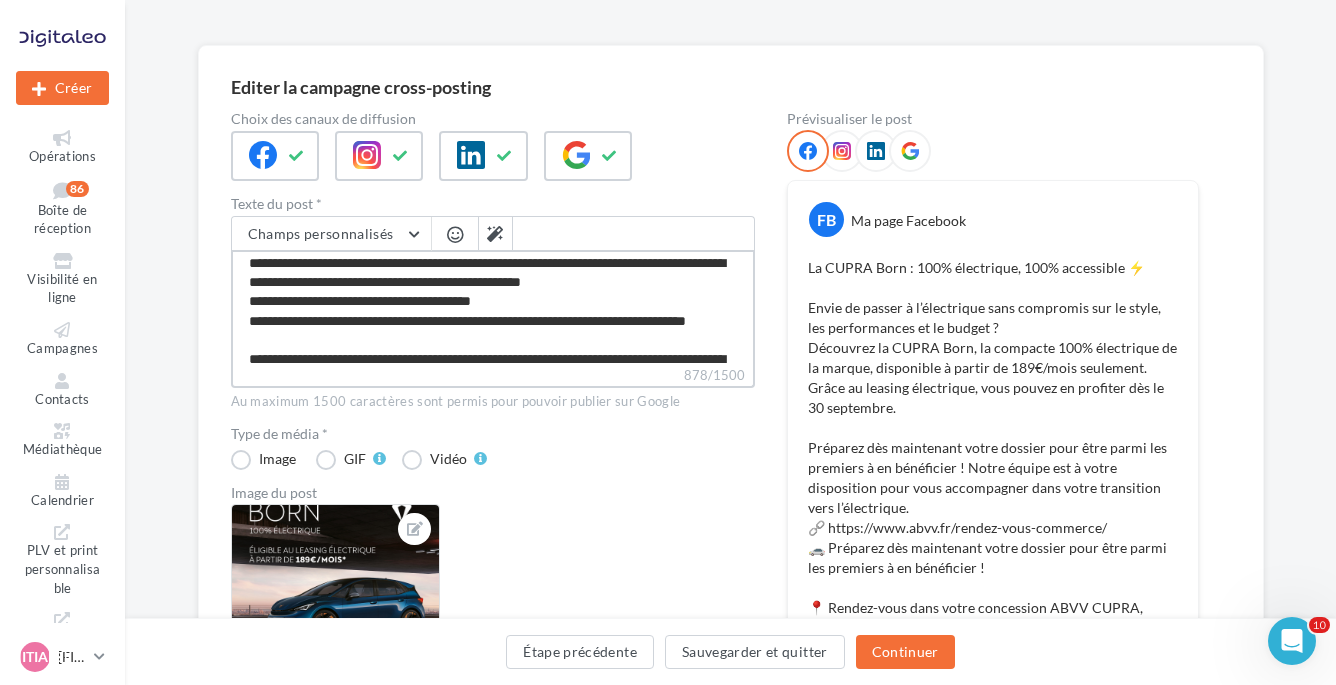 type on "**********" 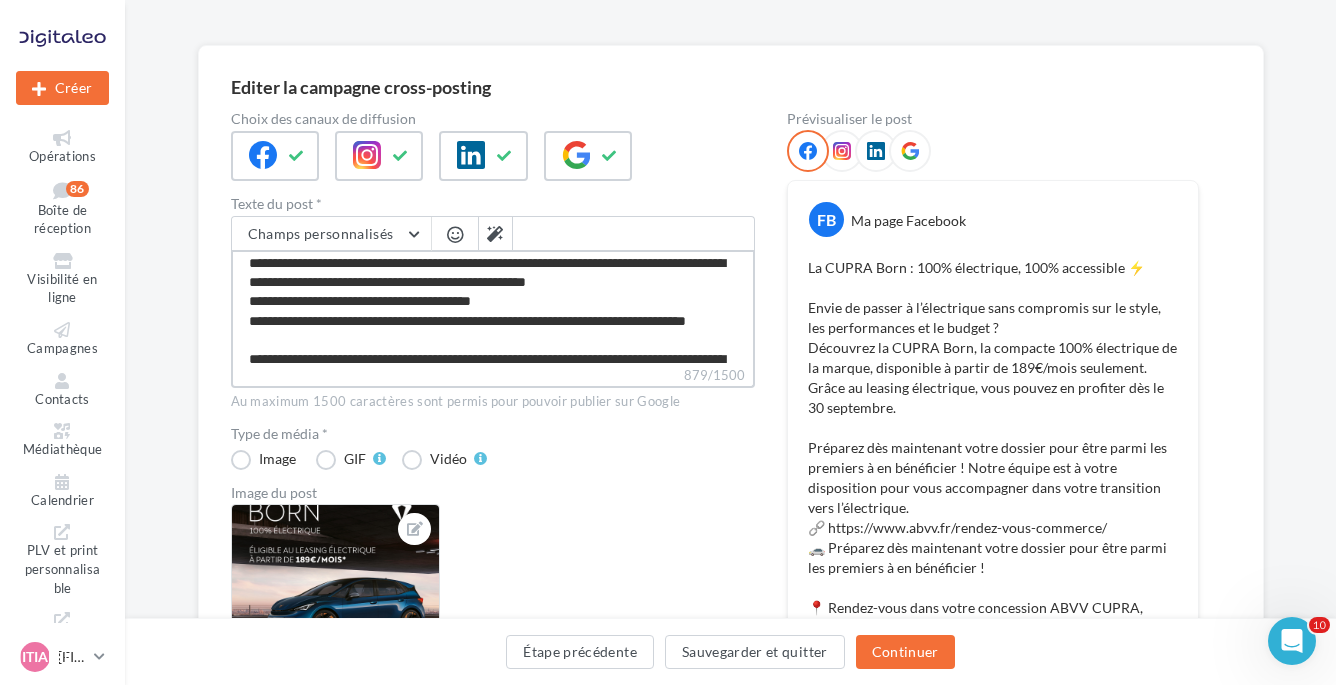 type on "**********" 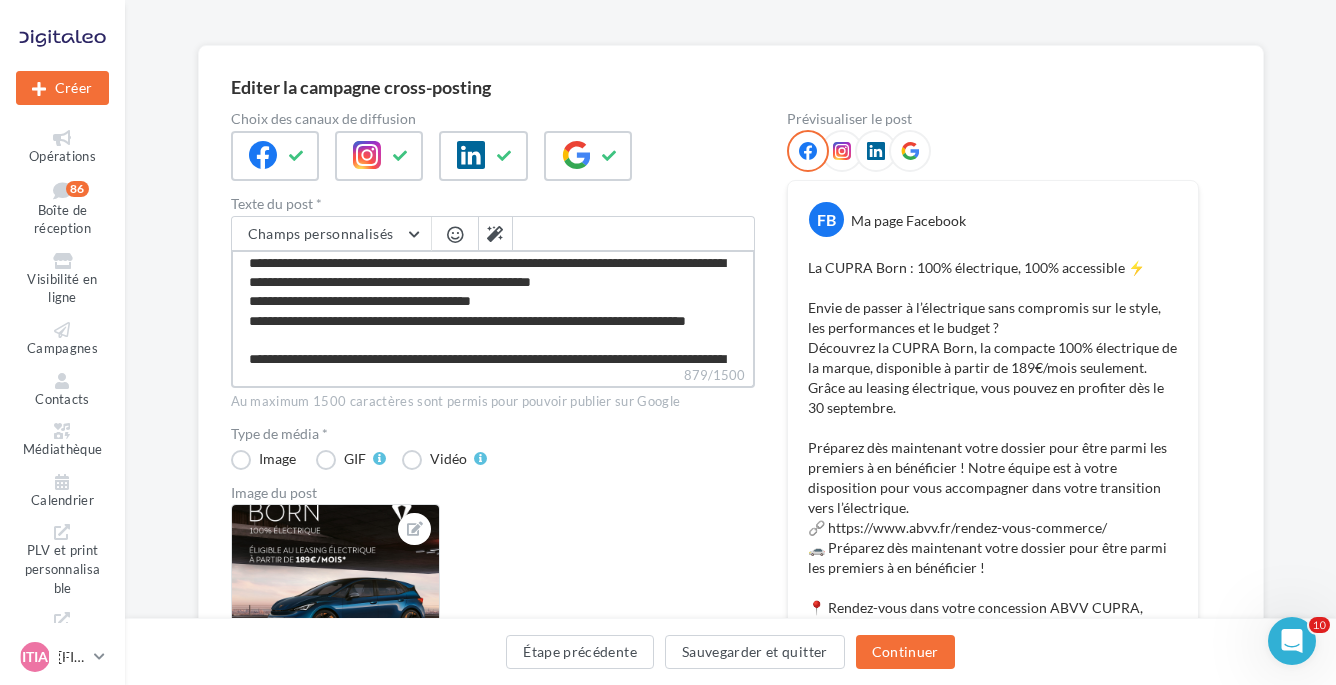 type on "**********" 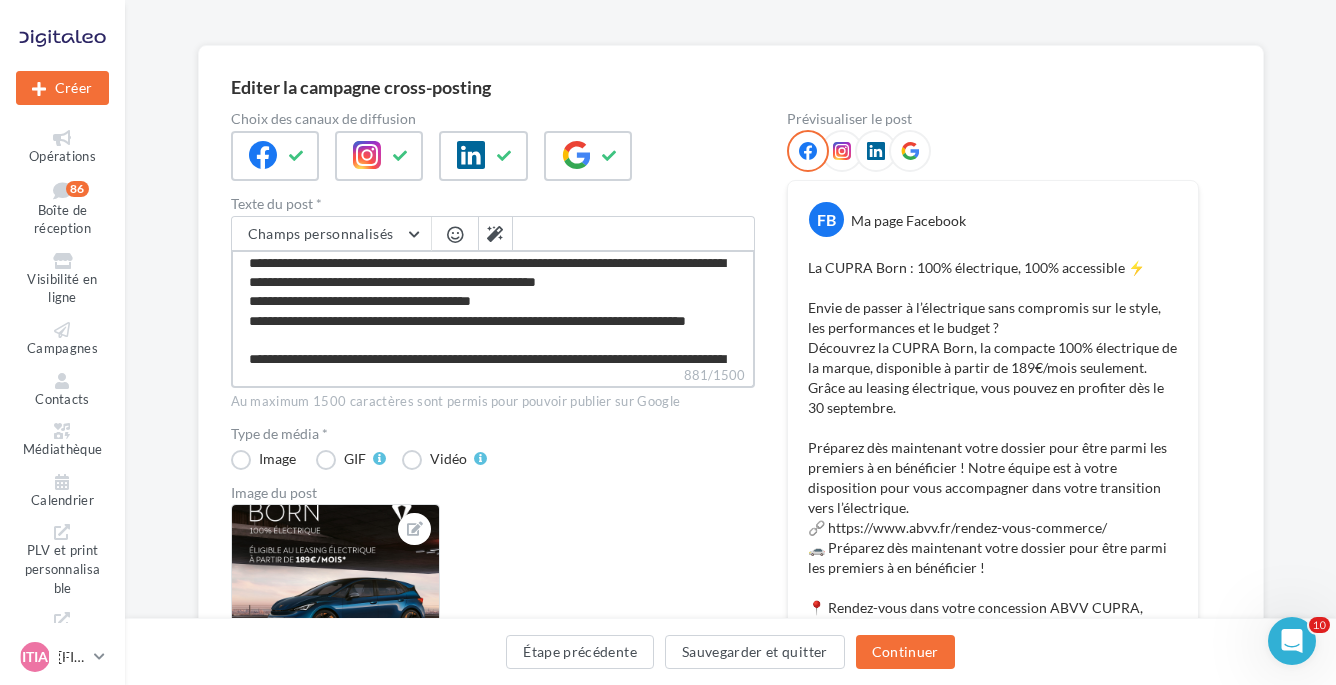 type on "**********" 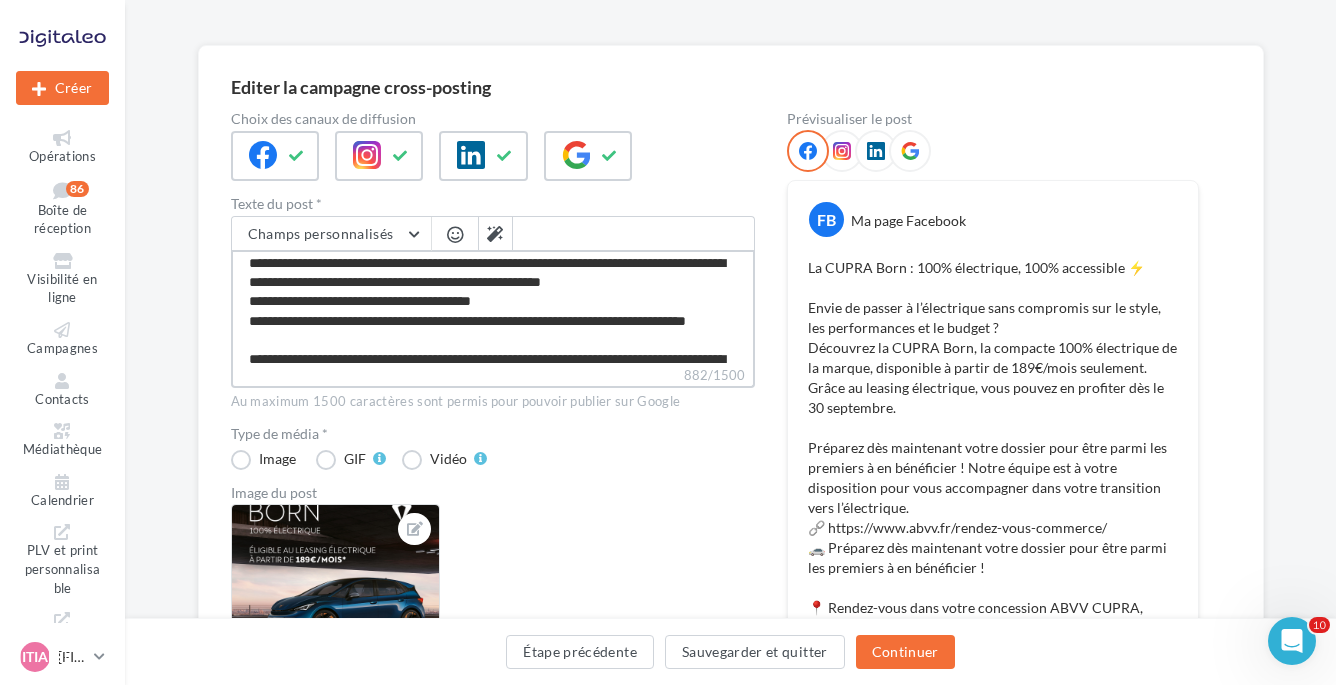 type on "**********" 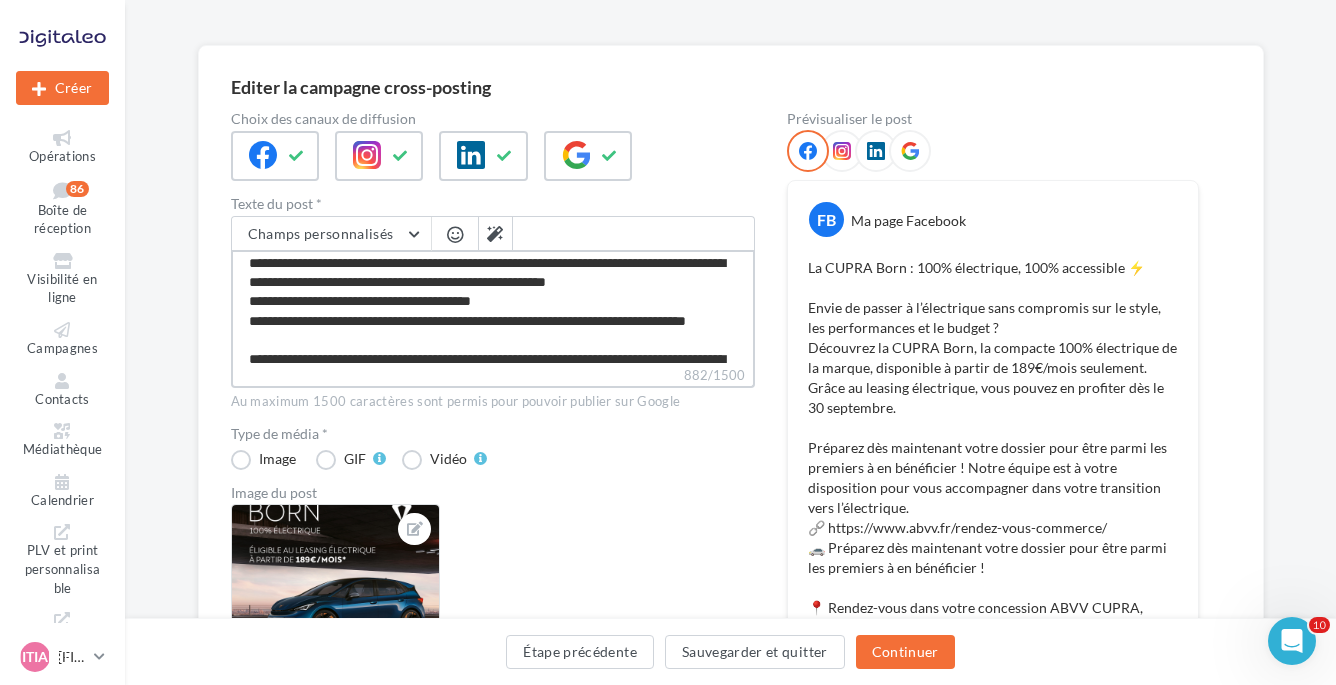 type on "**********" 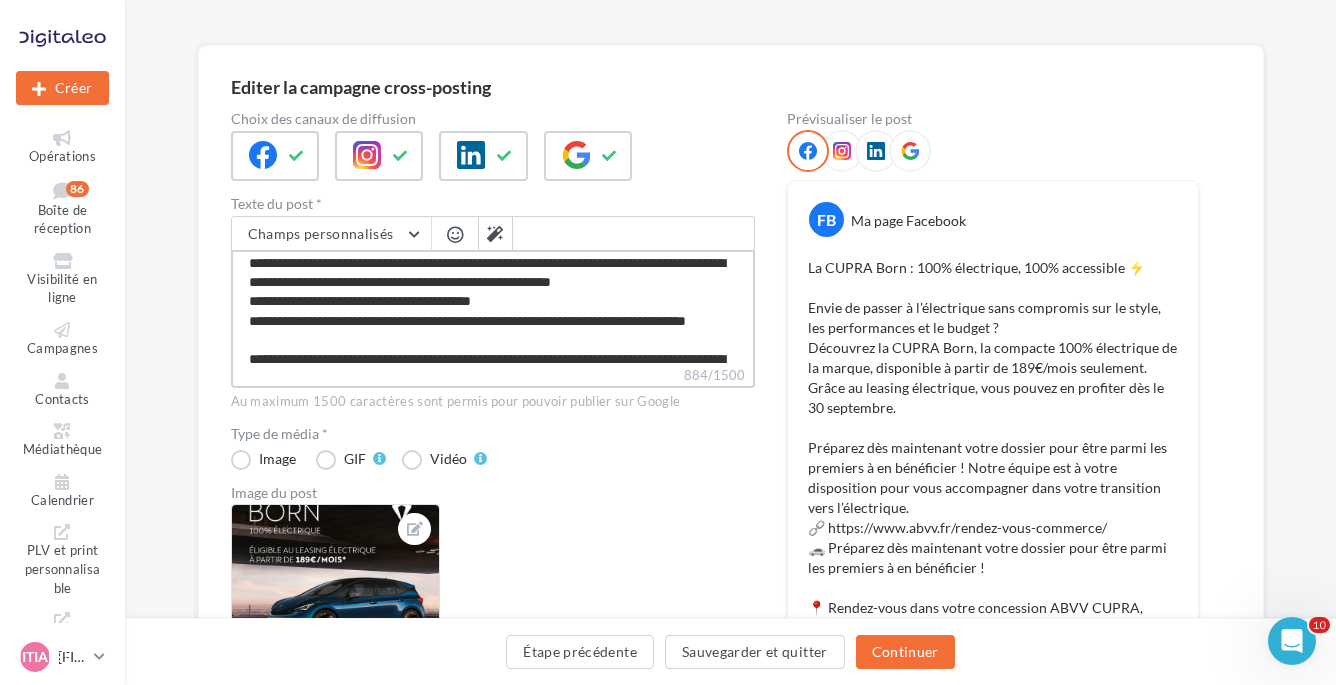 type on "**********" 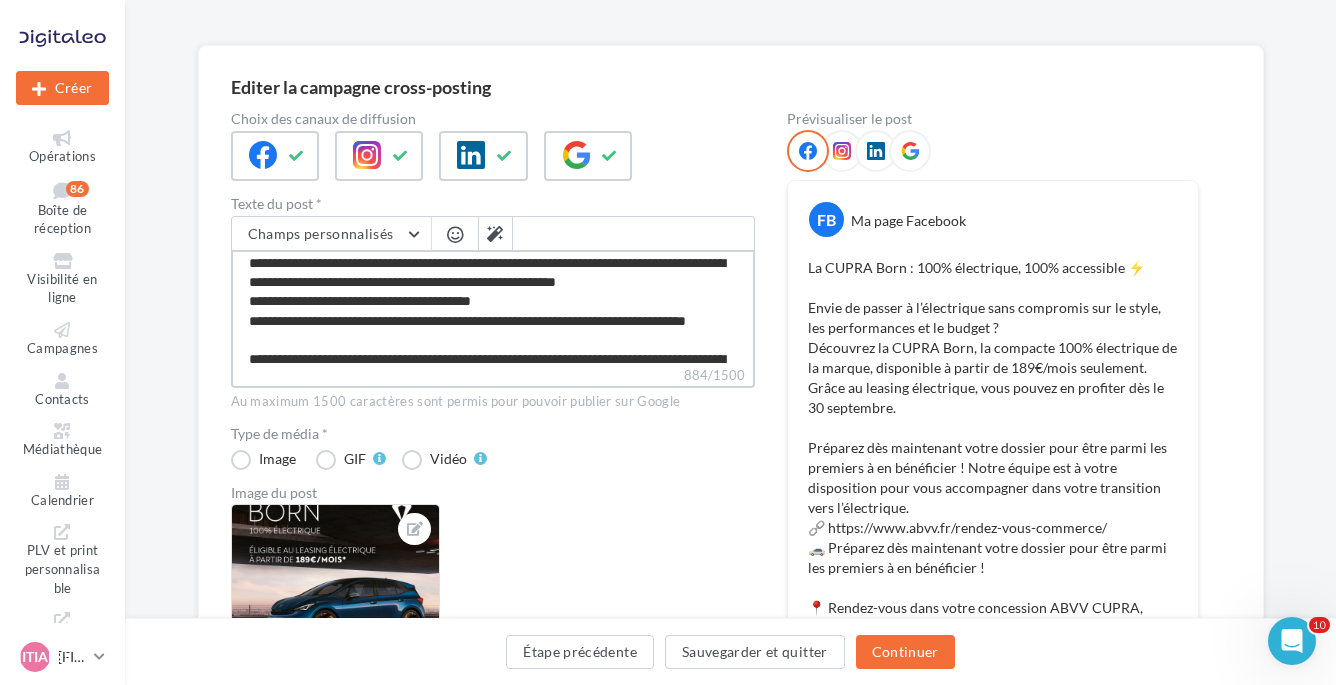 type on "**********" 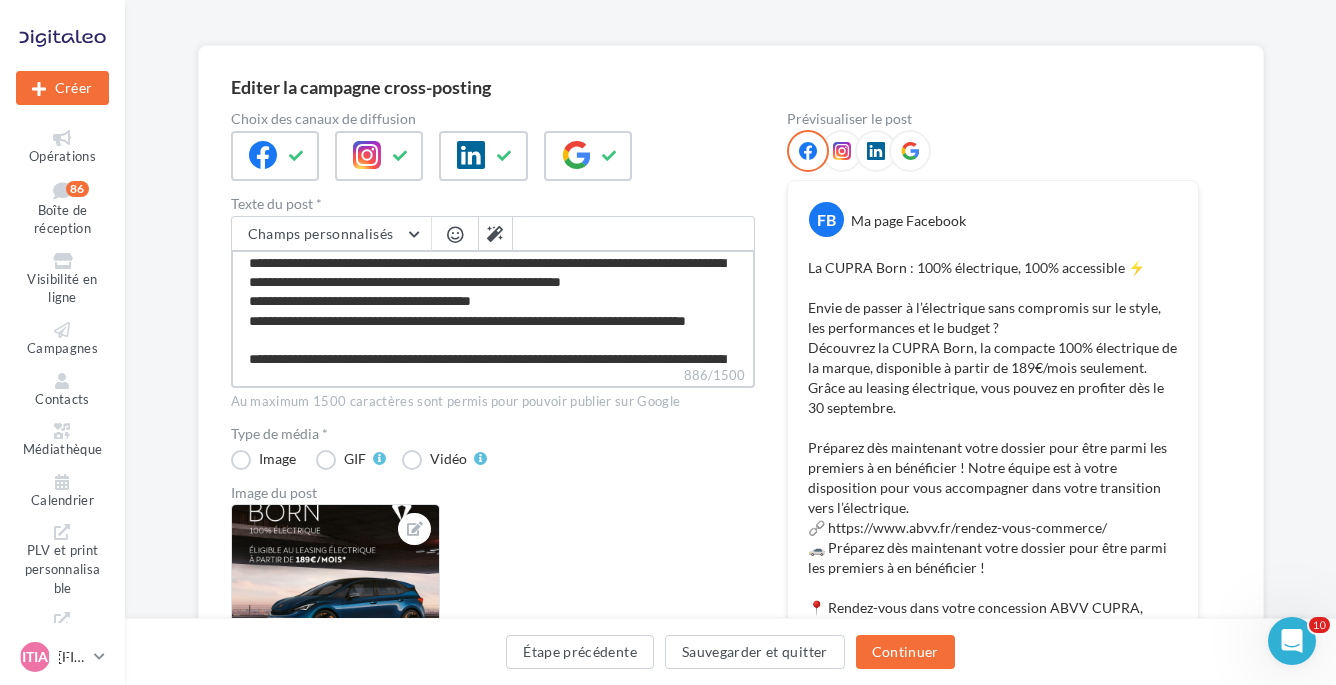 type on "**********" 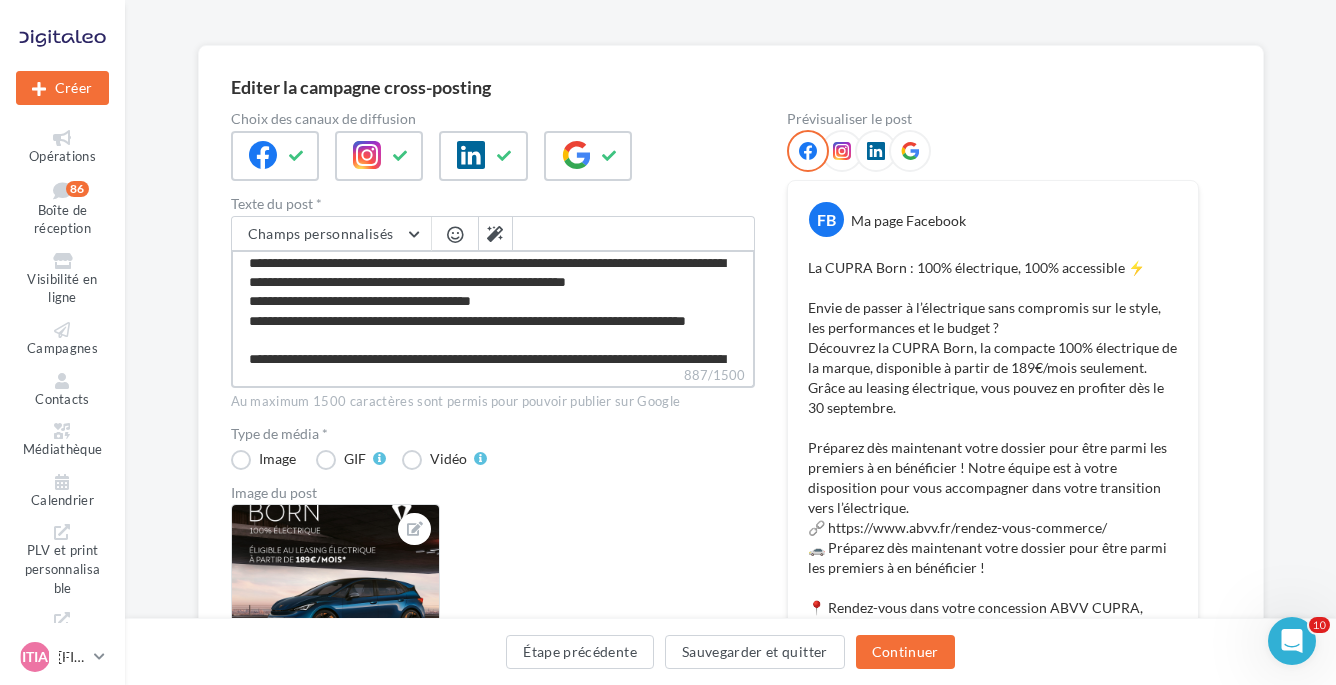 type on "**********" 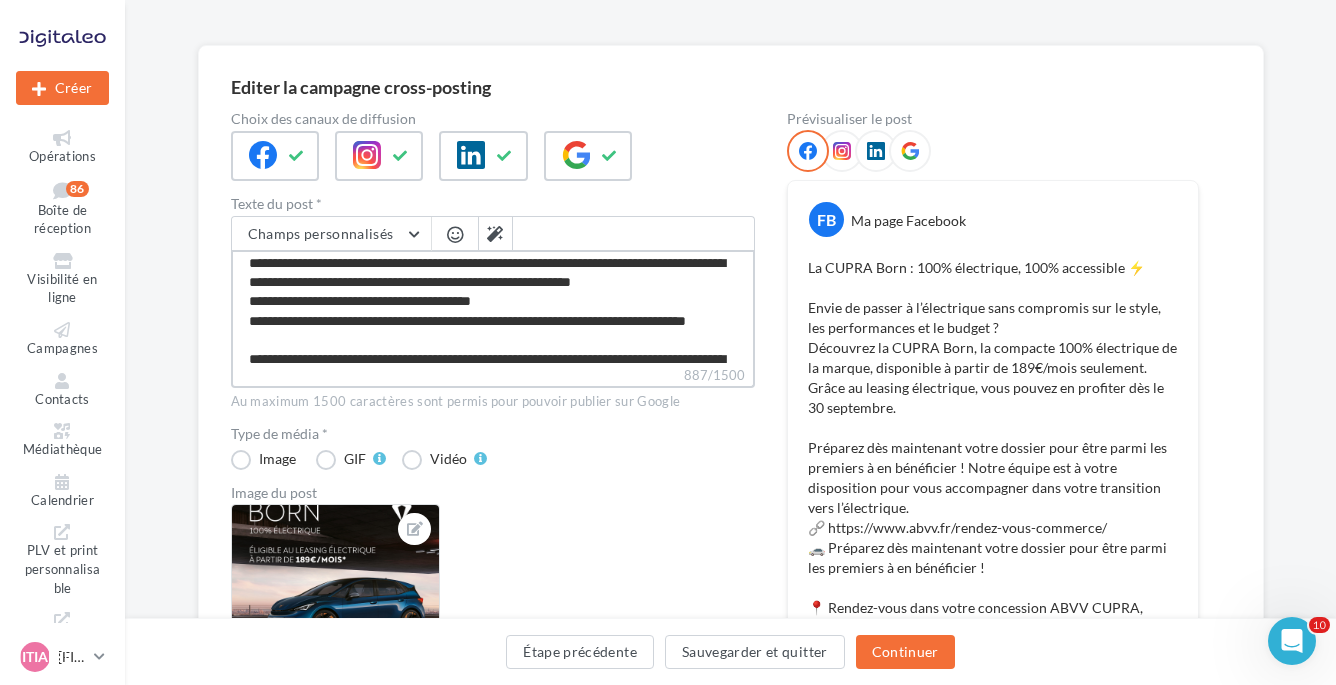 type on "**********" 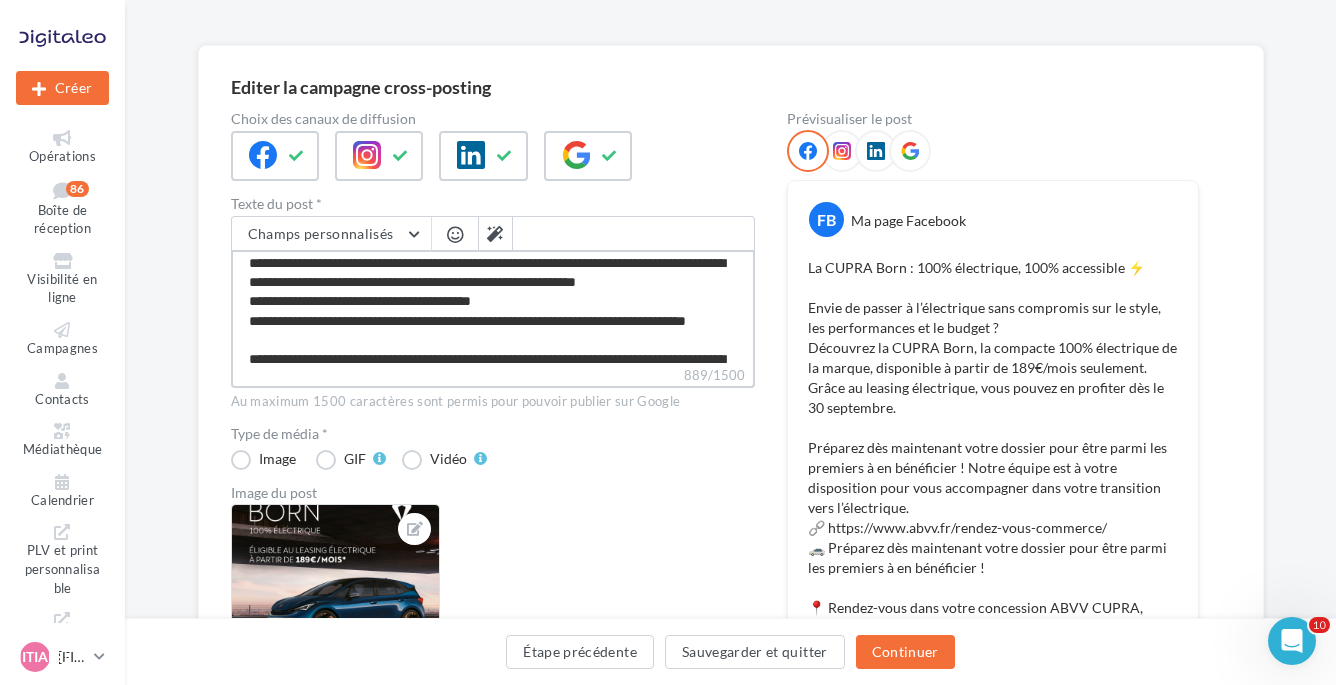 type on "**********" 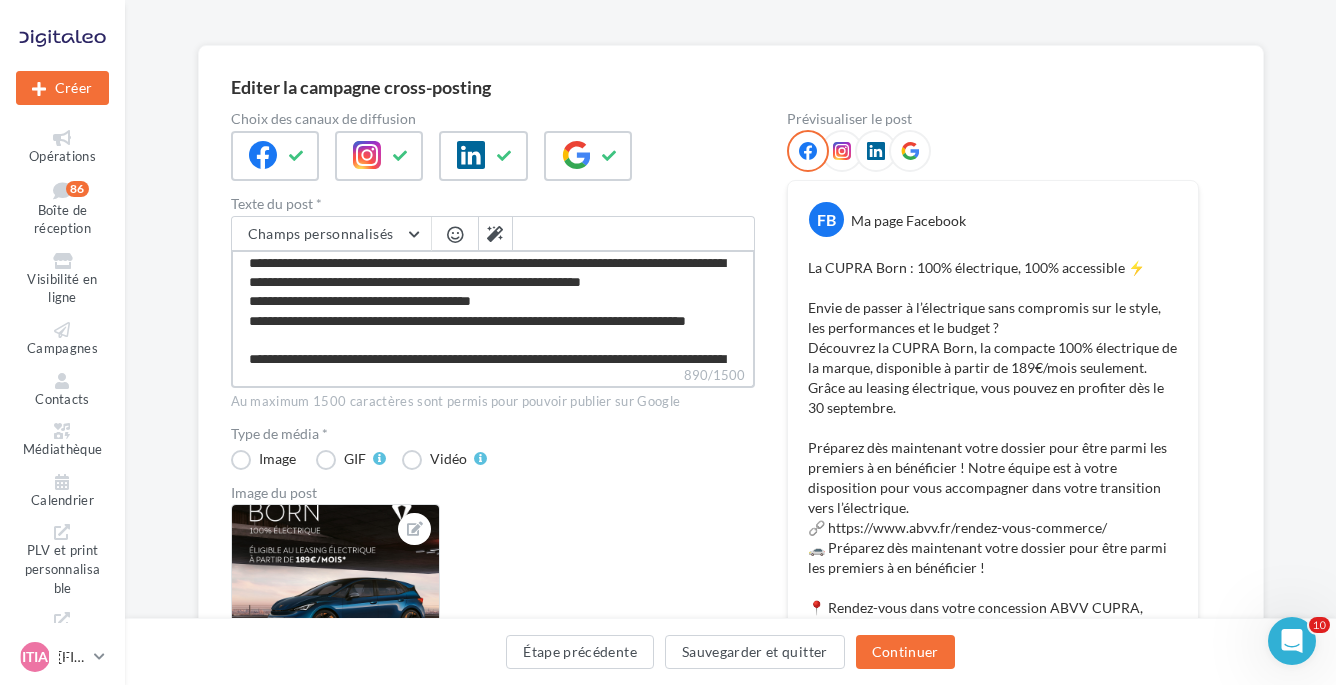type on "**********" 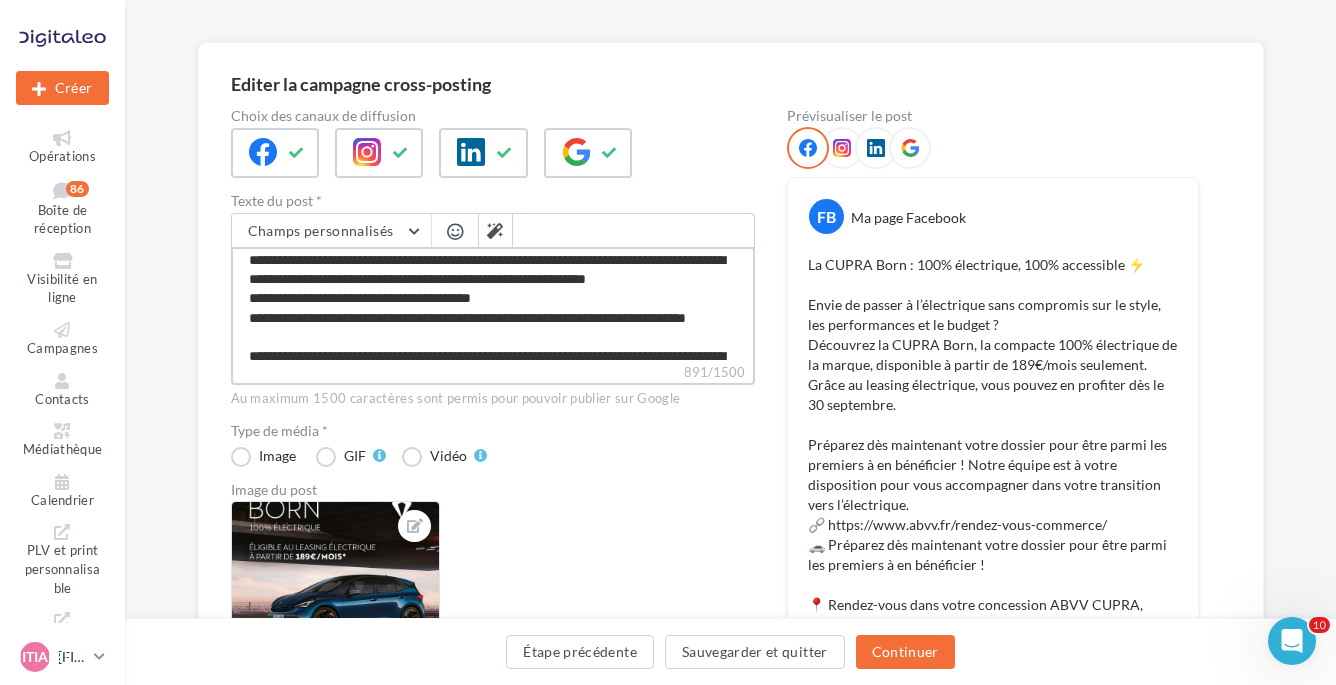 scroll, scrollTop: 127, scrollLeft: 0, axis: vertical 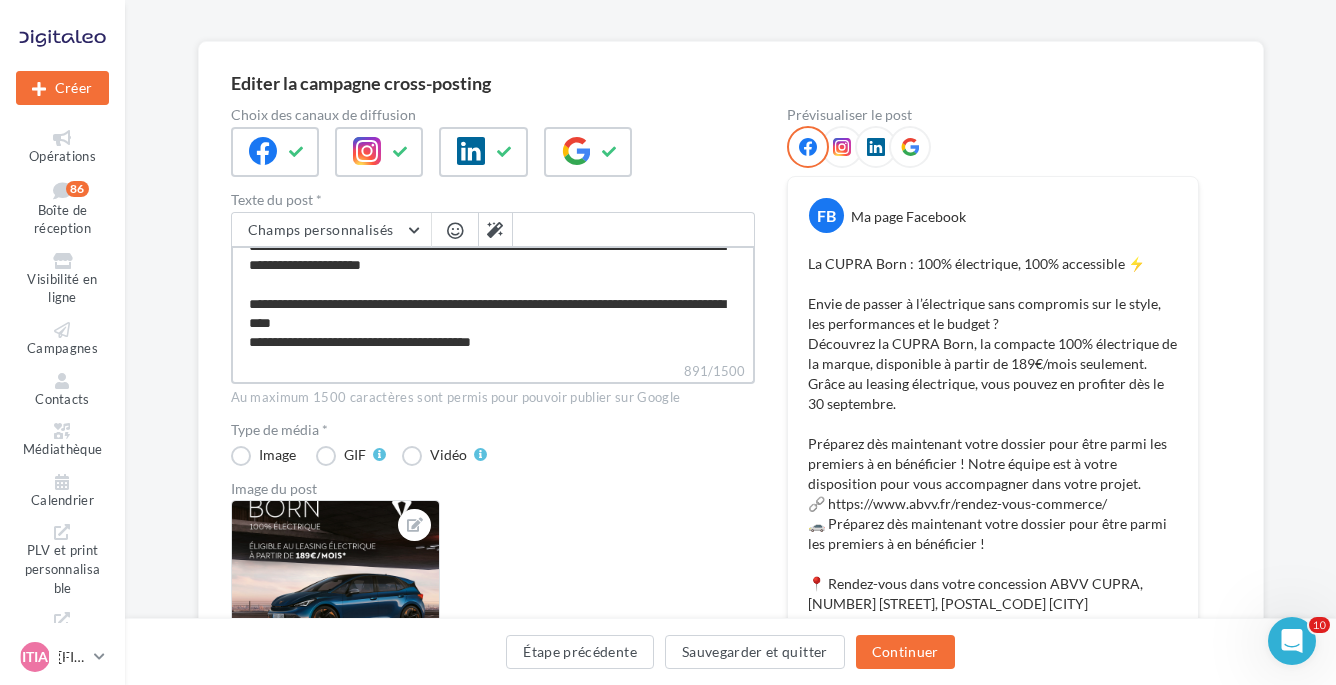 drag, startPoint x: 246, startPoint y: 341, endPoint x: 358, endPoint y: 274, distance: 130.51053 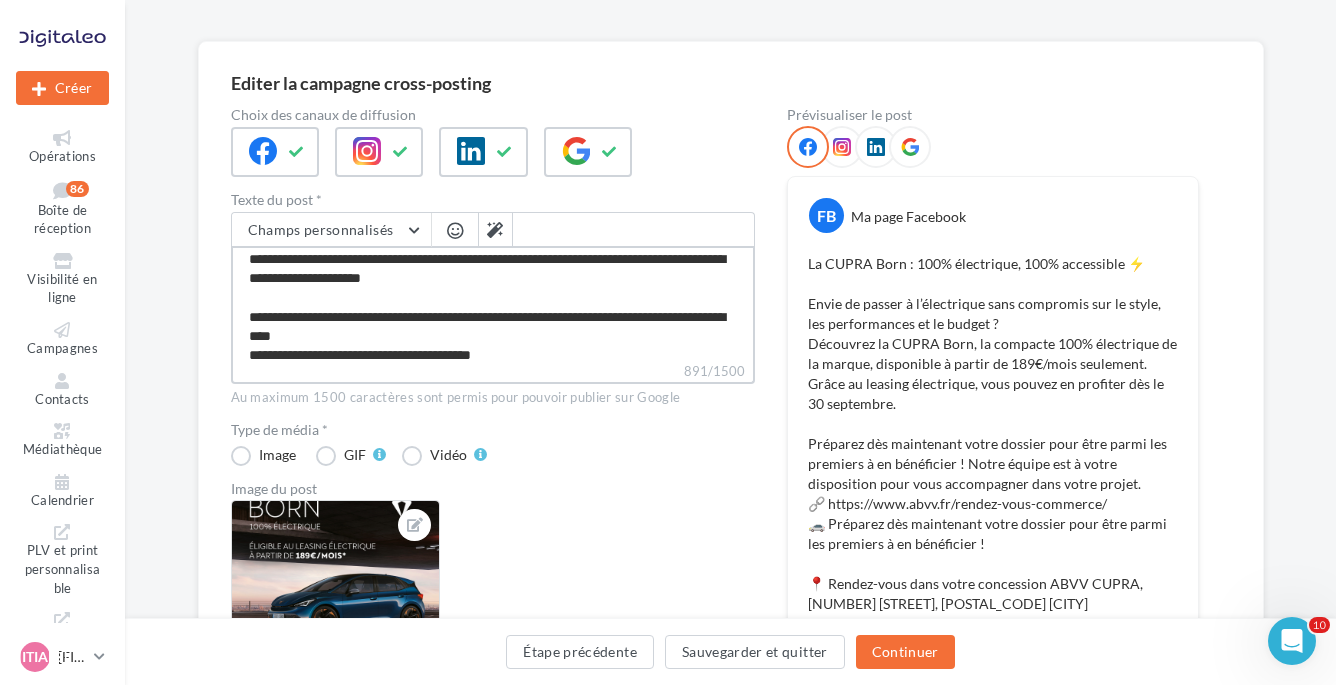 scroll, scrollTop: 235, scrollLeft: 0, axis: vertical 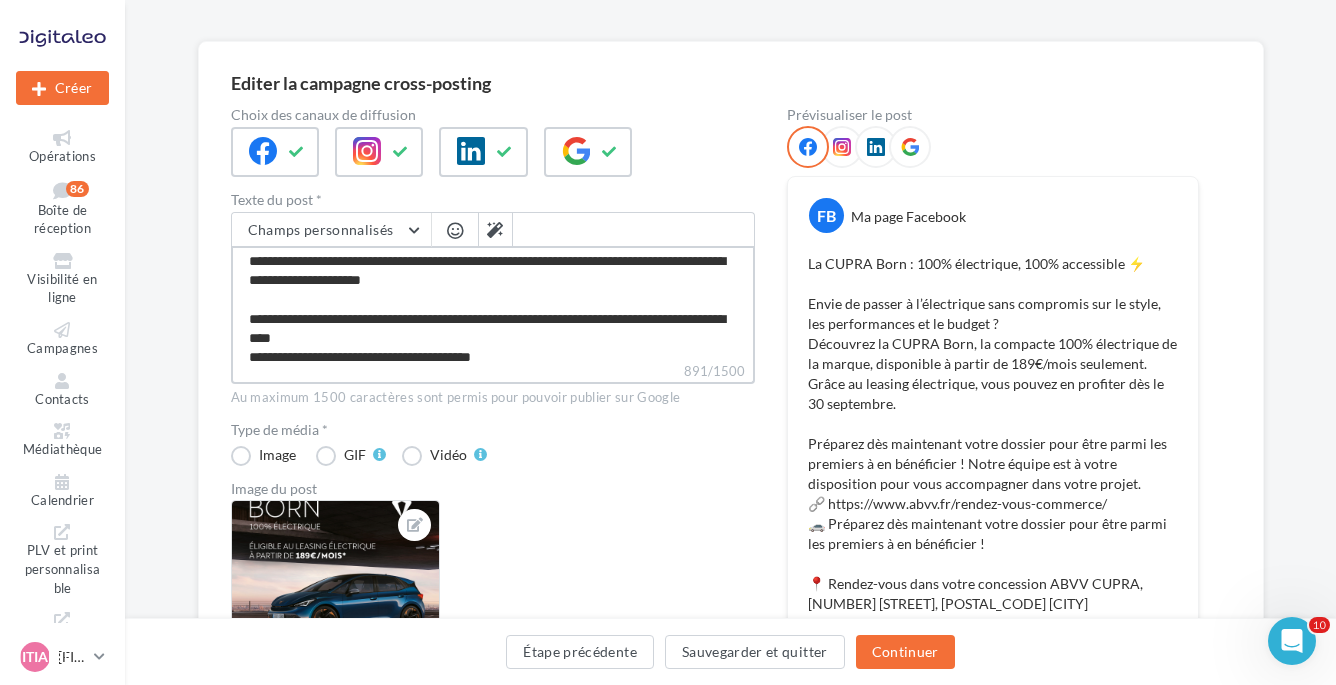 click on "**********" at bounding box center [493, 303] 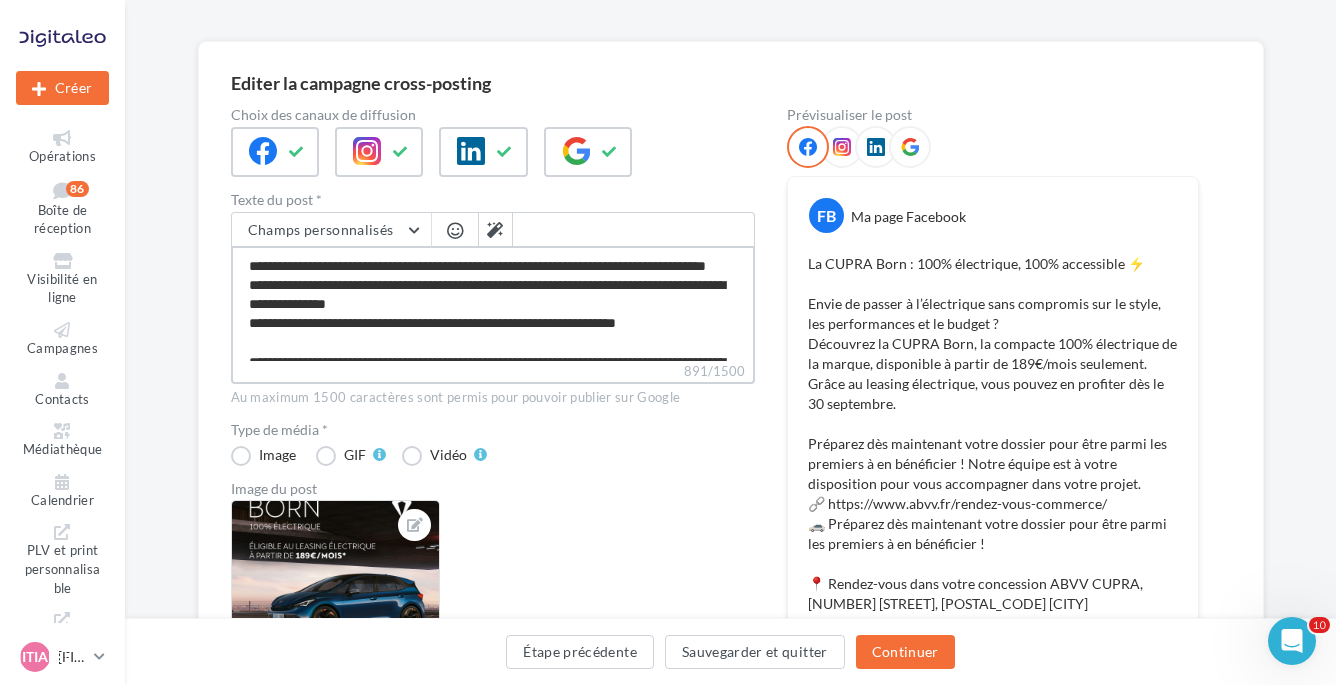 drag, startPoint x: 327, startPoint y: 284, endPoint x: 240, endPoint y: 258, distance: 90.80198 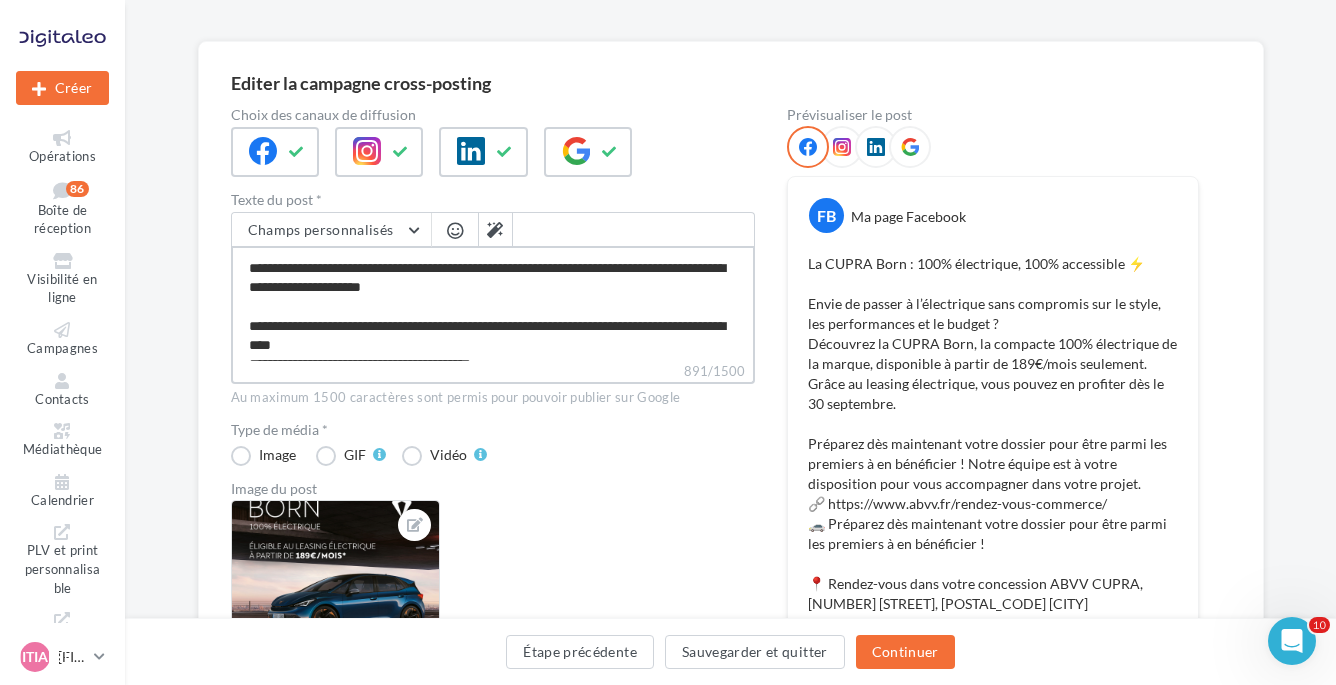 scroll, scrollTop: 226, scrollLeft: 0, axis: vertical 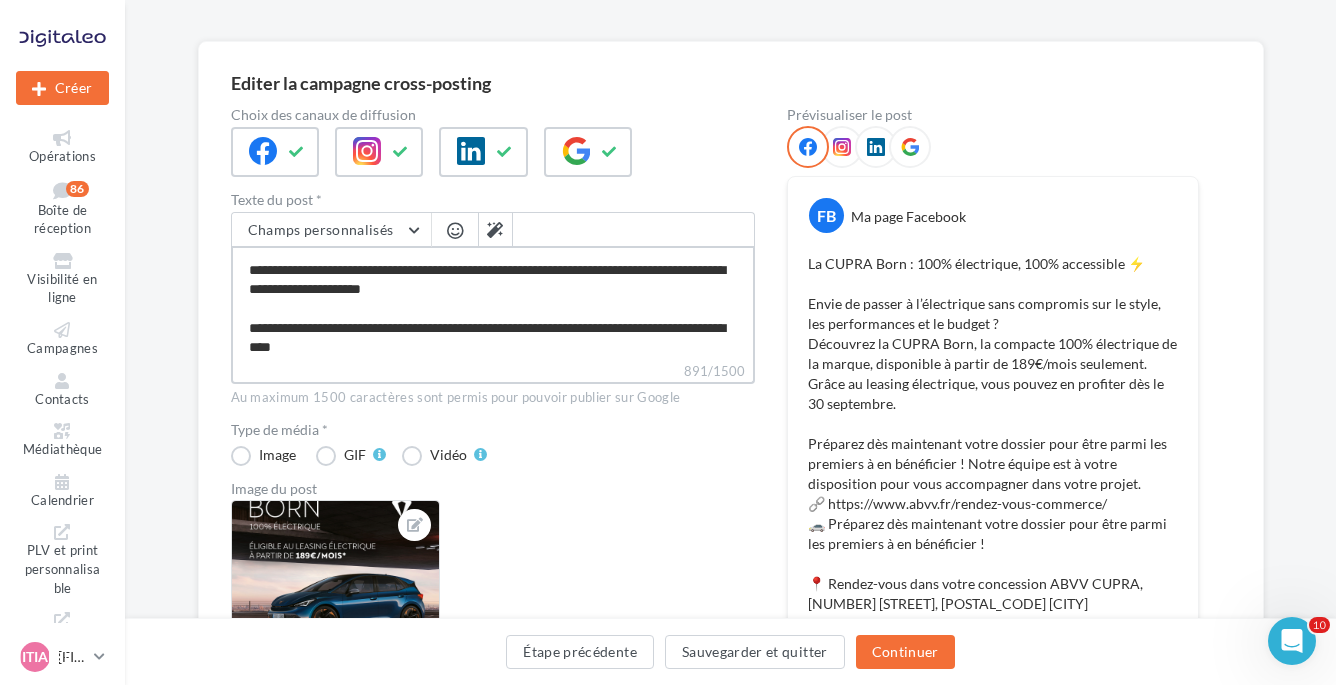 click on "**********" at bounding box center (493, 303) 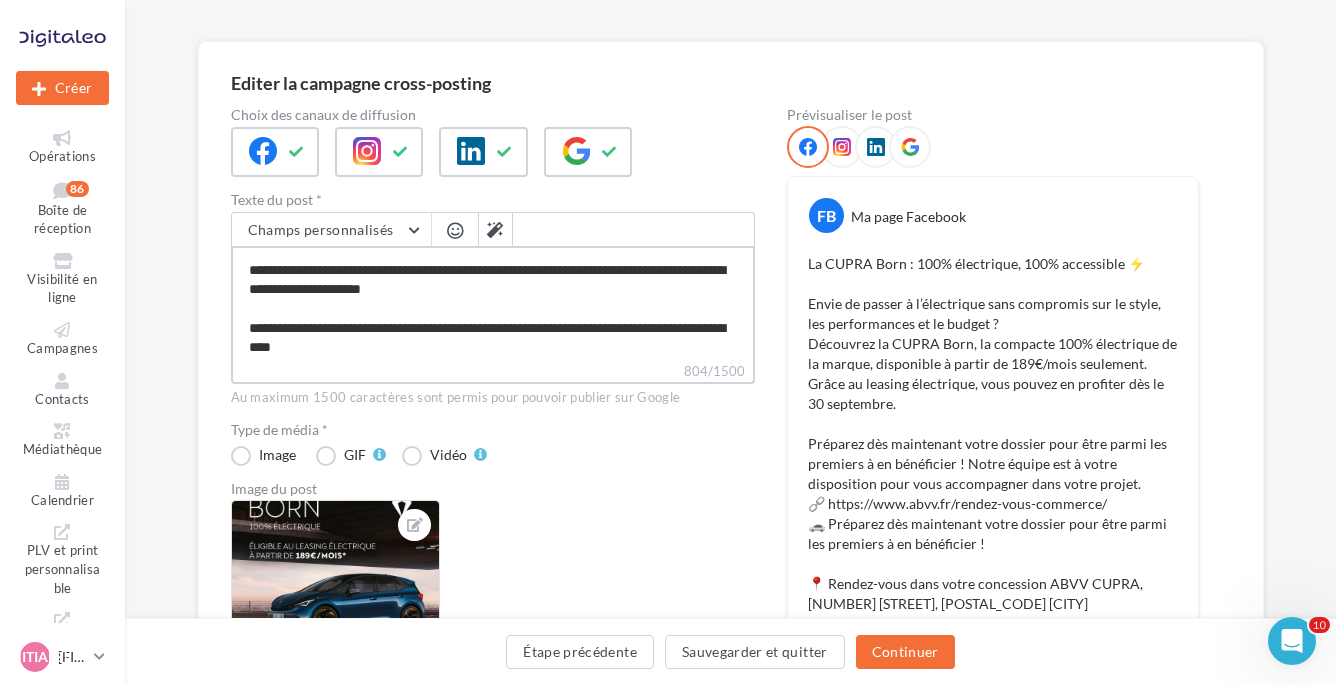 type on "**********" 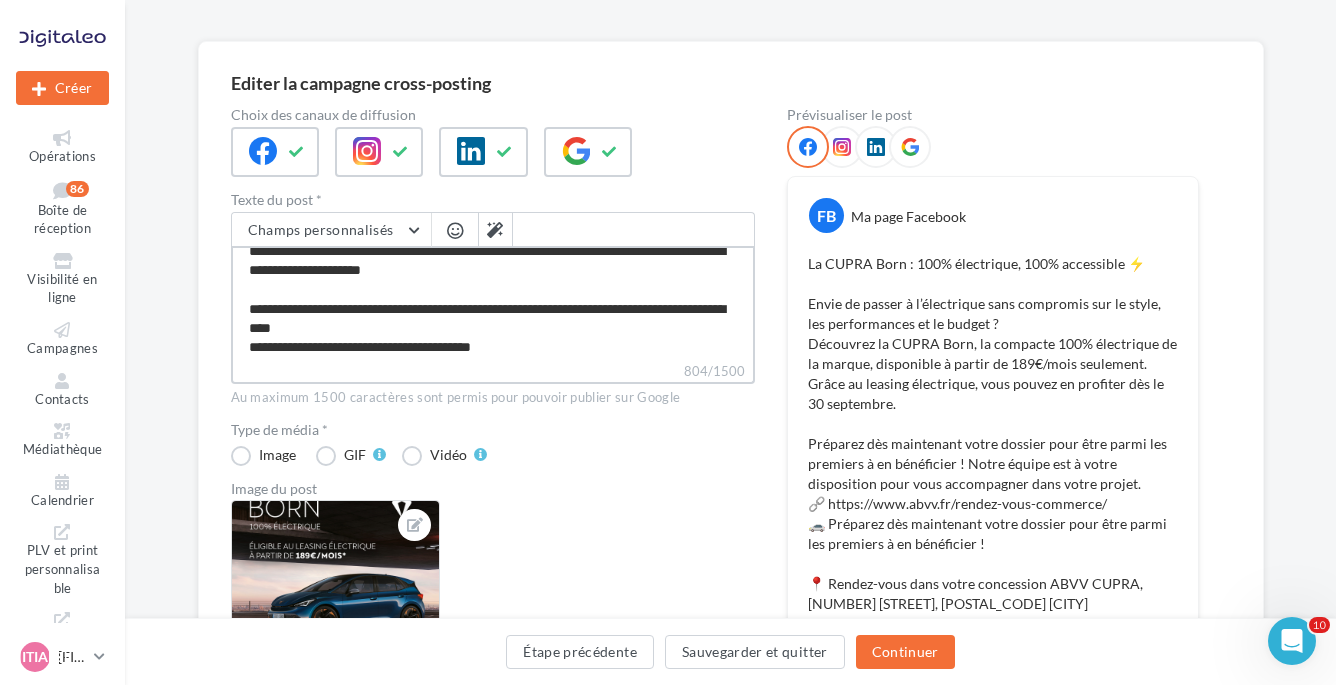 scroll, scrollTop: 206, scrollLeft: 0, axis: vertical 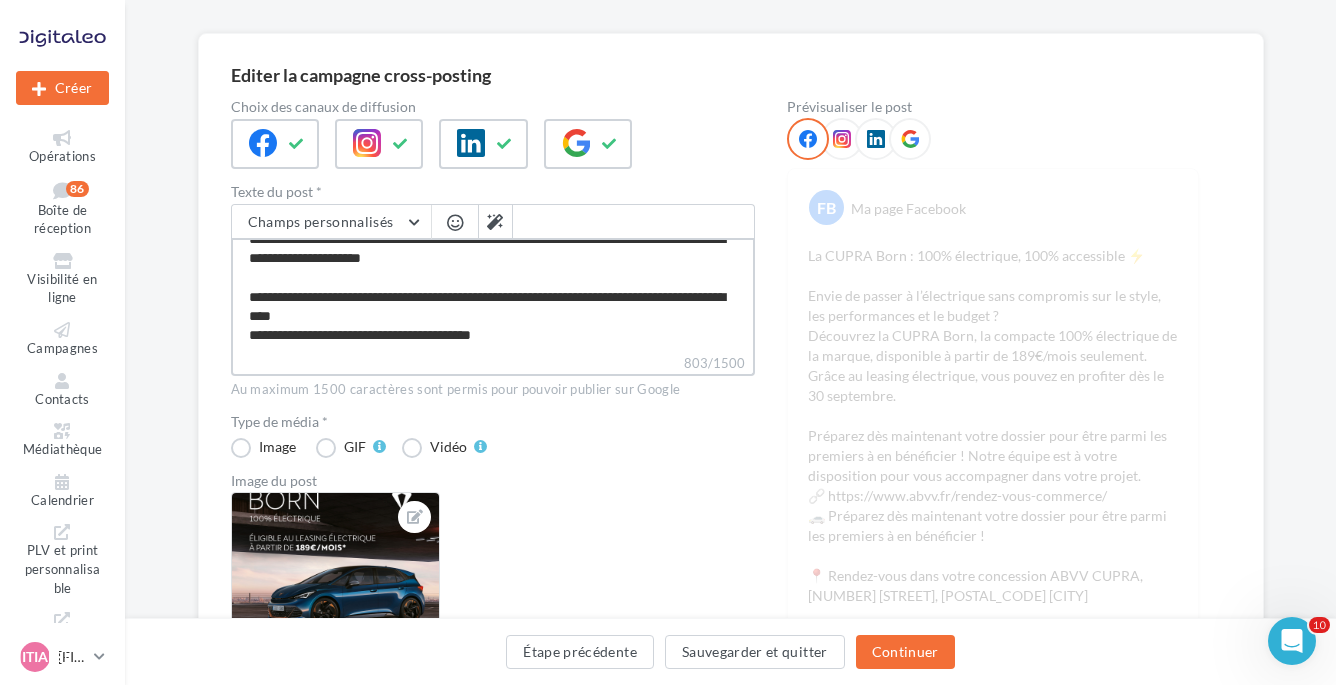 drag, startPoint x: 516, startPoint y: 332, endPoint x: 303, endPoint y: 274, distance: 220.75552 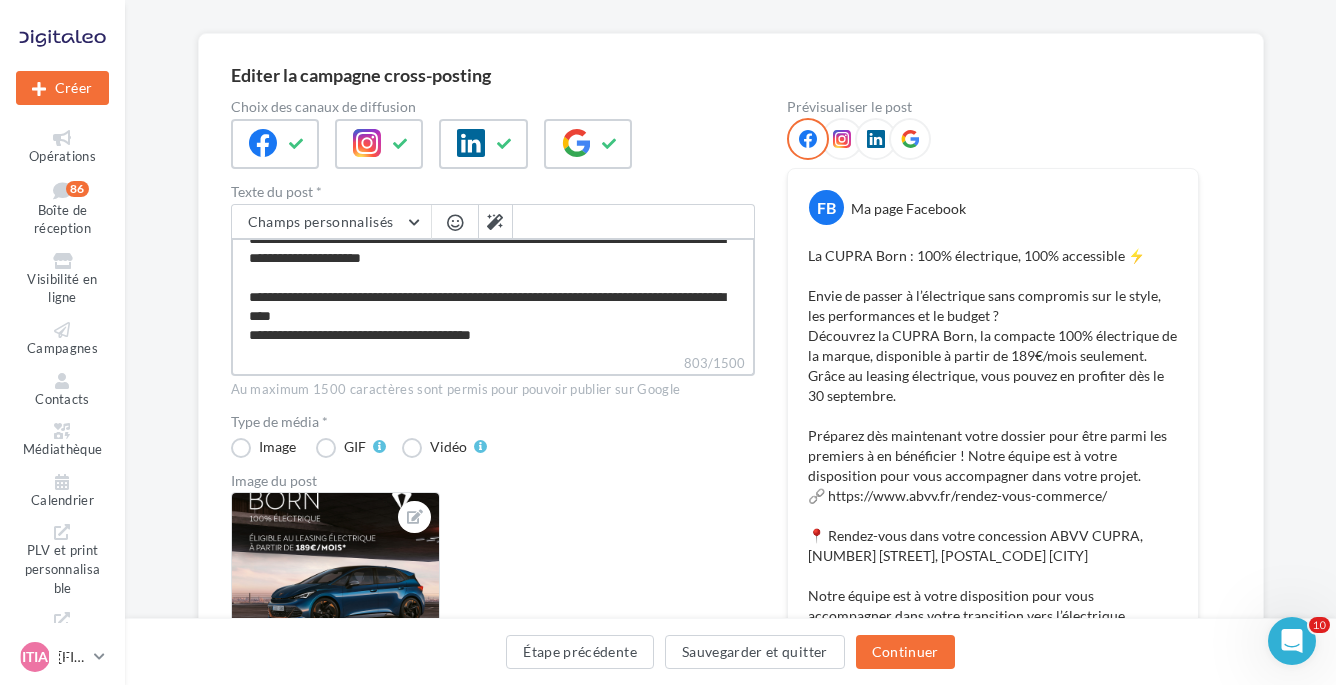type on "**********" 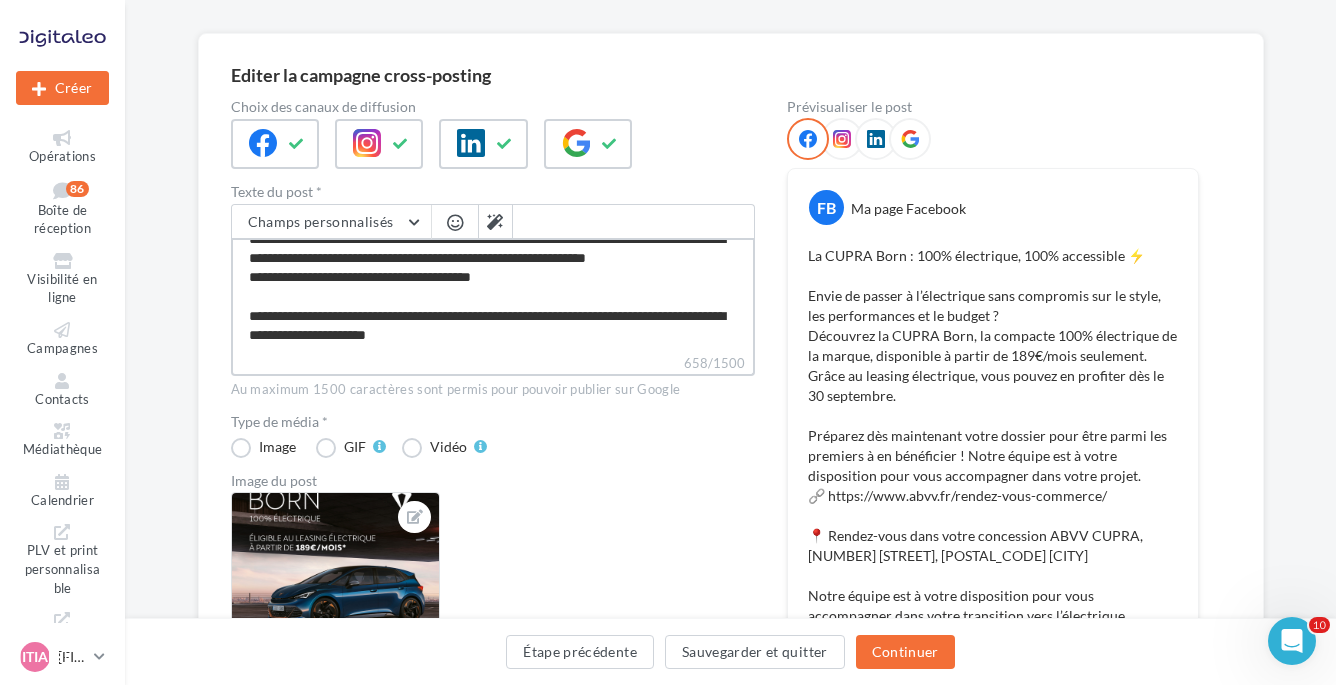 type on "**********" 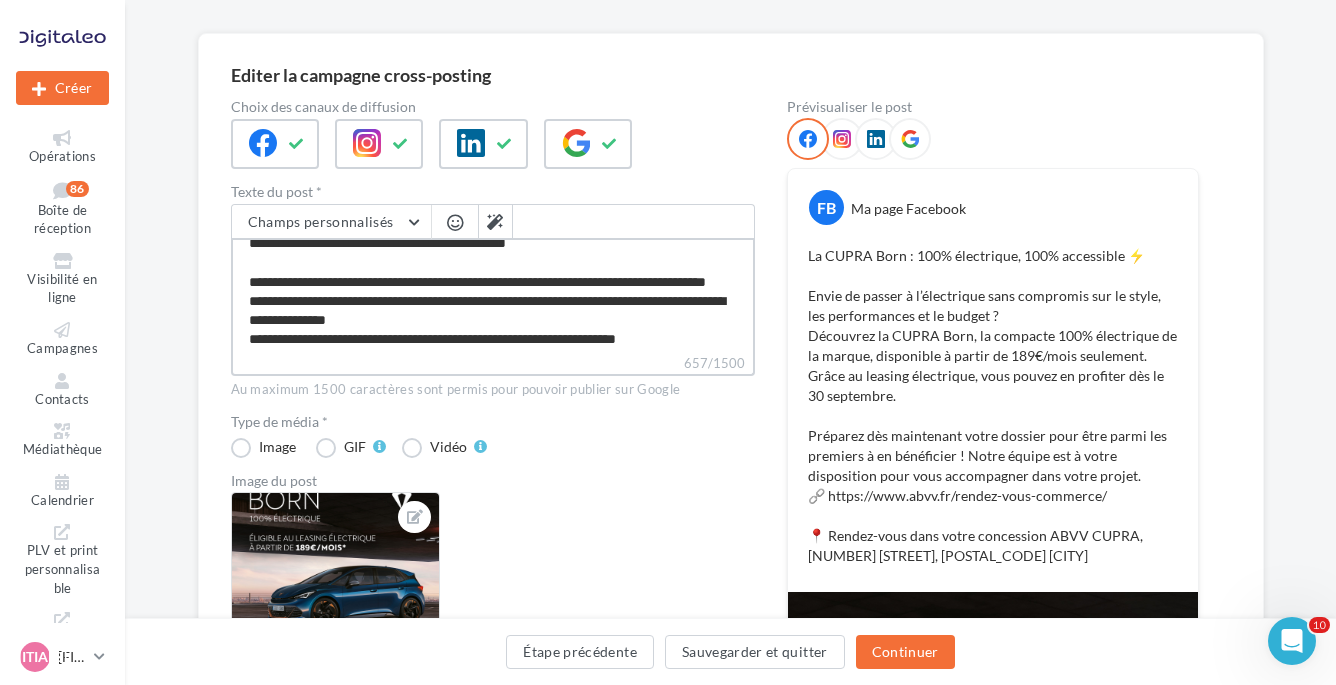 scroll, scrollTop: 0, scrollLeft: 0, axis: both 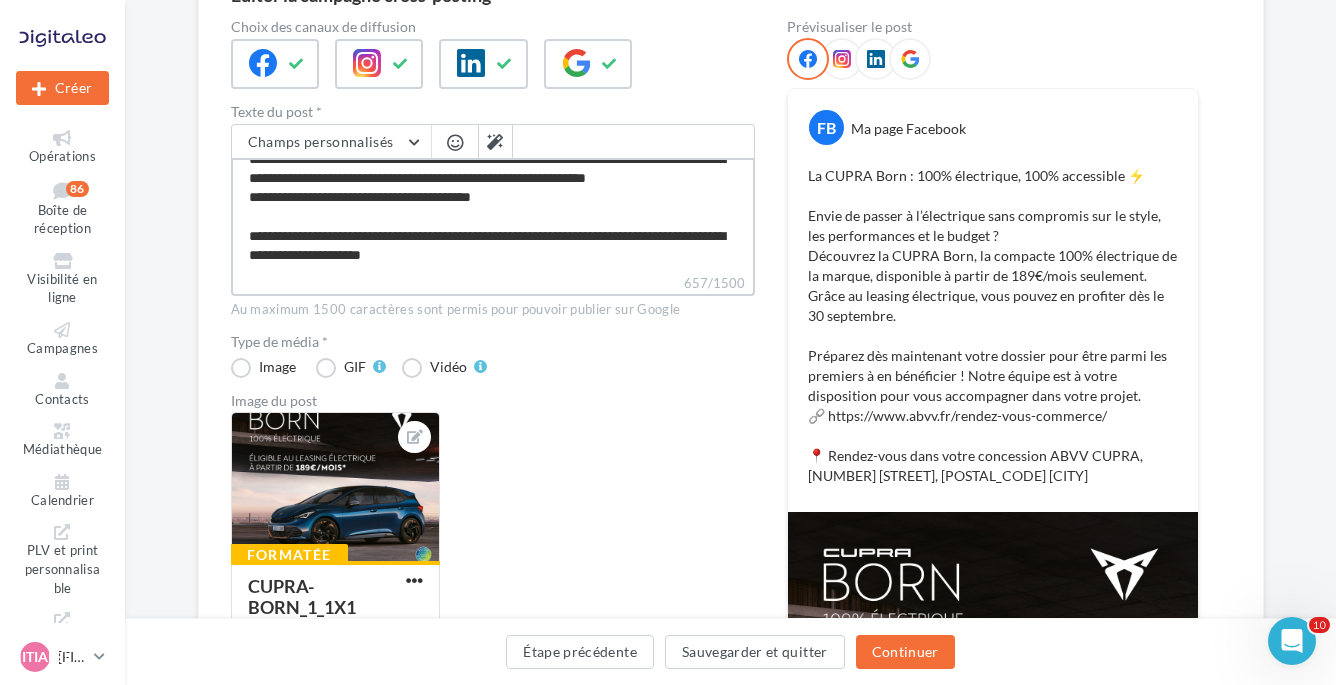 click on "**********" at bounding box center [493, 215] 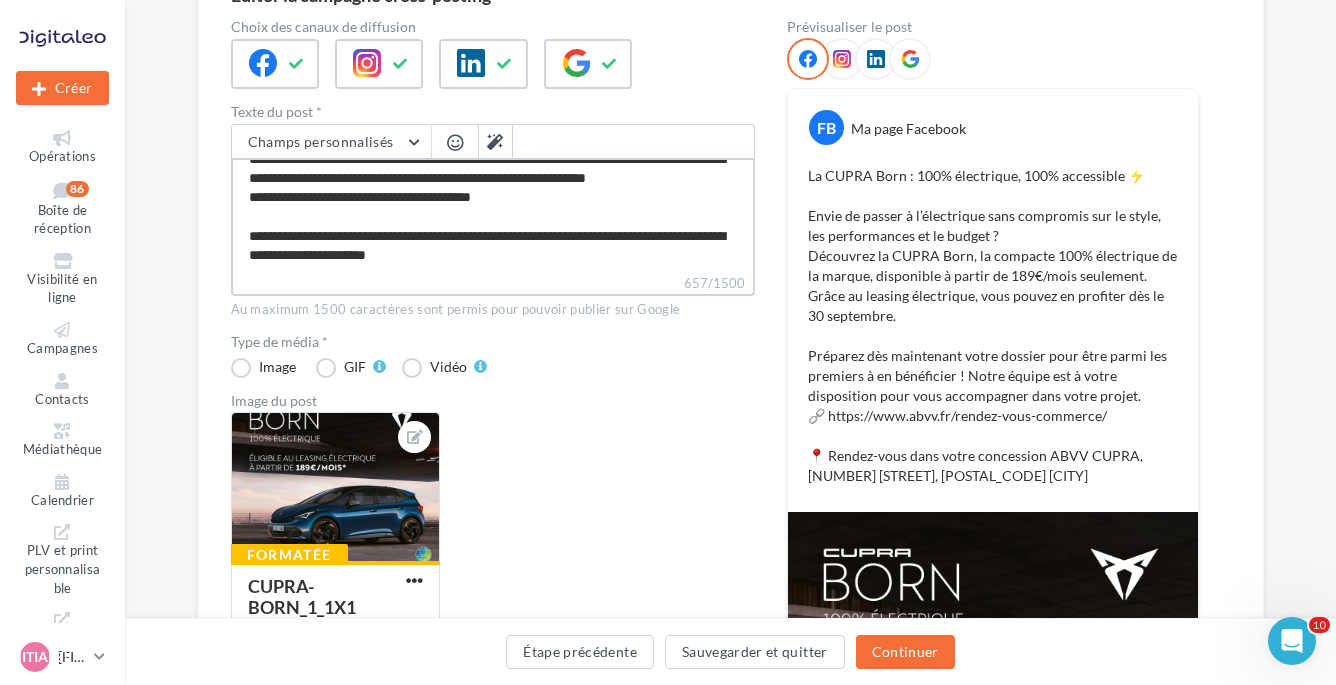 type on "**********" 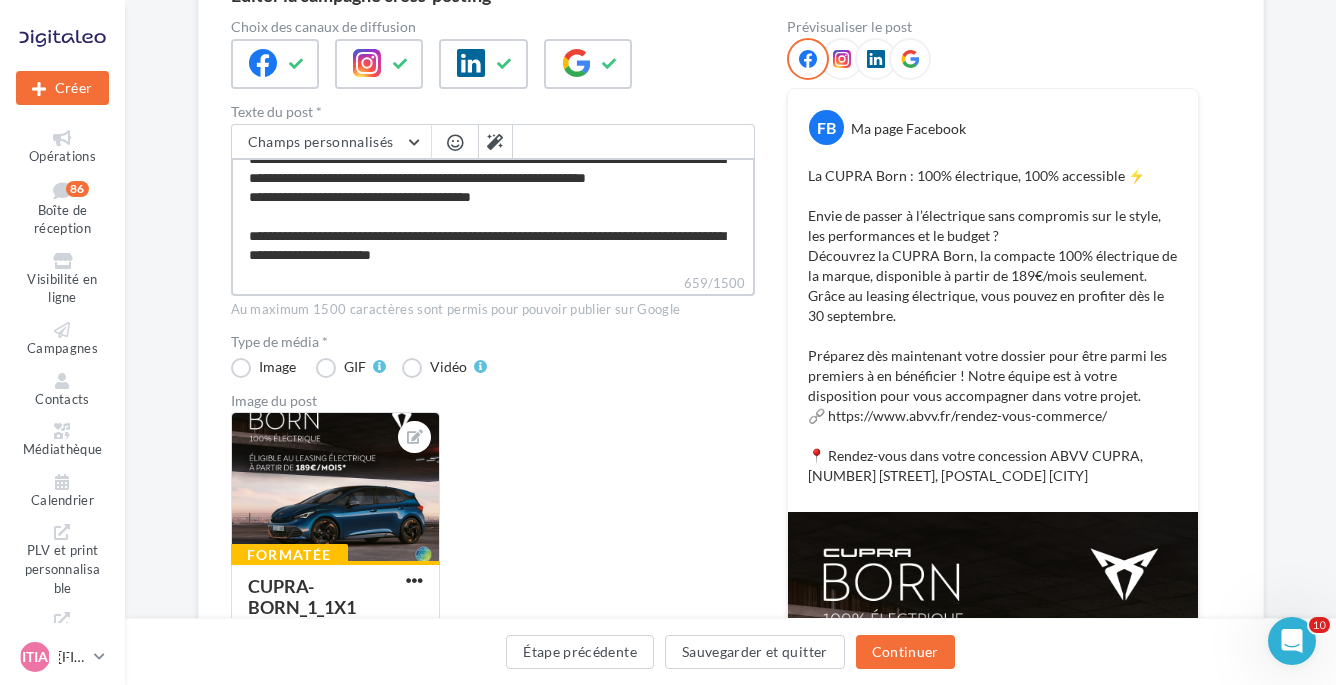 scroll, scrollTop: 221, scrollLeft: 0, axis: vertical 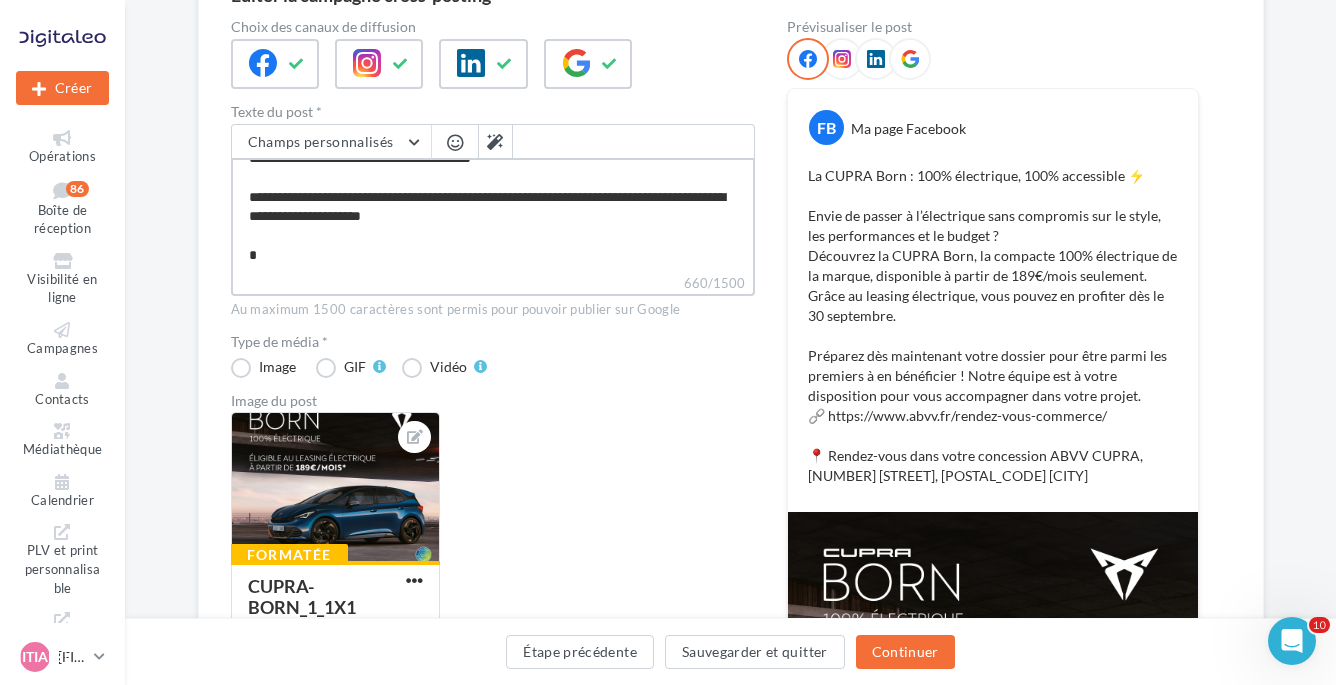 type on "**********" 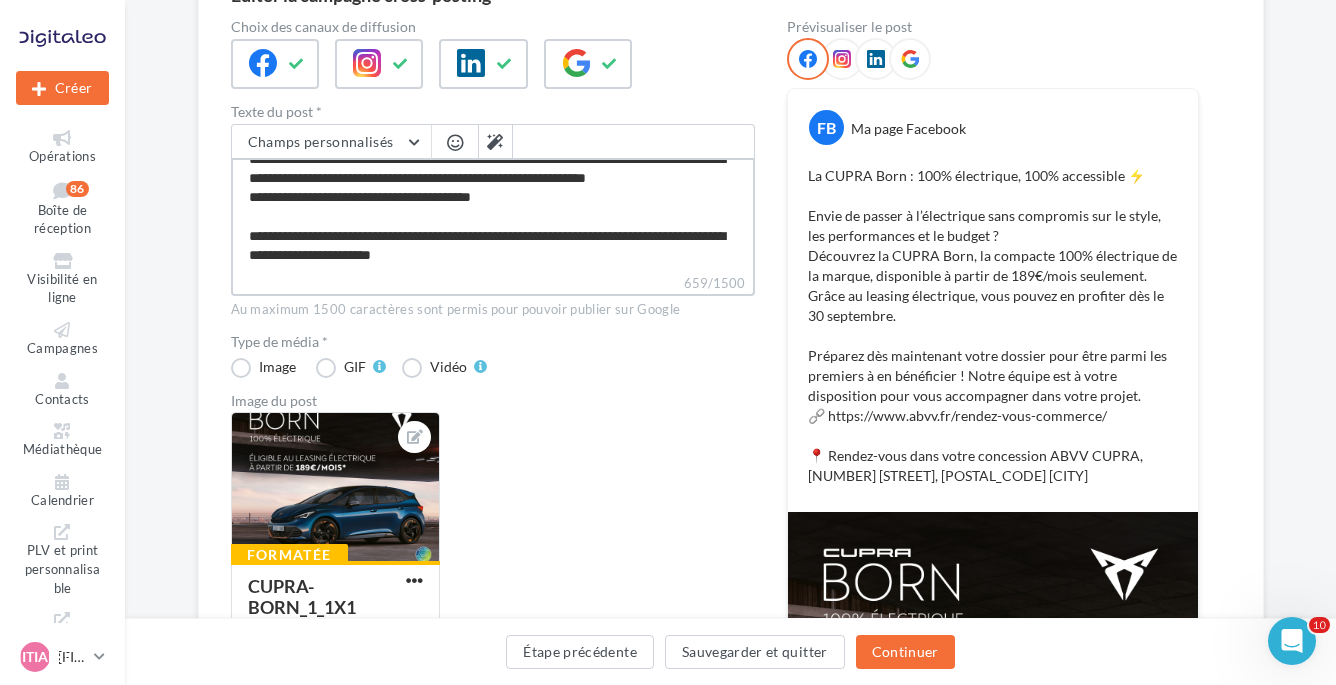 type on "**********" 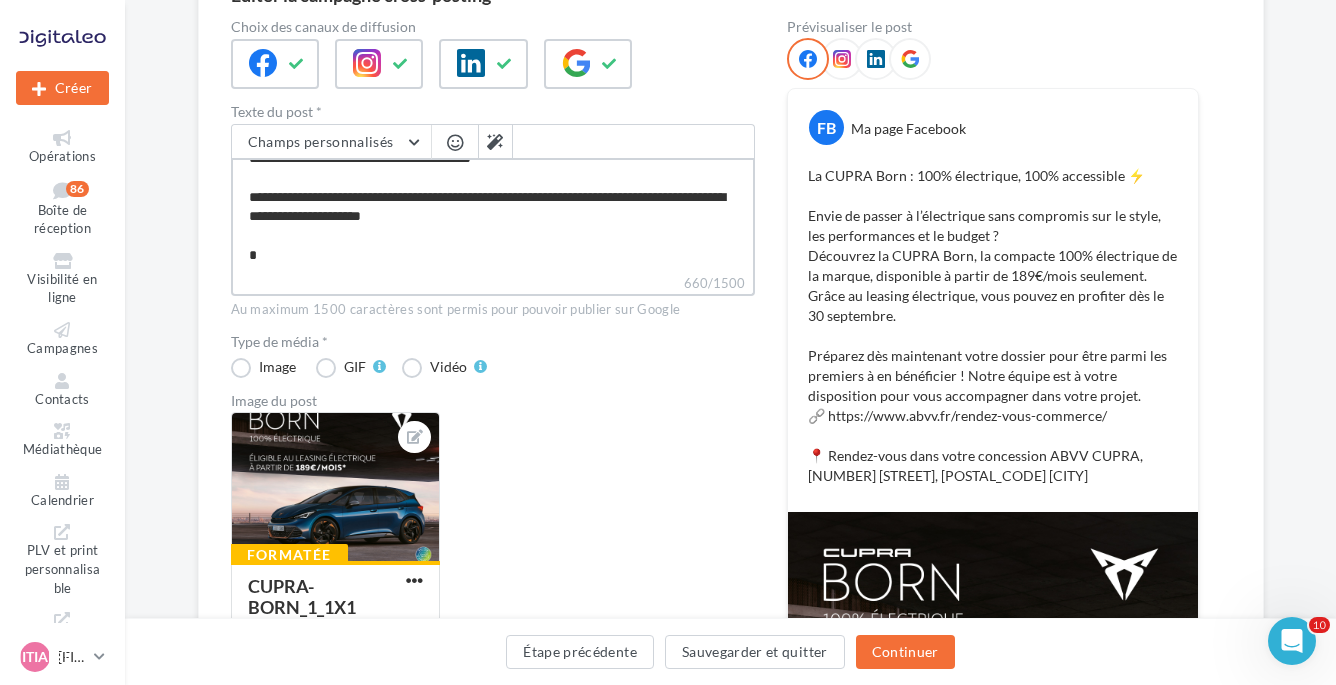 type on "**********" 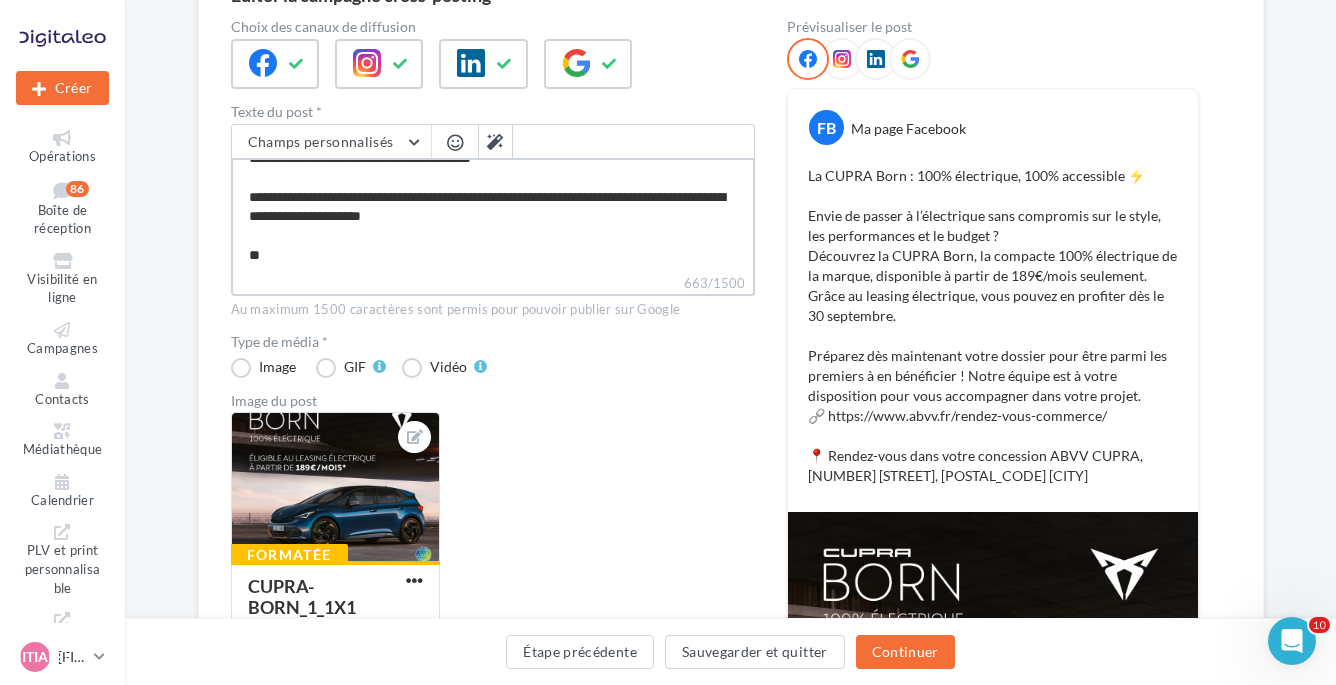 type on "**********" 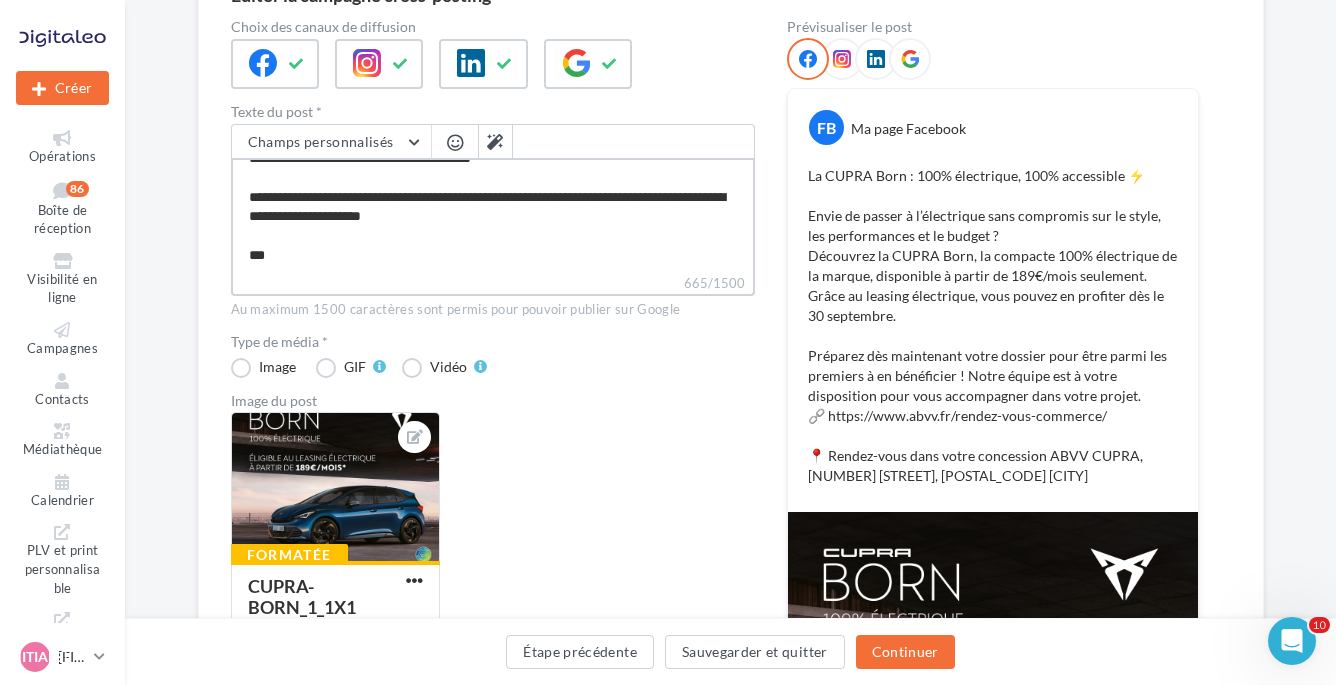 type on "**********" 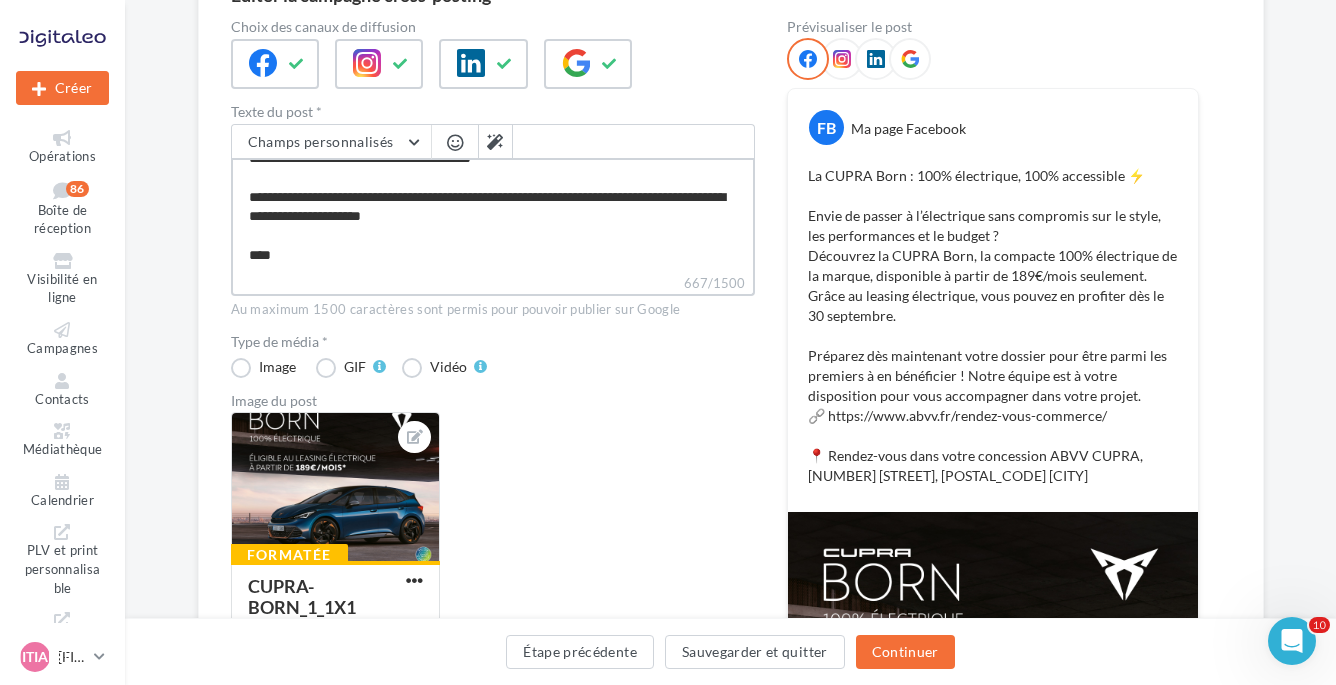 type on "**********" 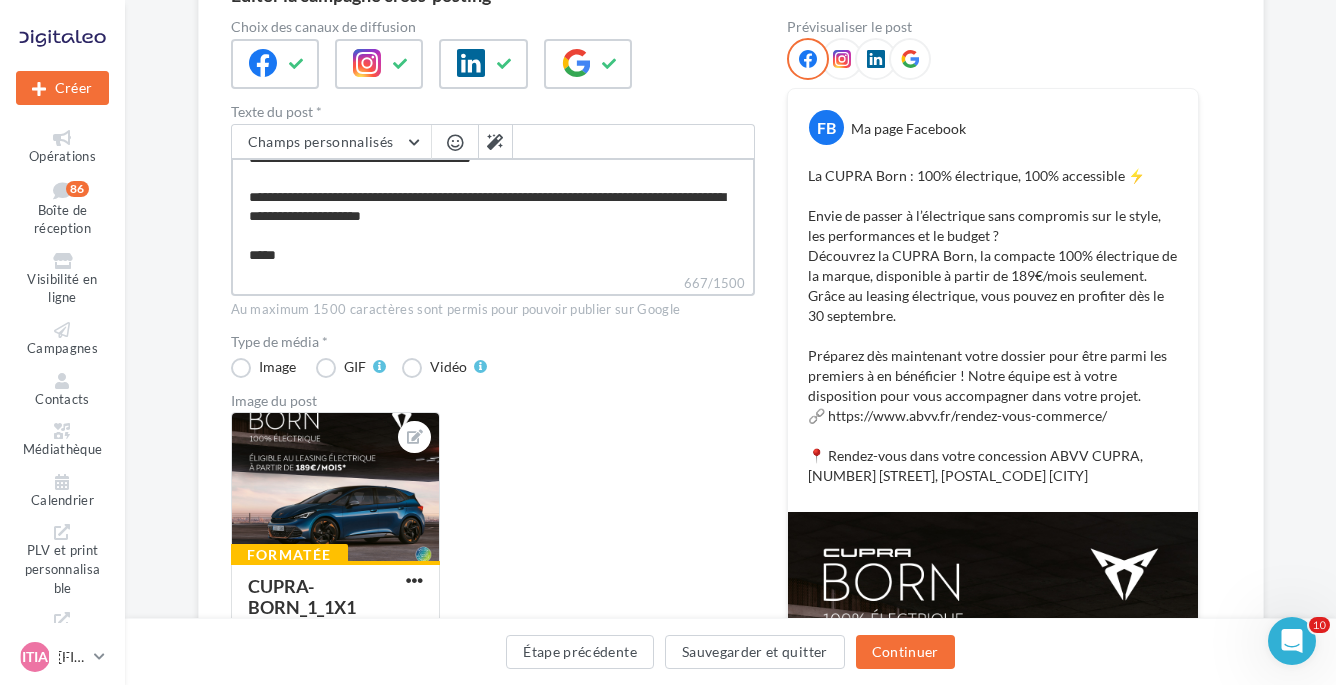 type on "**********" 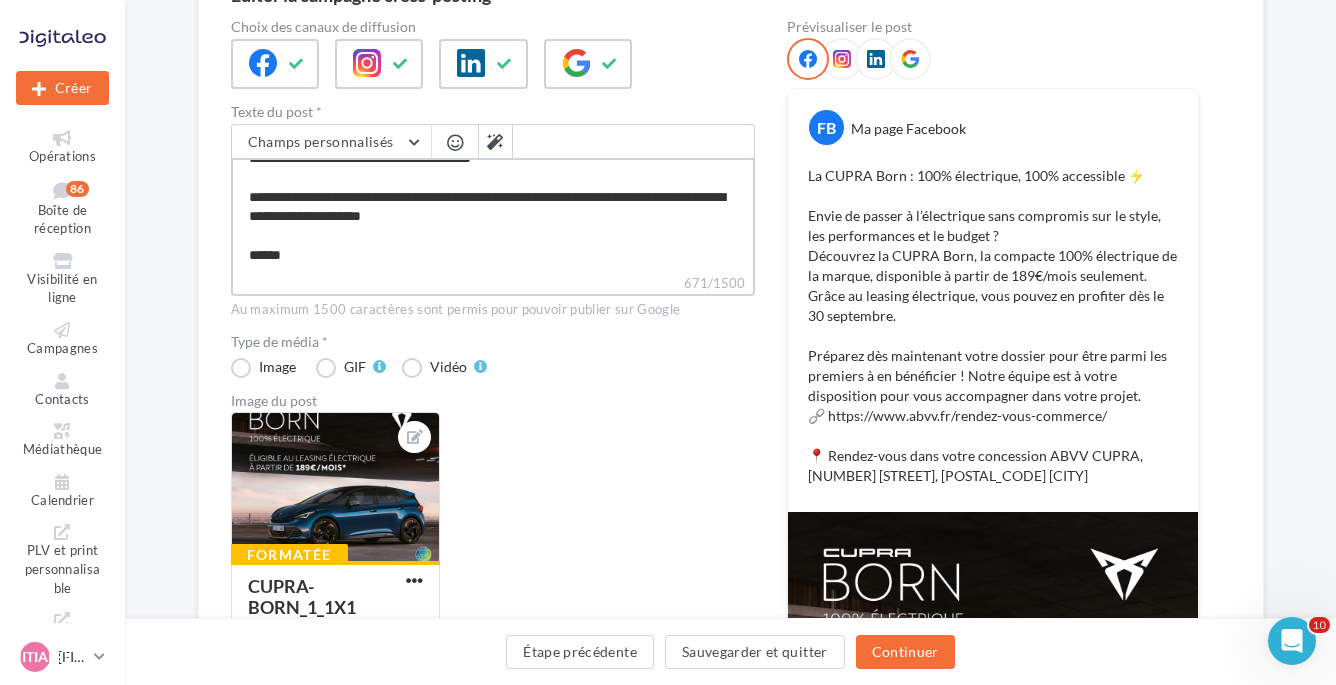type on "**********" 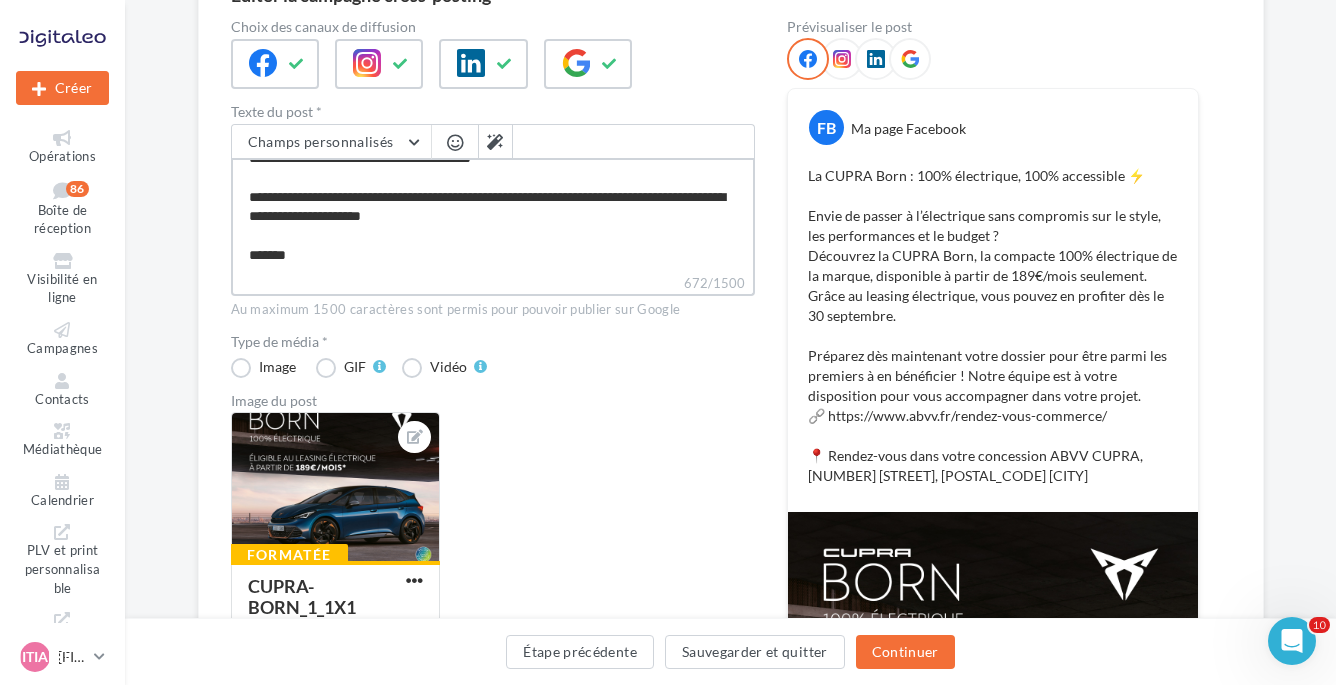 type on "**********" 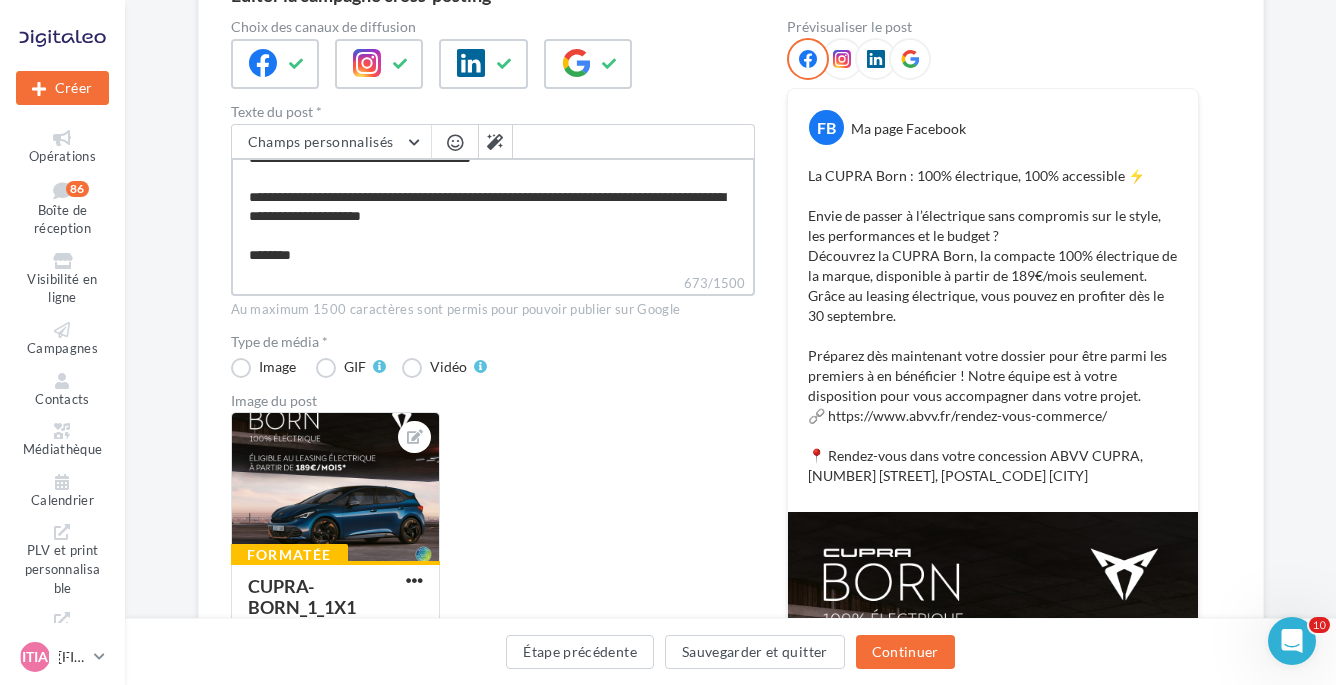 type on "**********" 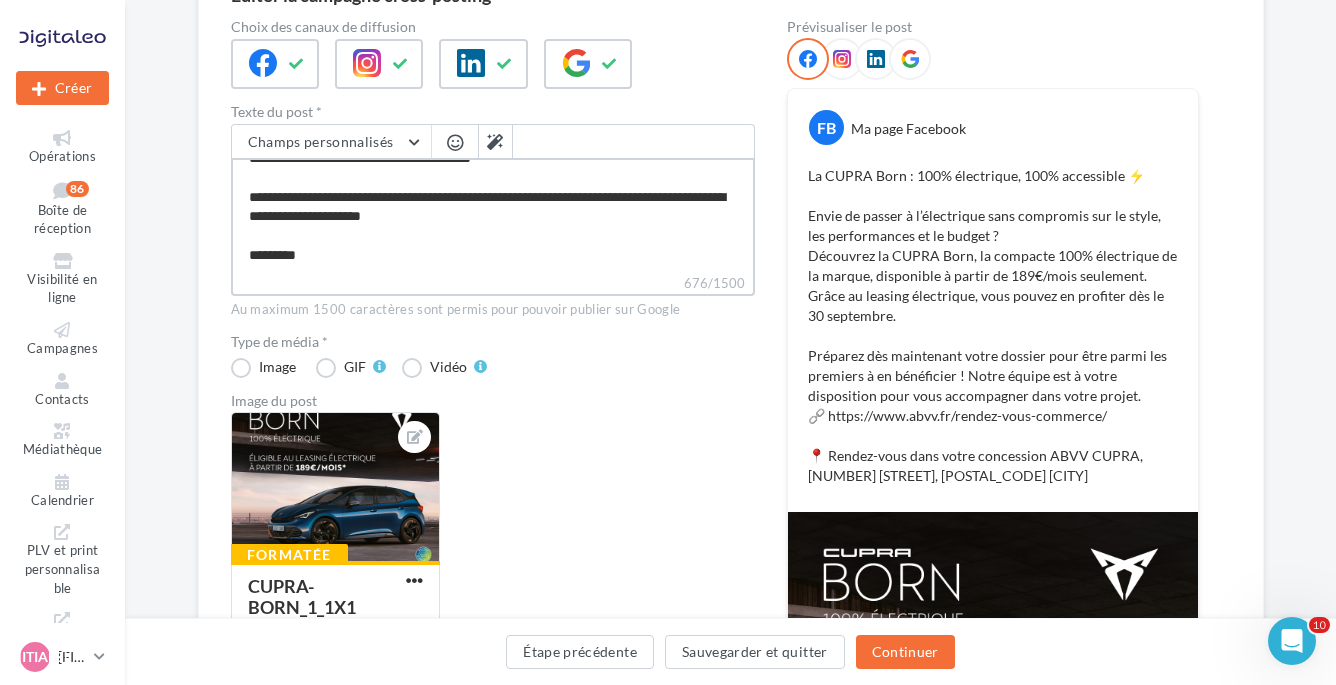 type on "**********" 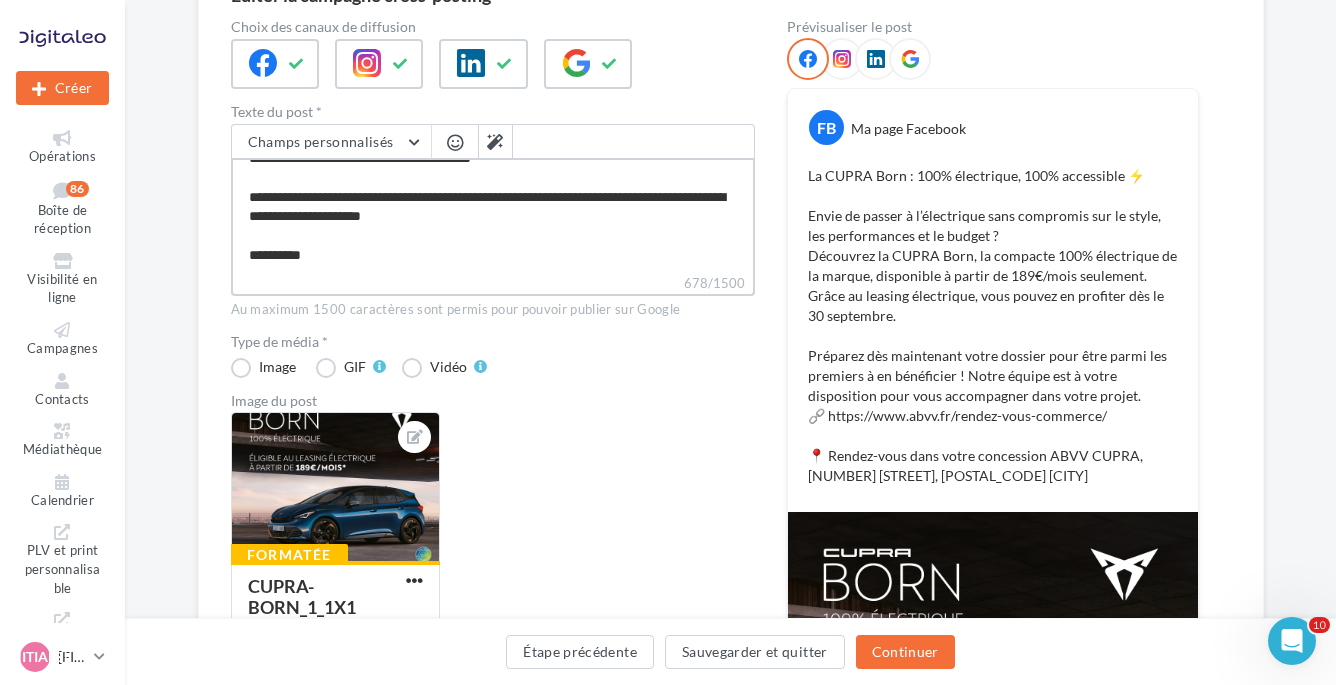 type on "**********" 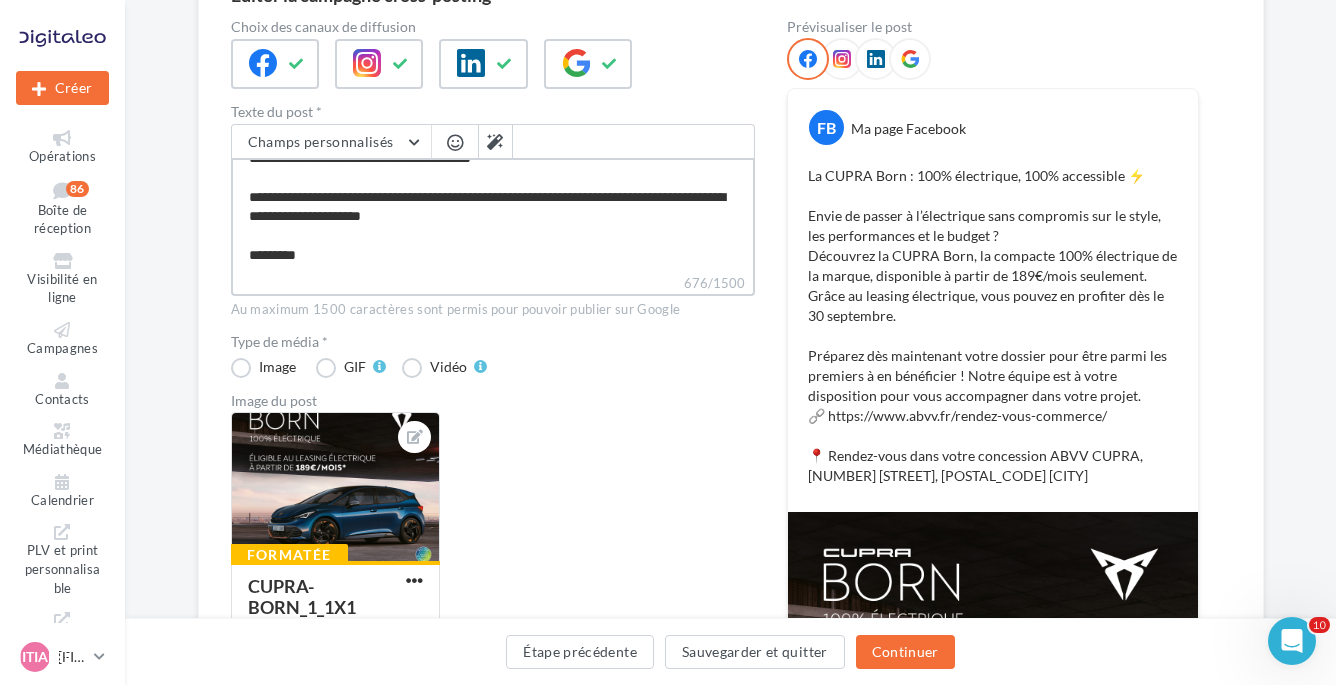type on "**********" 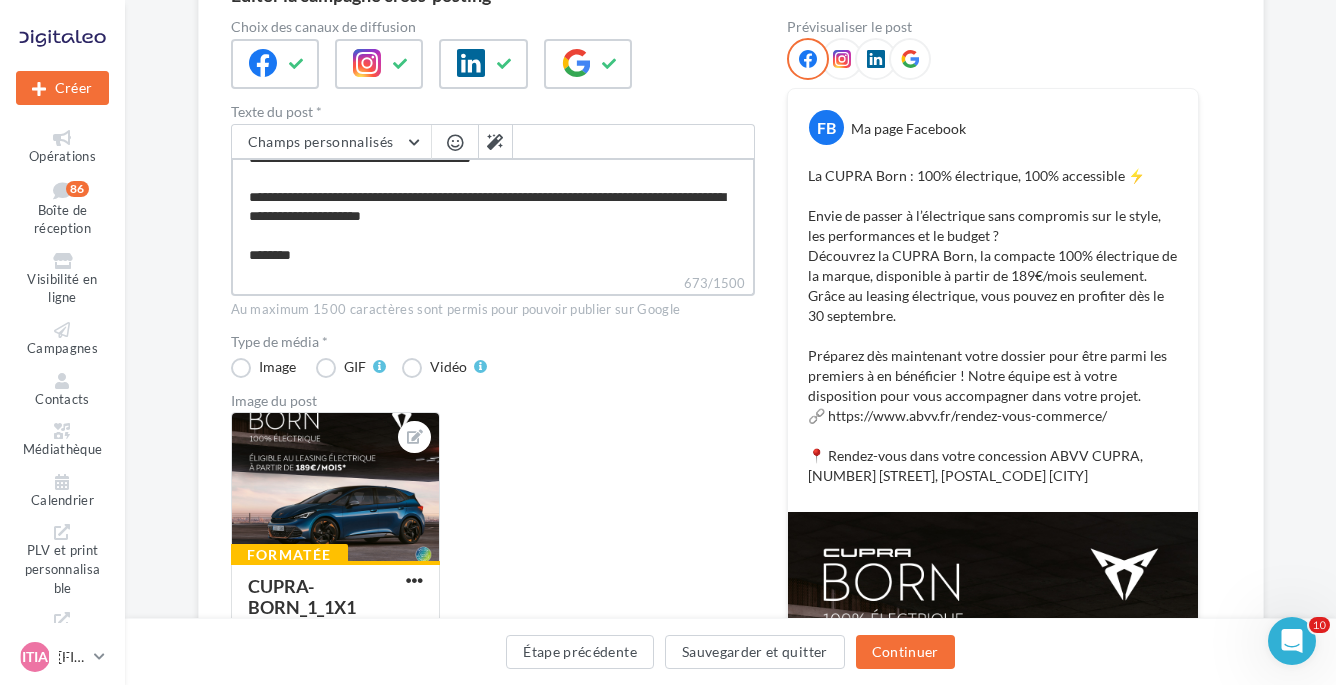type on "**********" 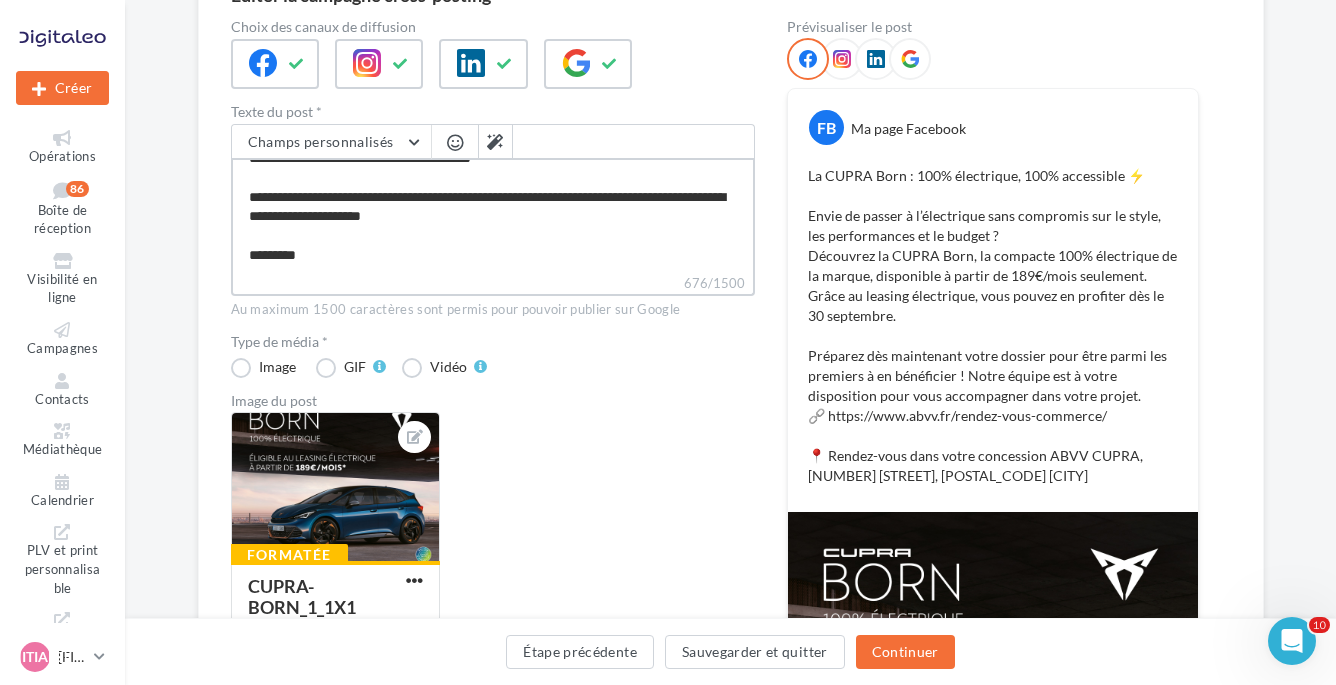 type on "**********" 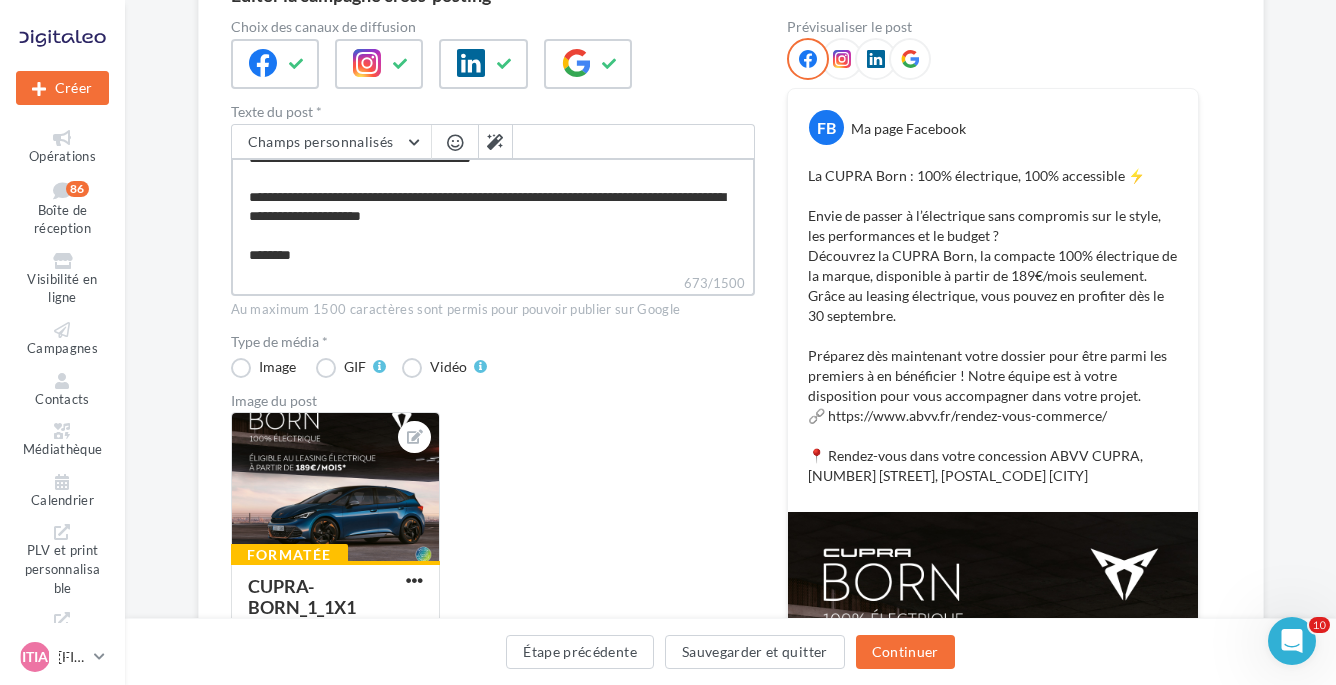 type on "**********" 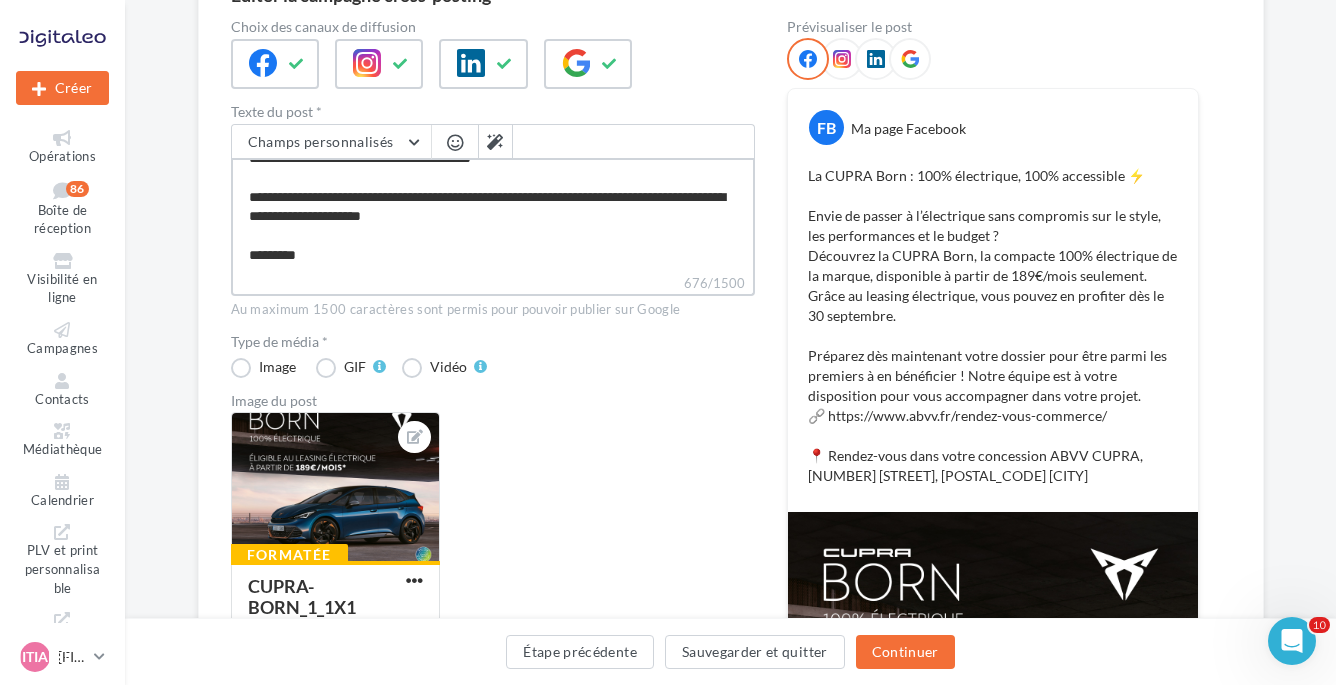 type on "**********" 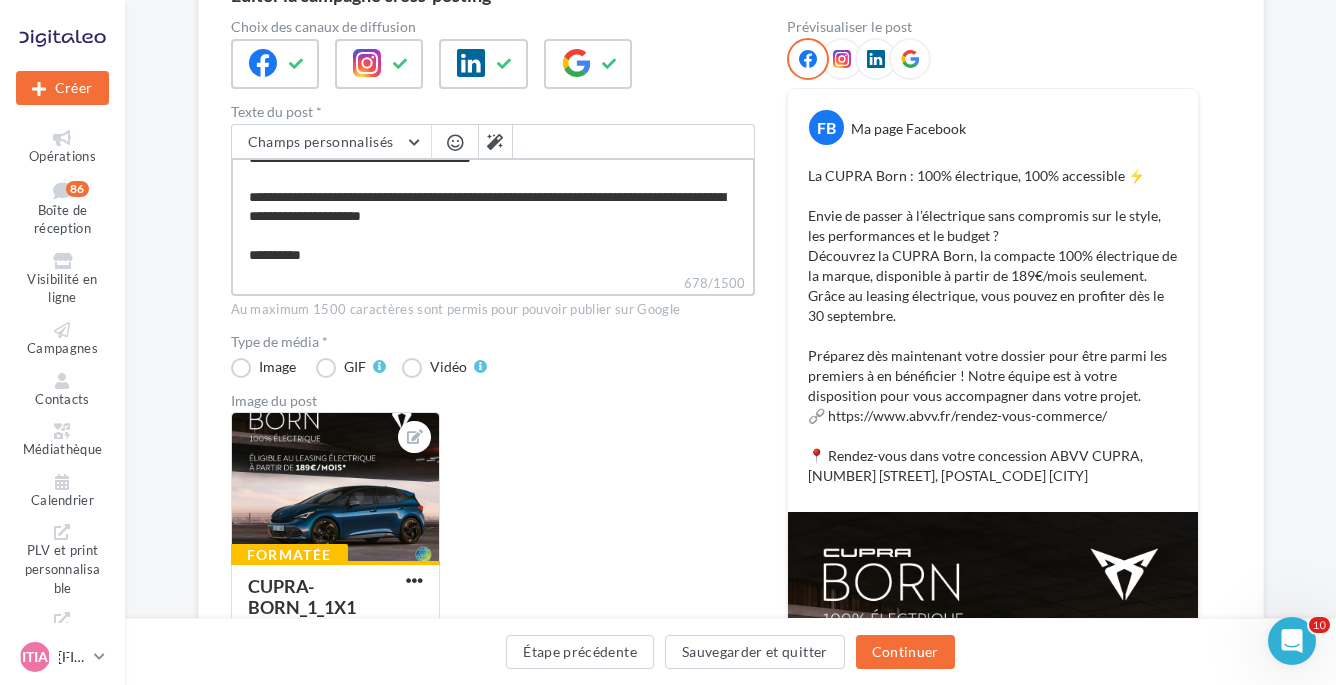 type on "**********" 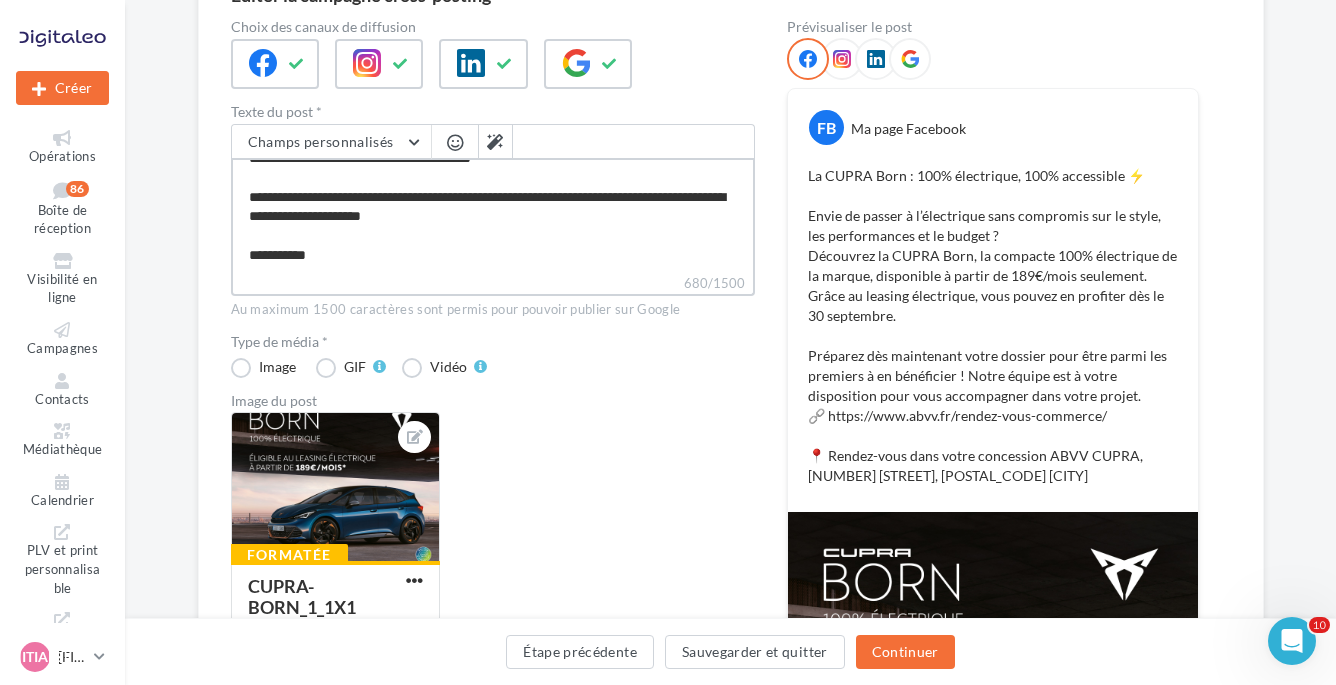 type on "**********" 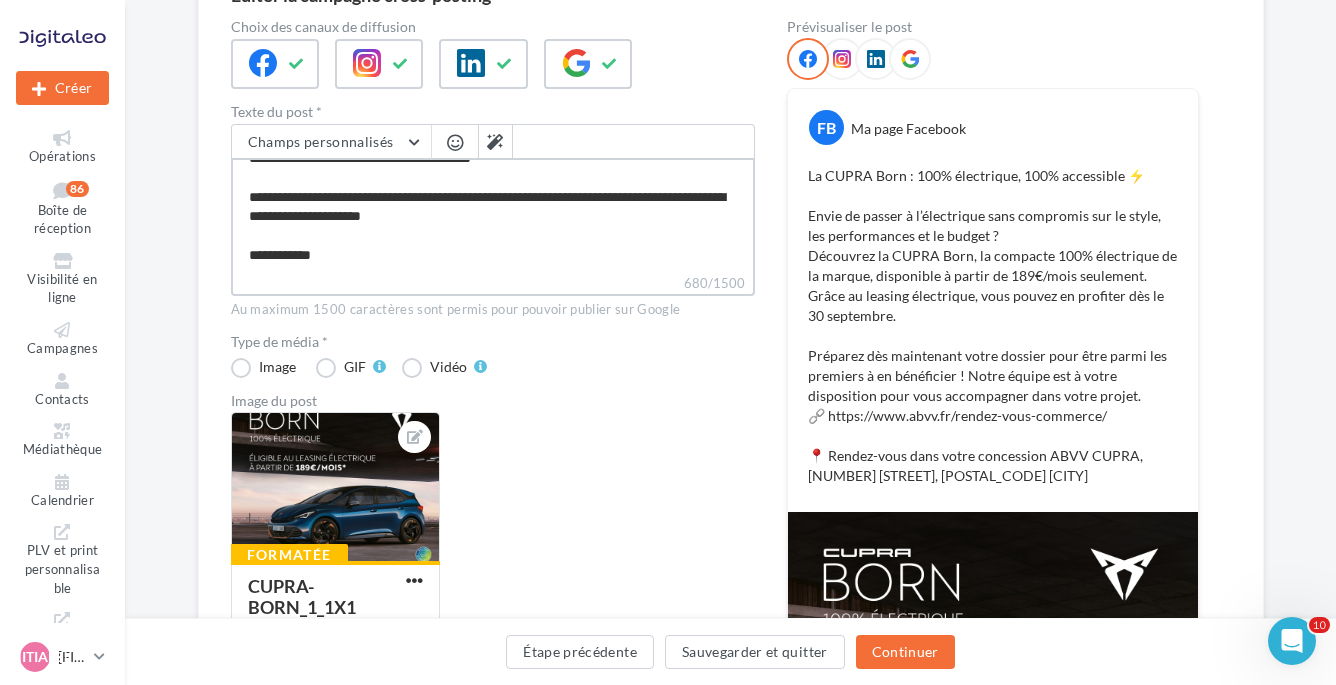 type on "**********" 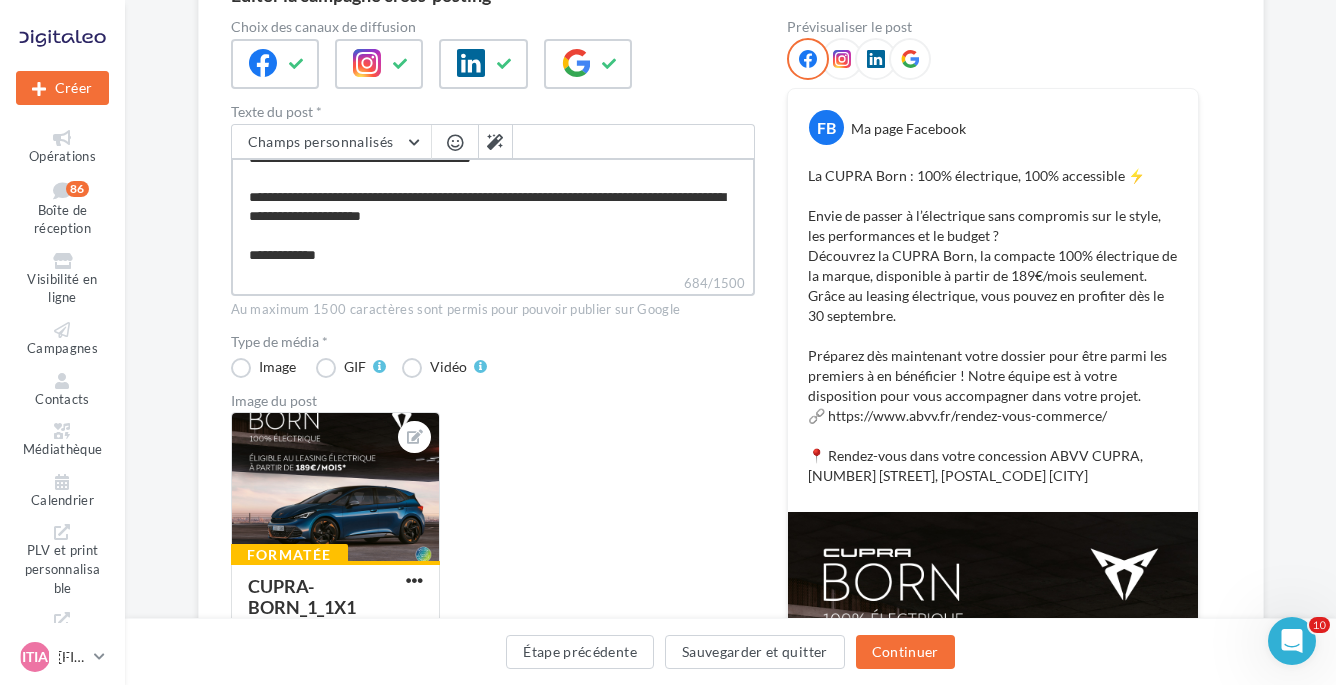 type on "**********" 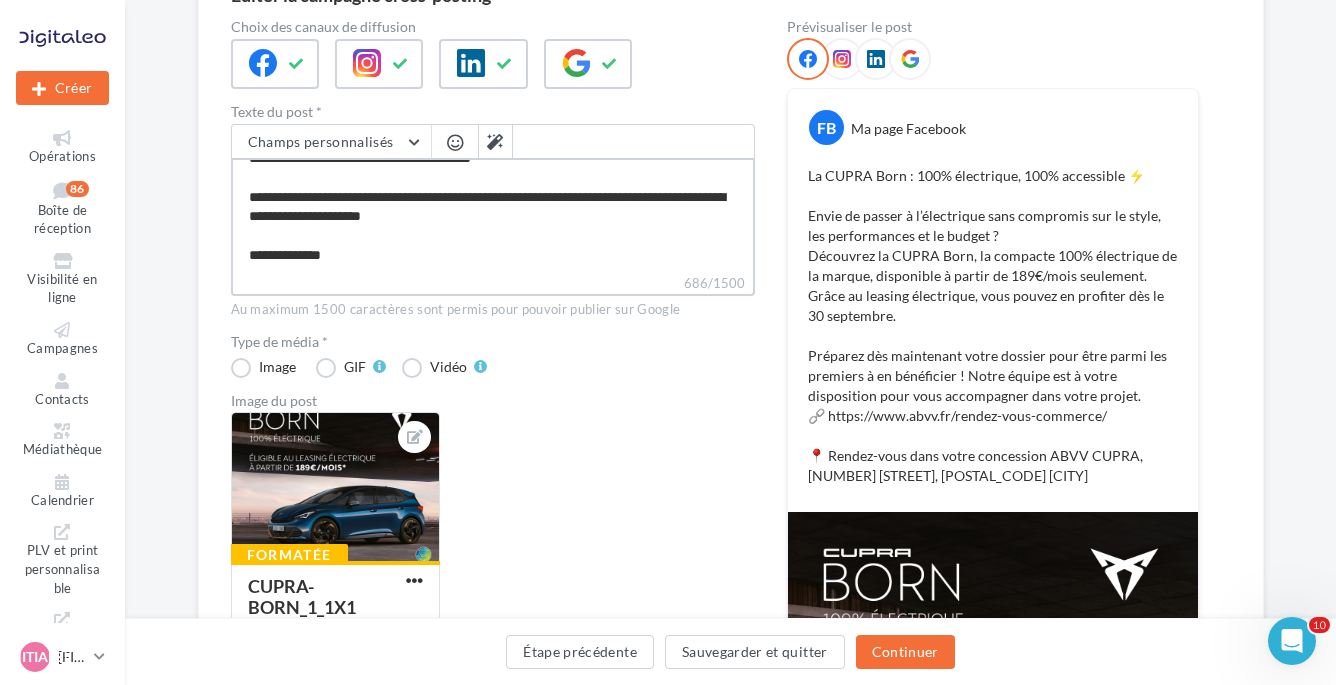 type on "**********" 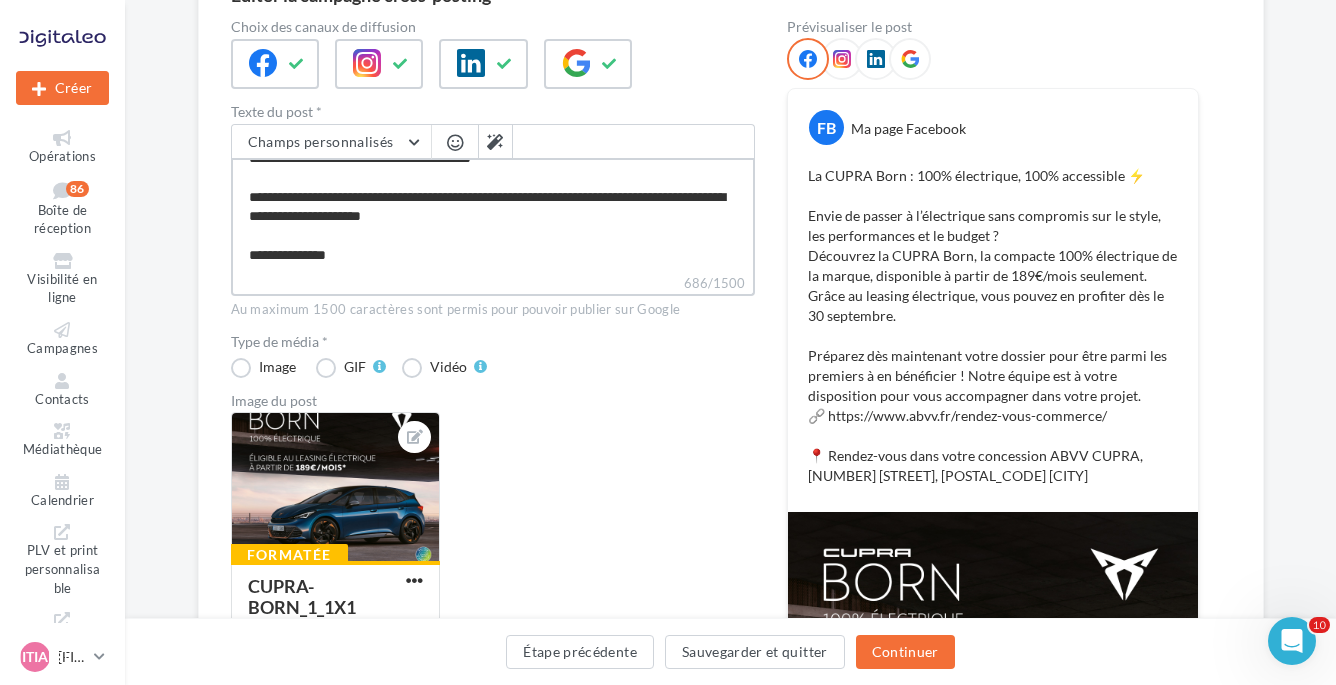 type on "**********" 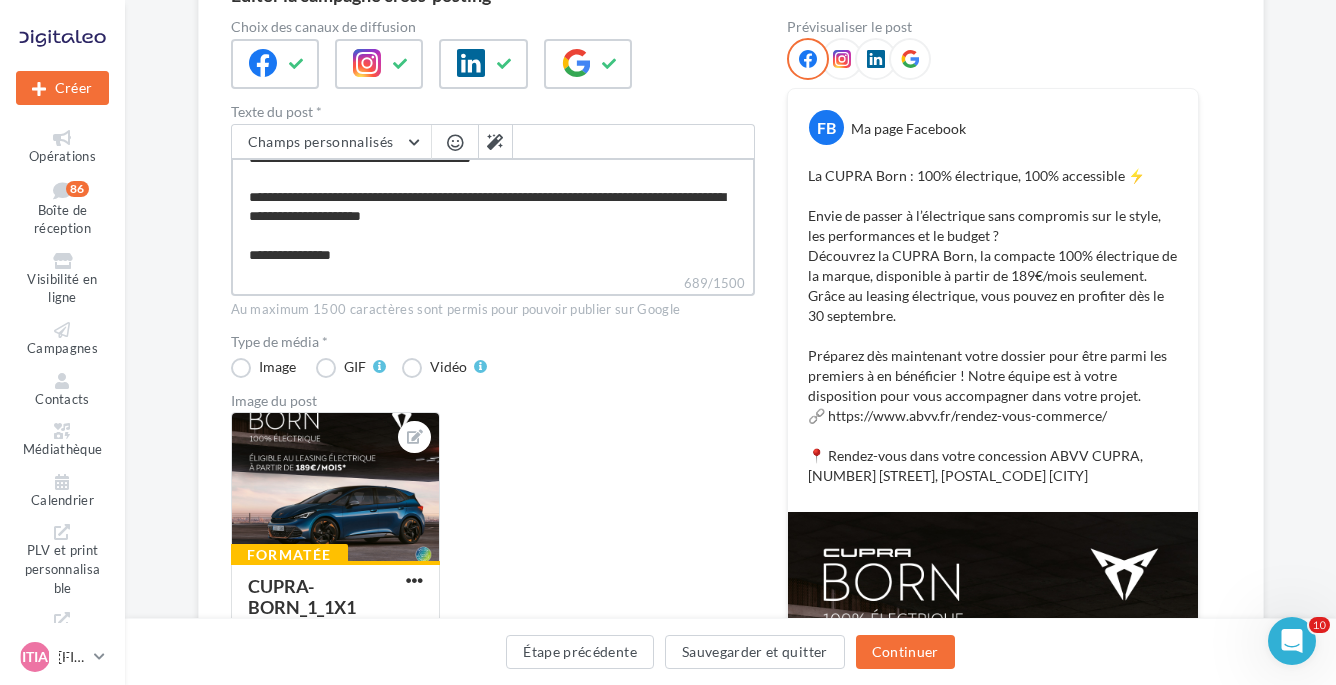 type on "**********" 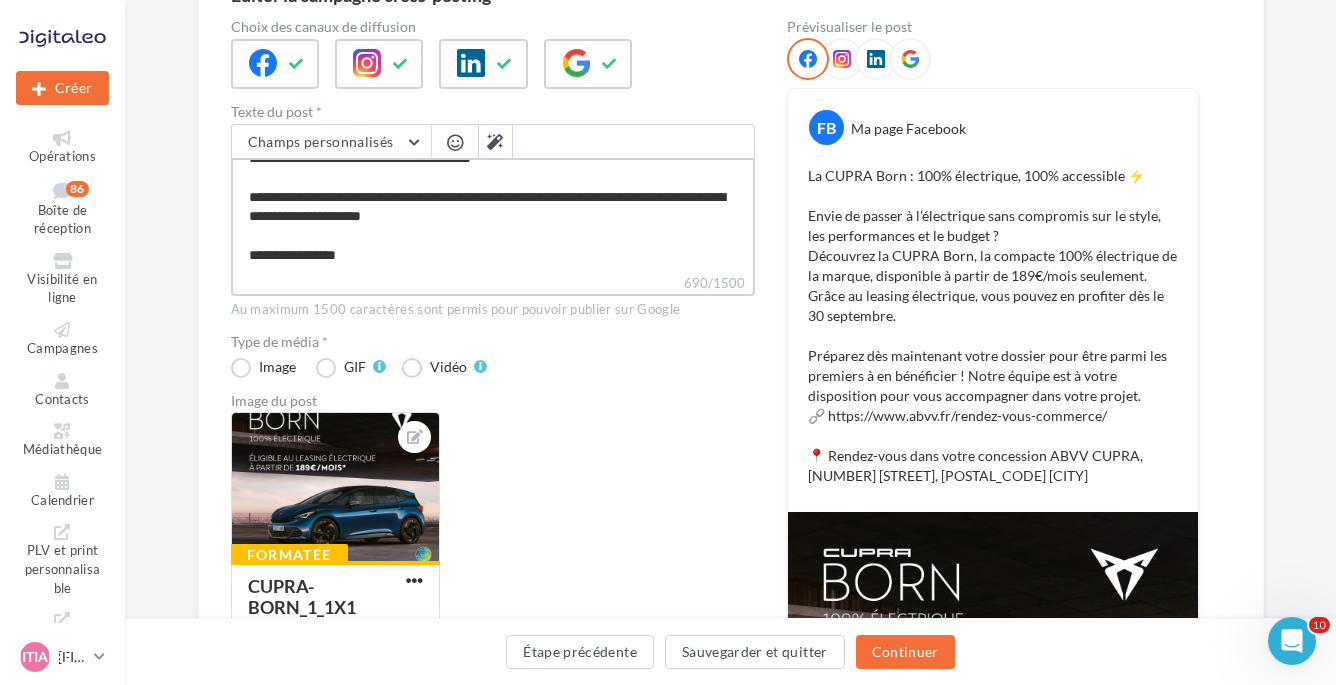 type on "**********" 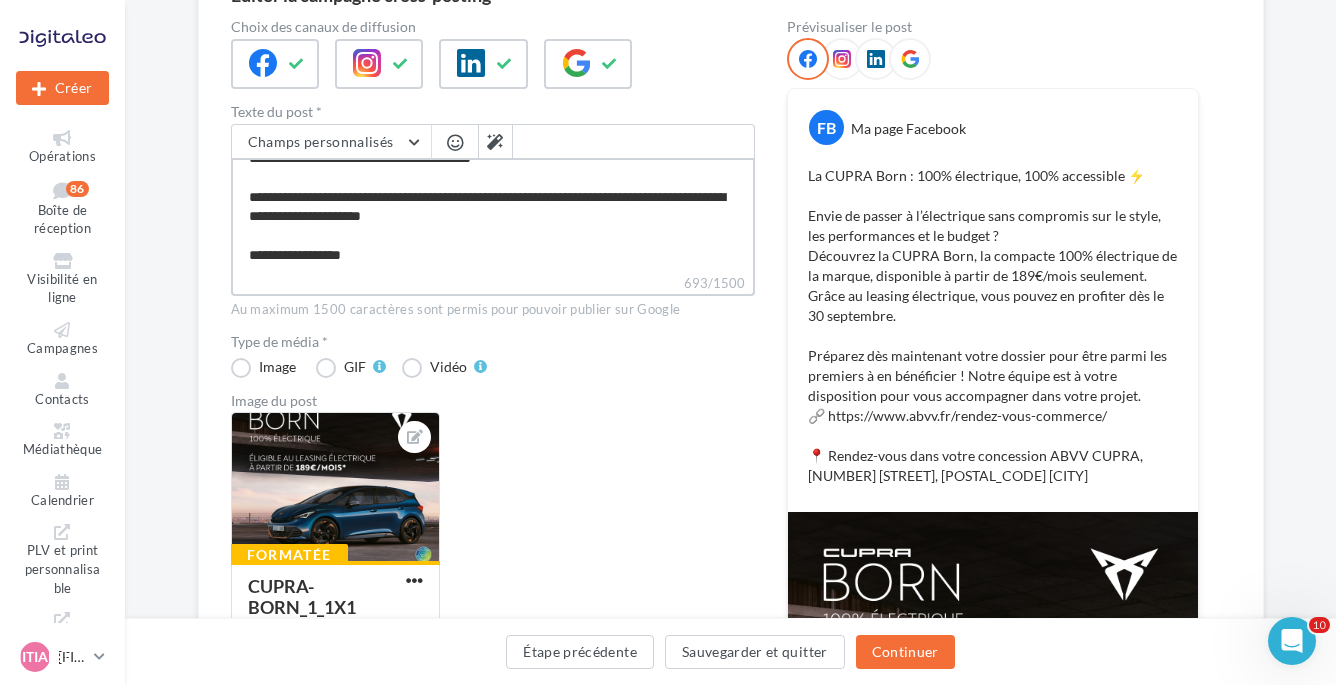 type on "**********" 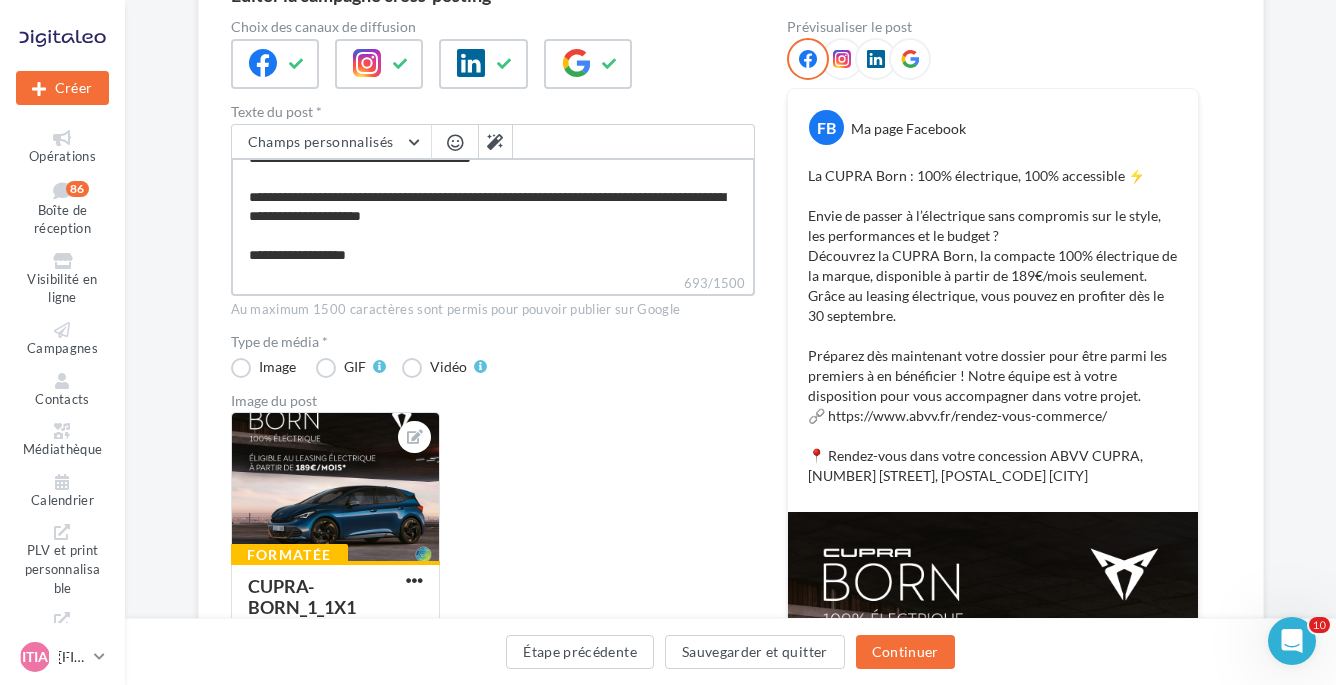 type on "**********" 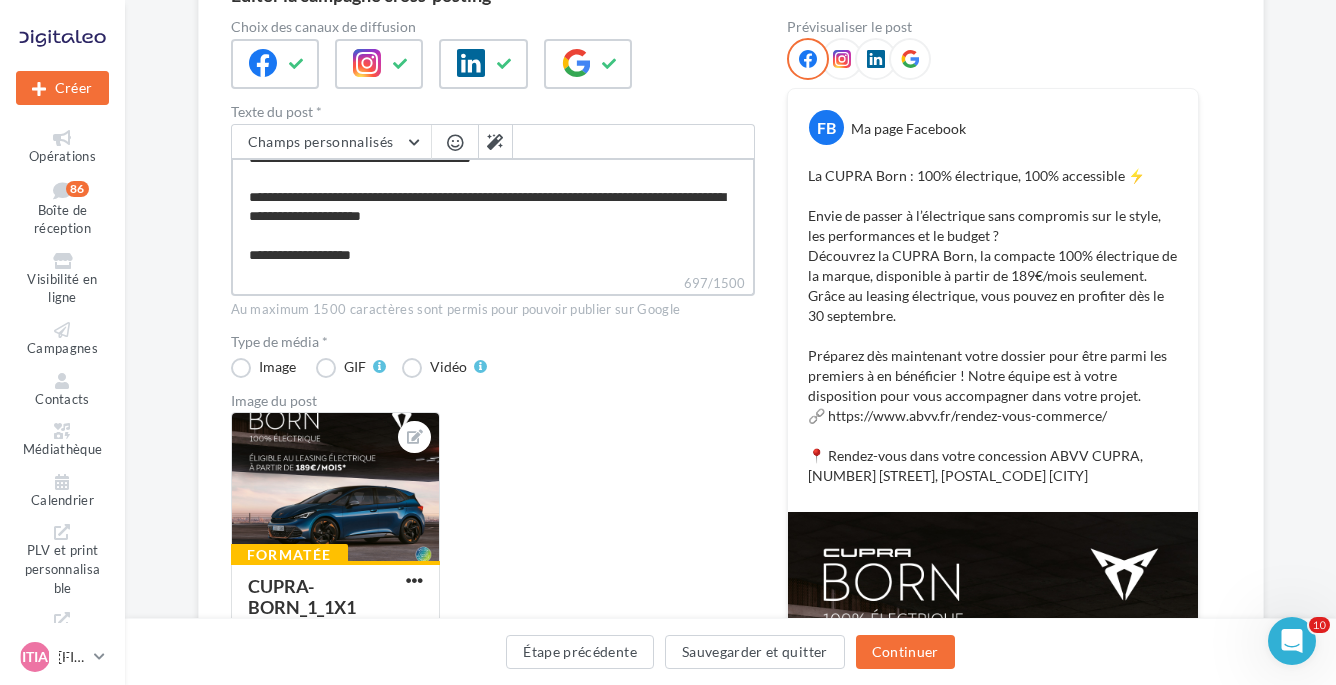 type on "**********" 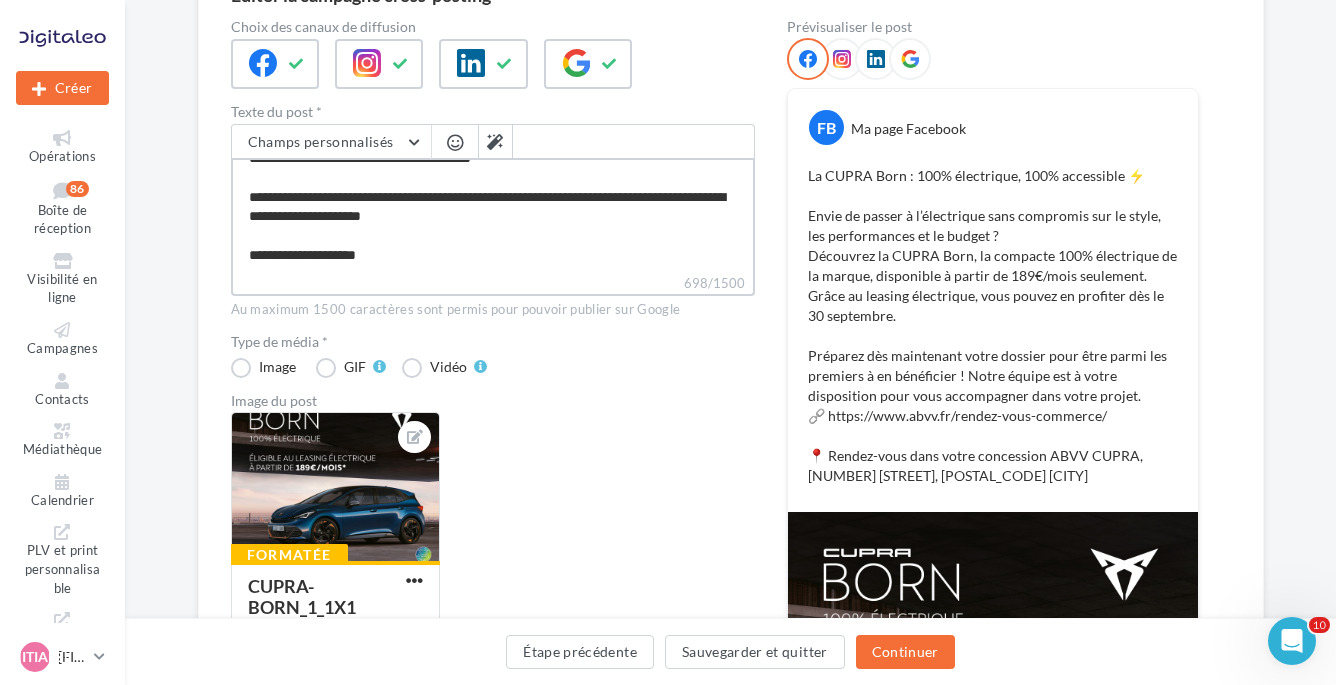 type on "**********" 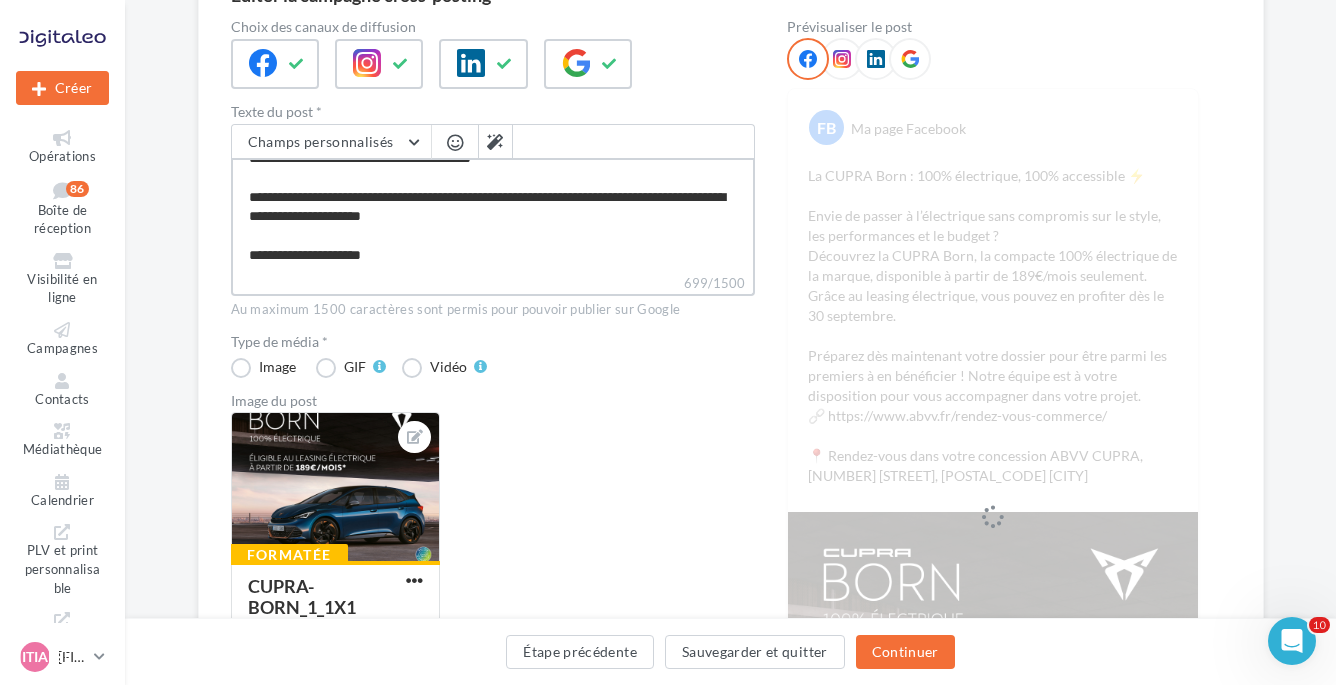 type on "**********" 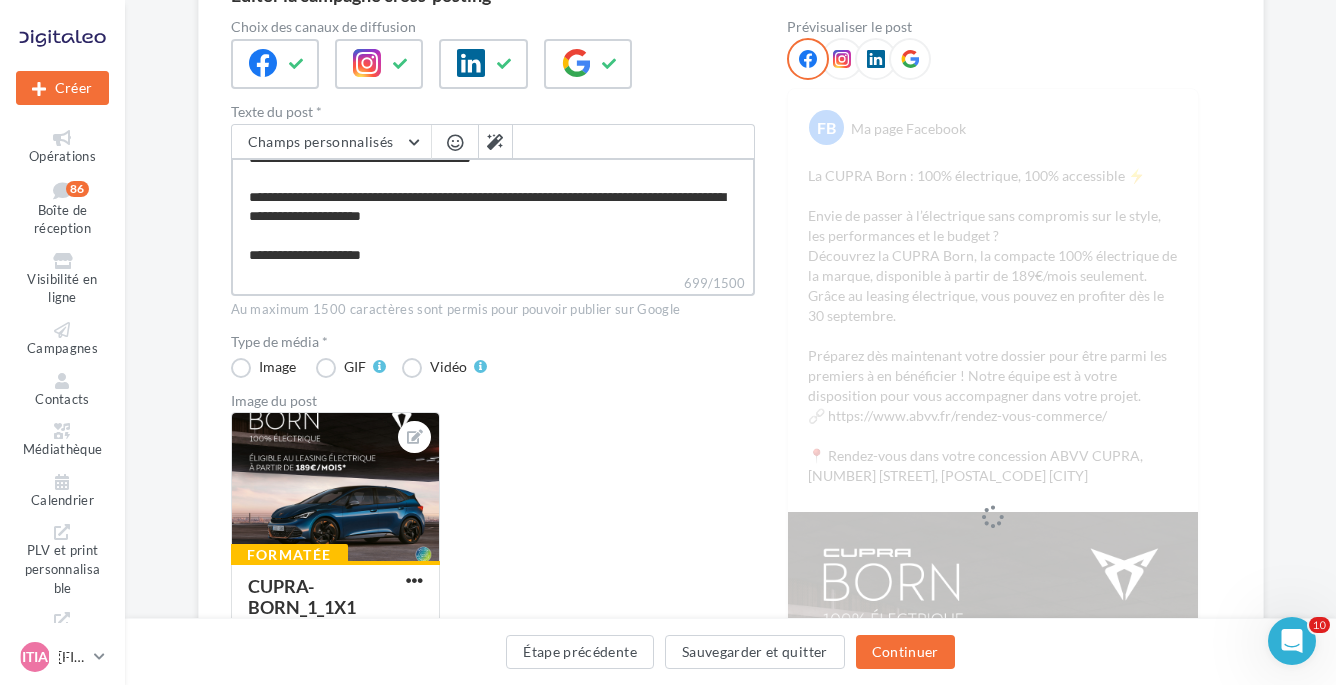 type on "**********" 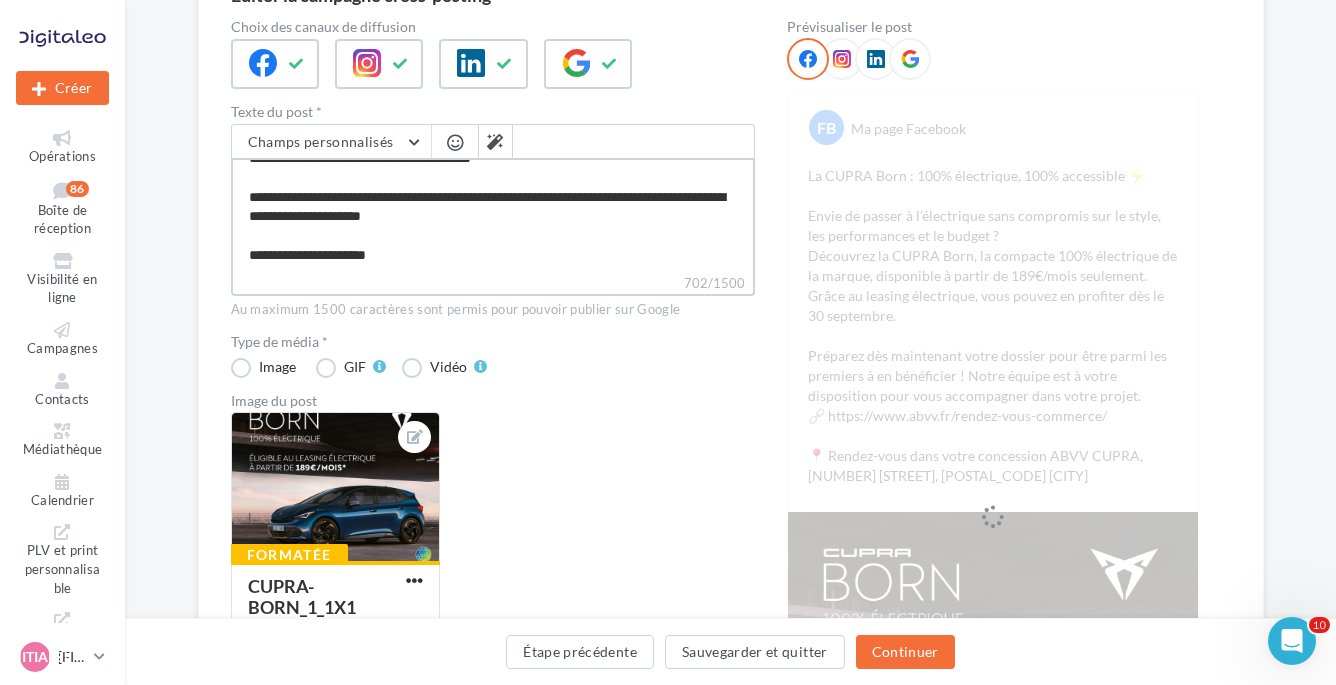 type 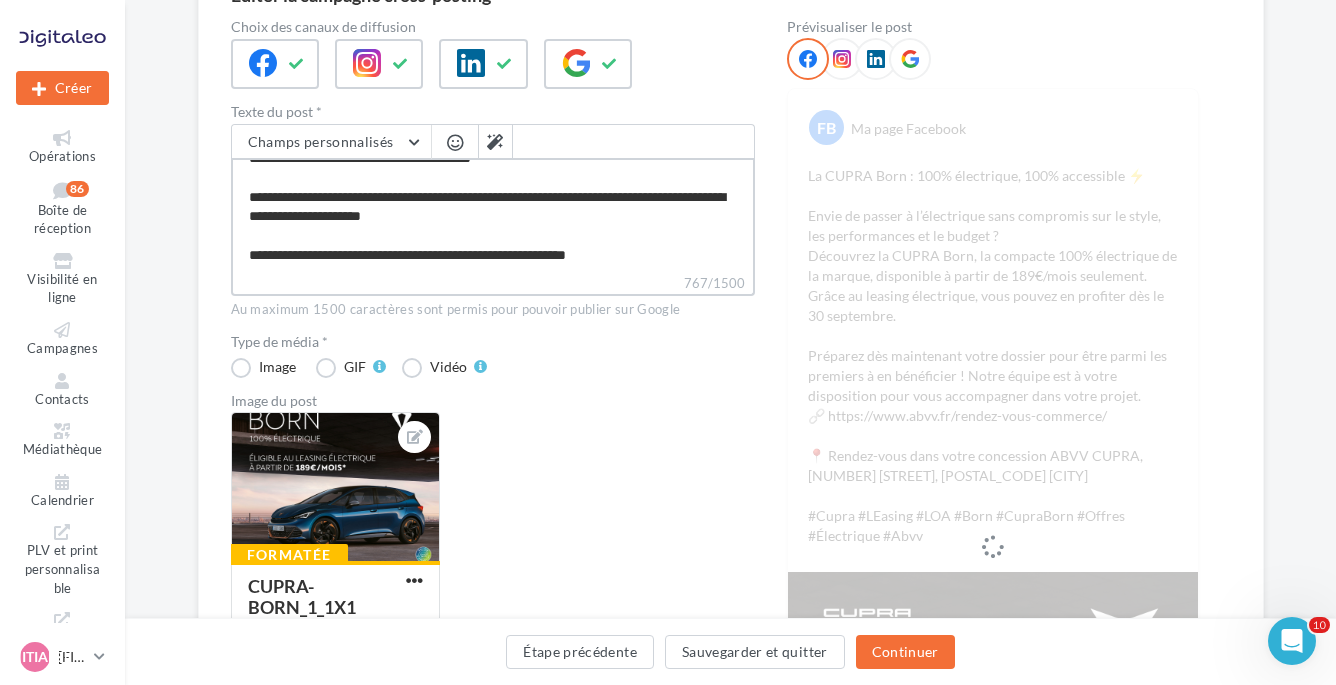 click on "**********" at bounding box center (493, 215) 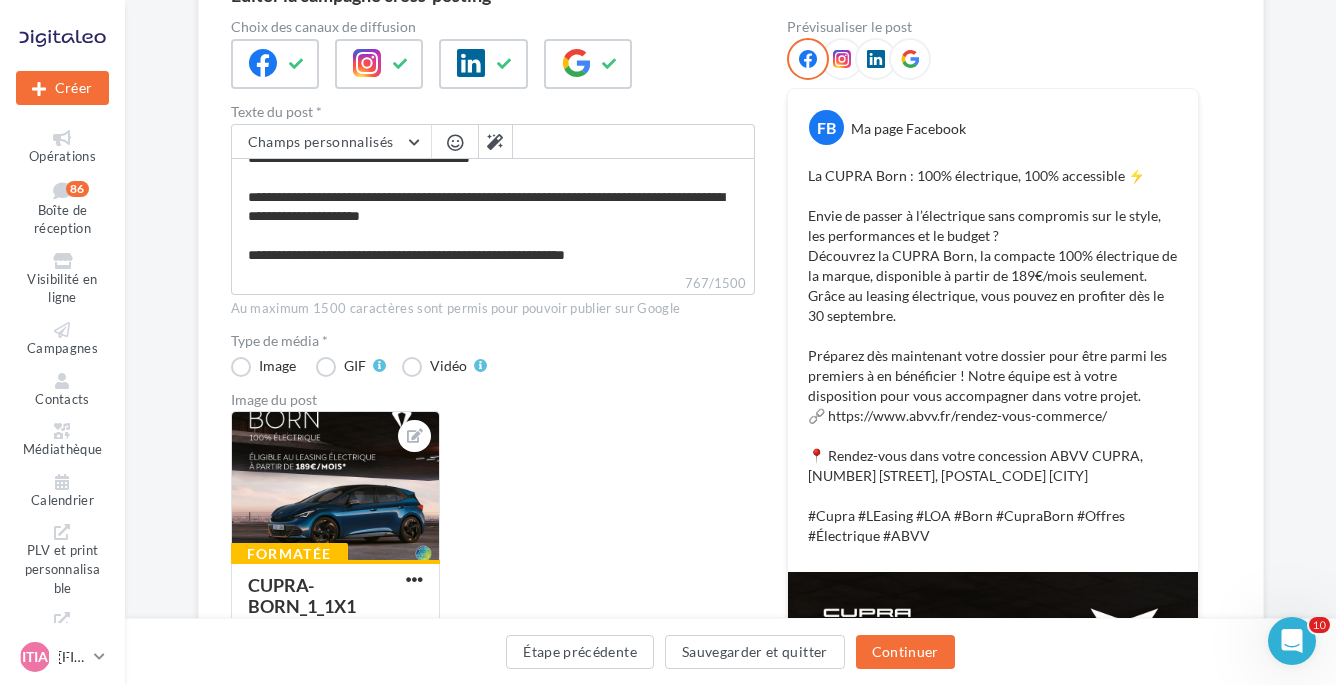 click on "Image du post" at bounding box center [493, 400] 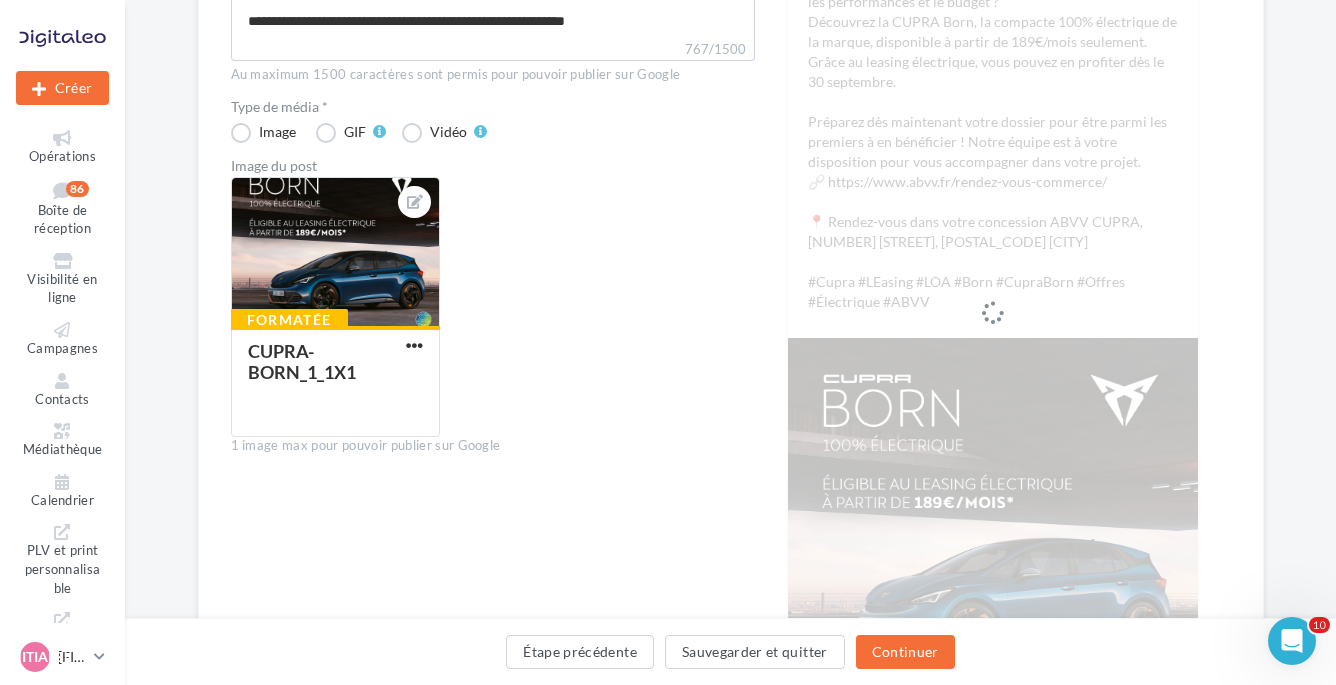 scroll, scrollTop: 297, scrollLeft: 0, axis: vertical 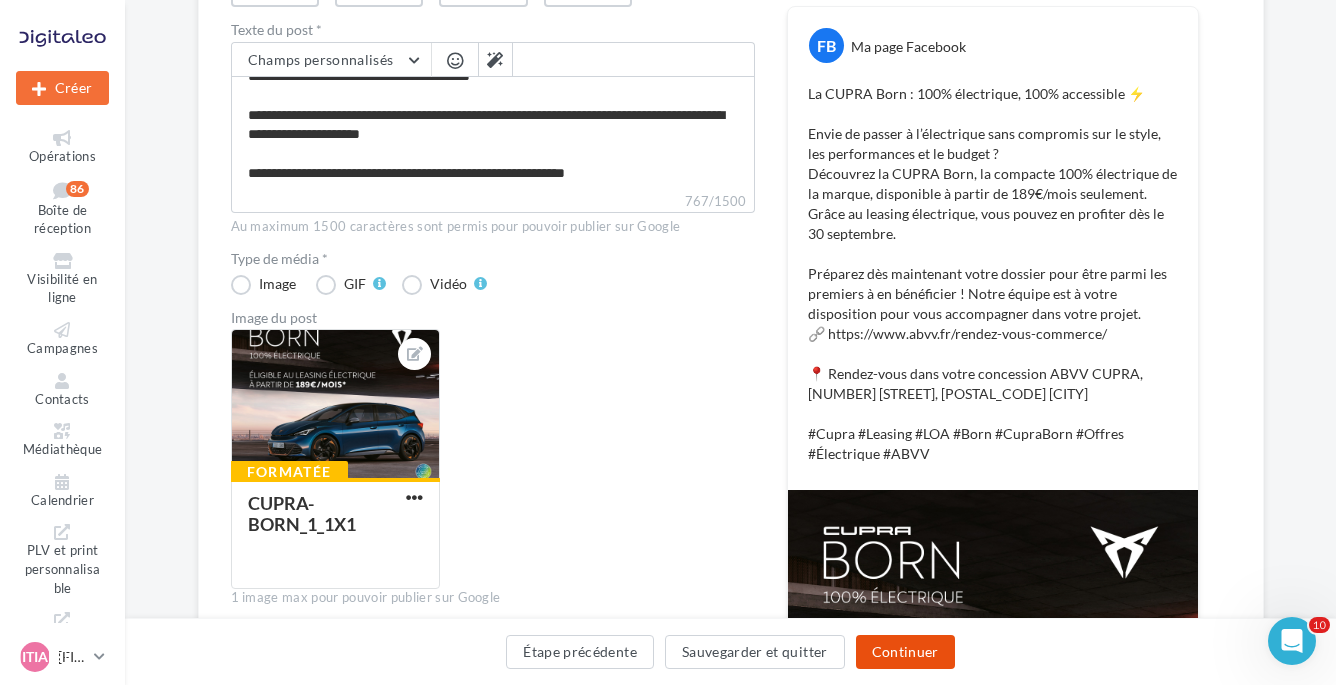 click on "Continuer" at bounding box center [905, 652] 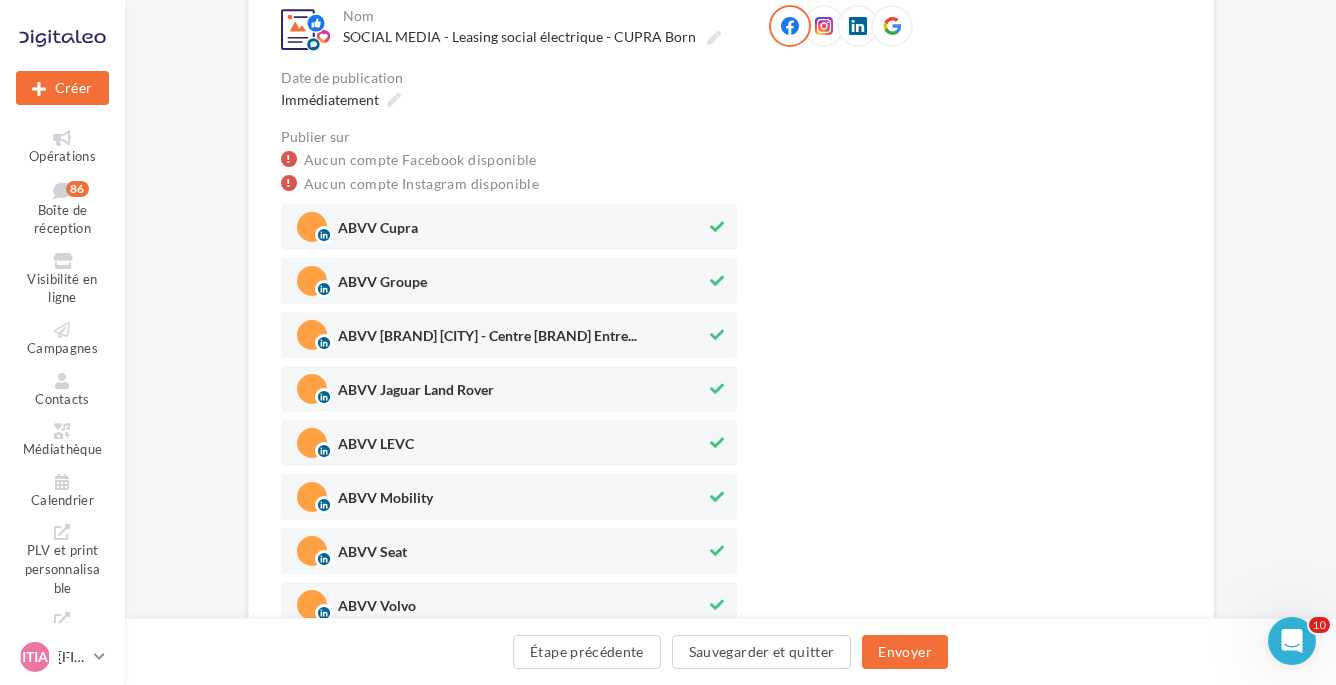 scroll, scrollTop: 238, scrollLeft: 0, axis: vertical 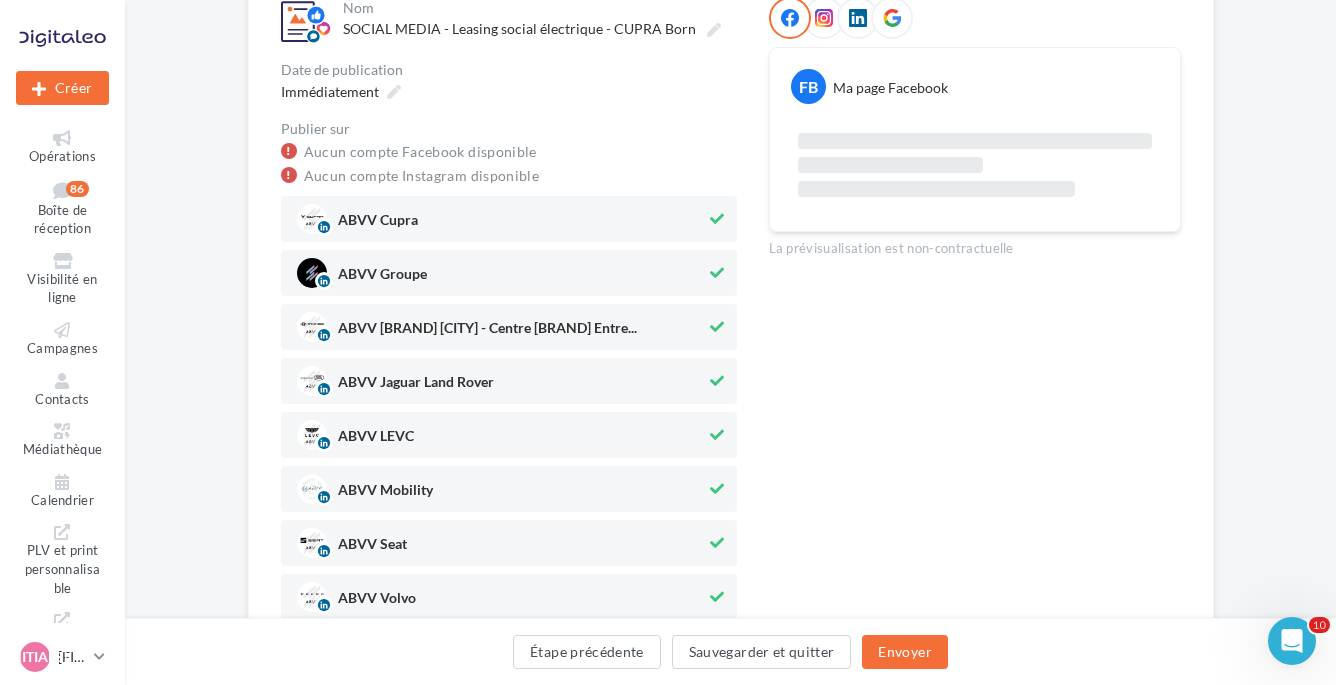 click on "ABVV Hyundai Gonesse - Centre Hyundai Entre..." at bounding box center (509, 327) 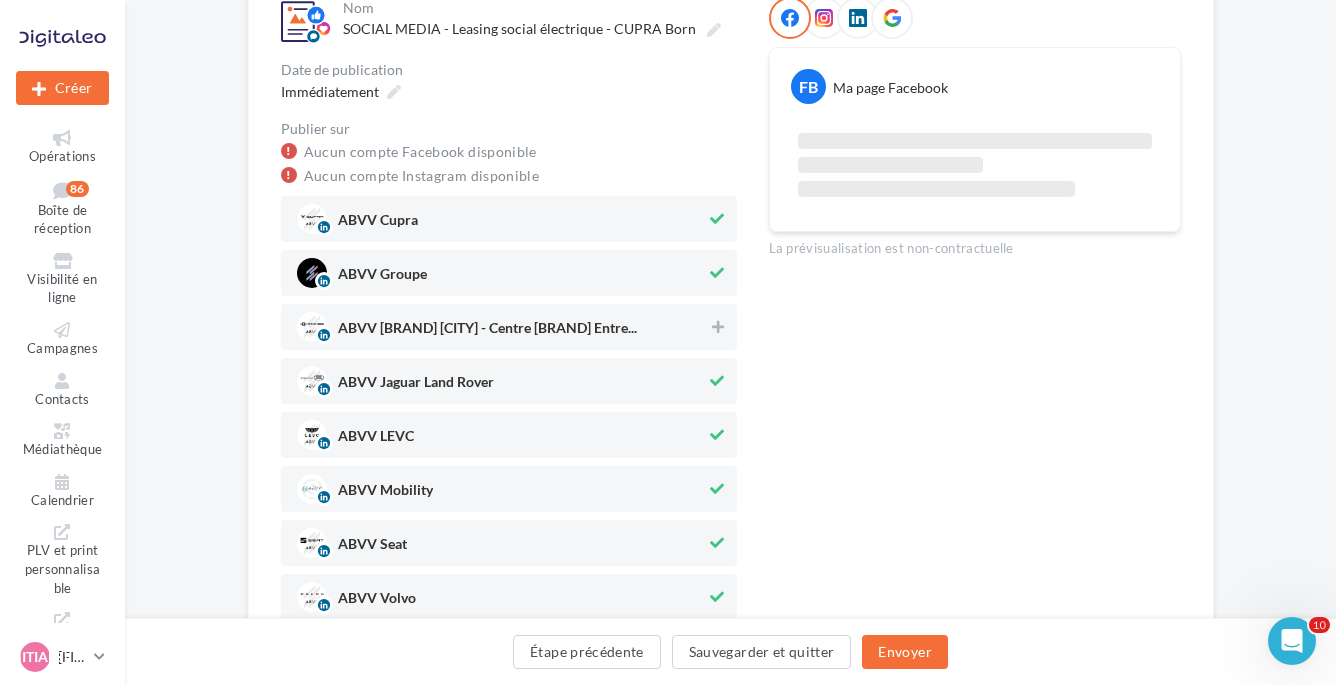 click on "ABVV Jaguar Land Rover" at bounding box center (509, 381) 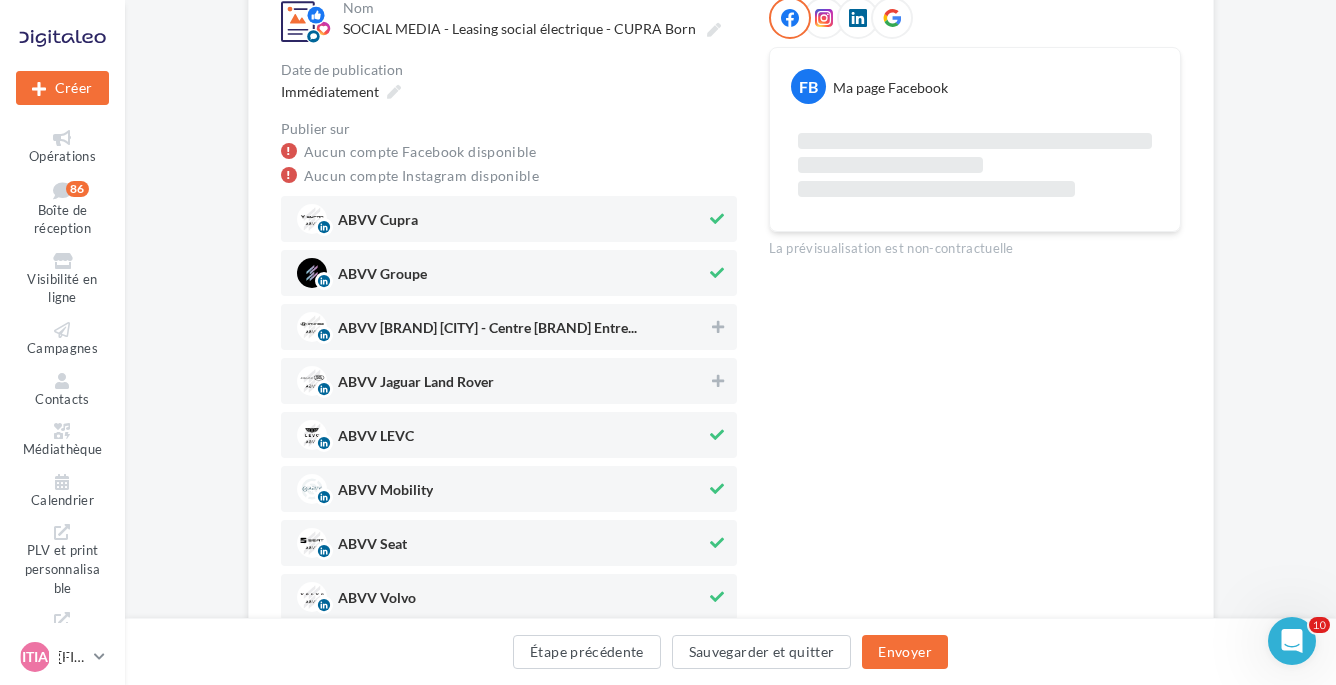 click at bounding box center (717, 437) 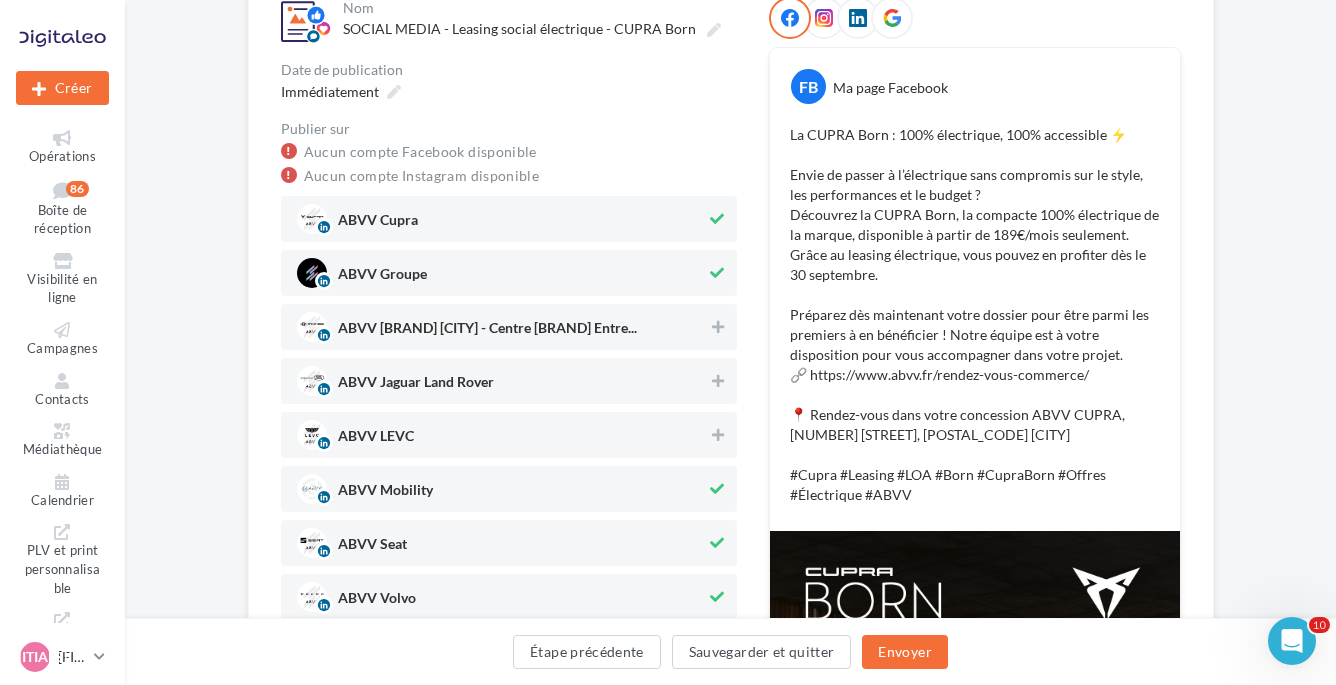click at bounding box center [717, 489] 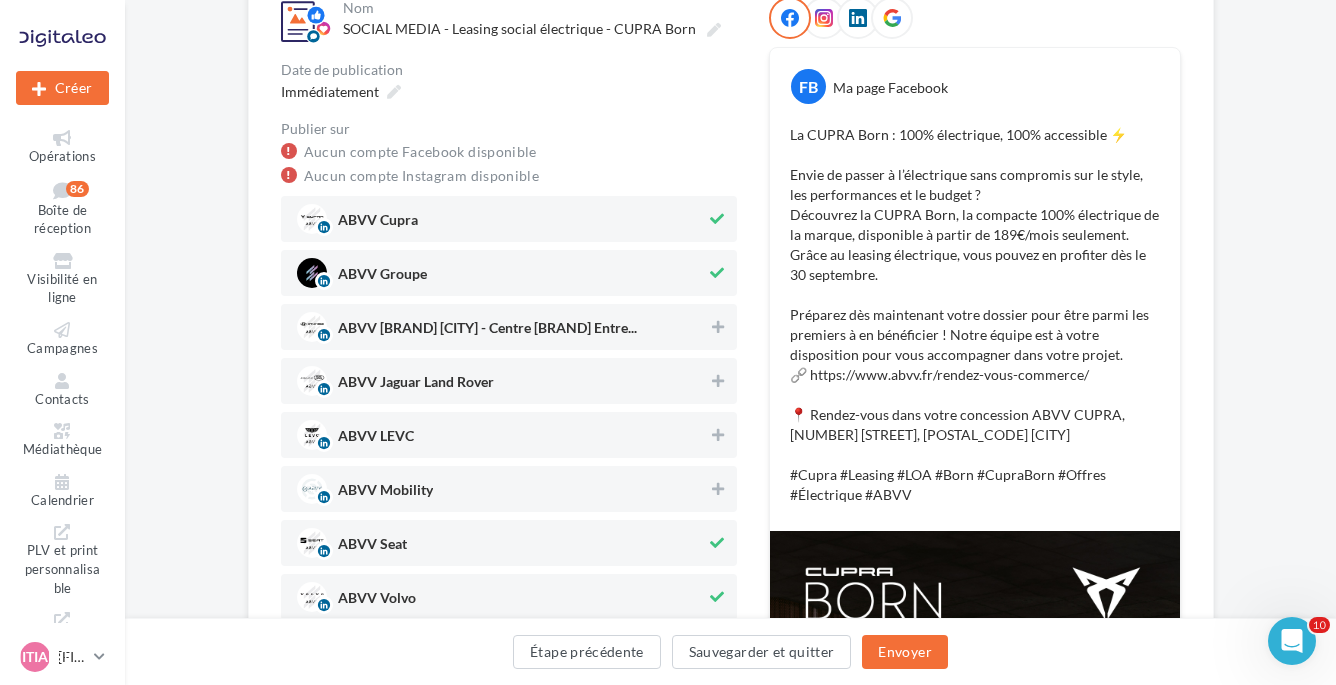 drag, startPoint x: 709, startPoint y: 539, endPoint x: 710, endPoint y: 553, distance: 14.035668 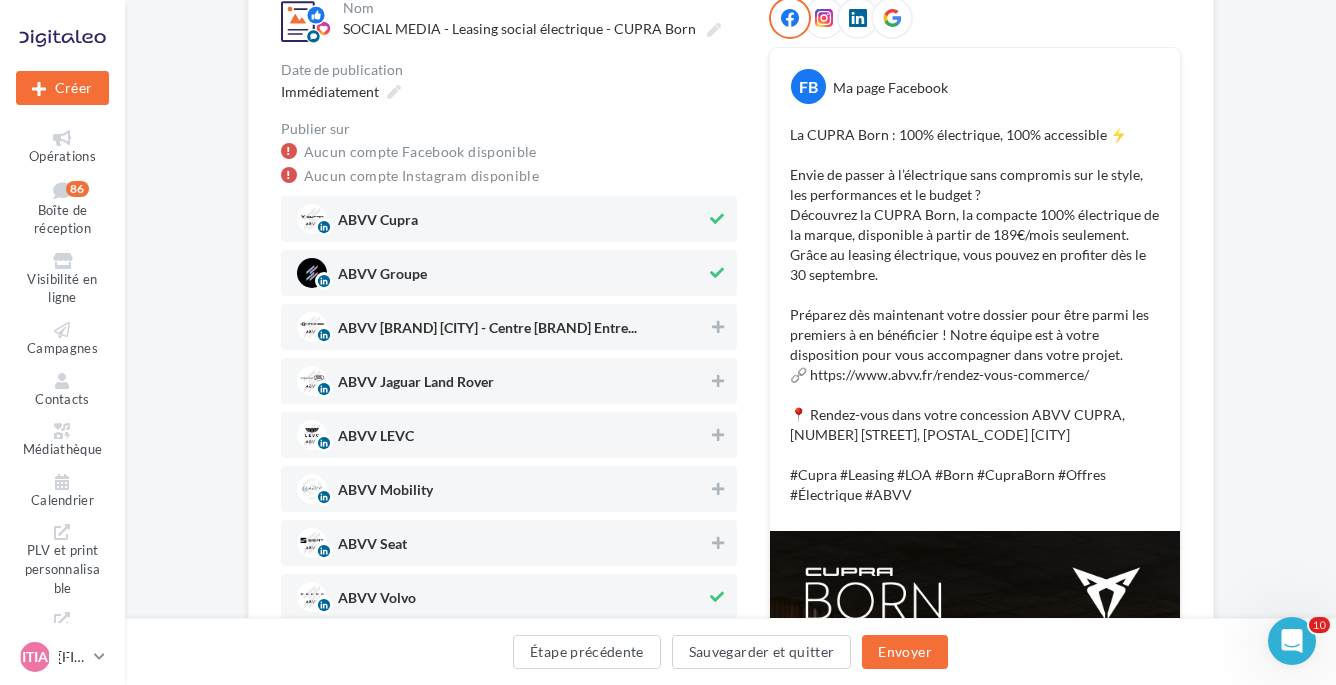 click at bounding box center [717, 597] 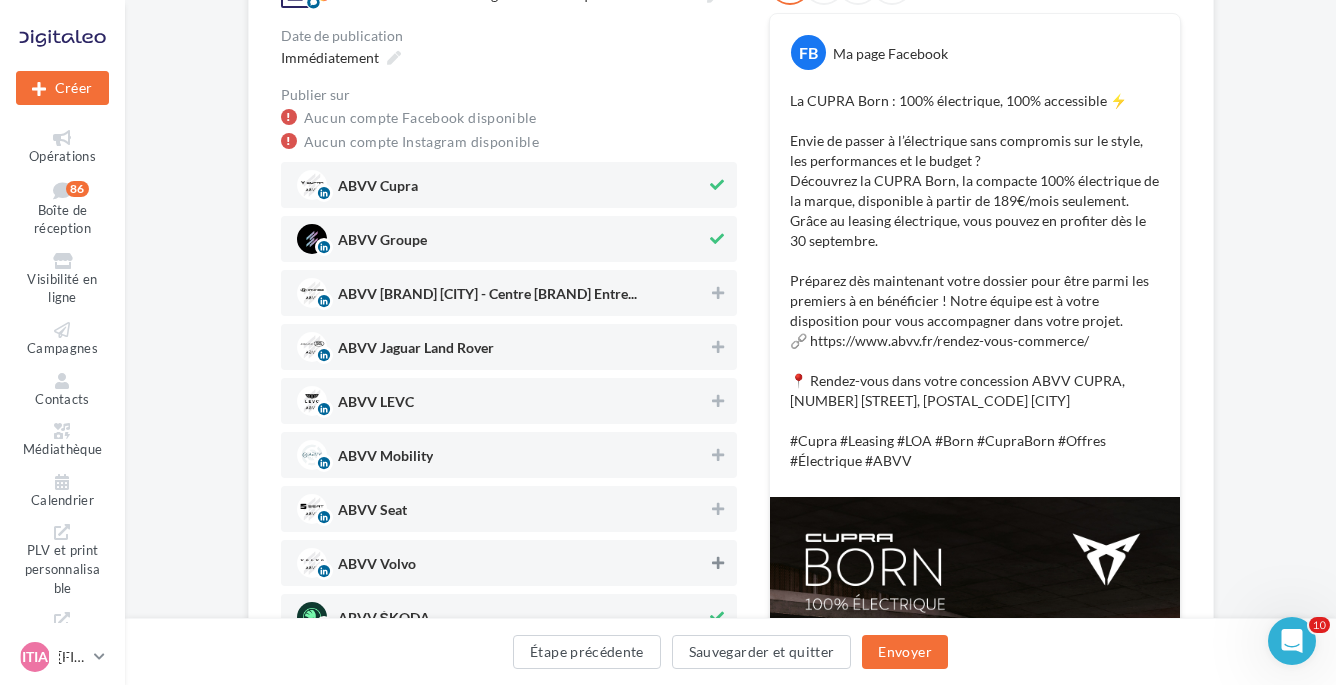scroll, scrollTop: 540, scrollLeft: 0, axis: vertical 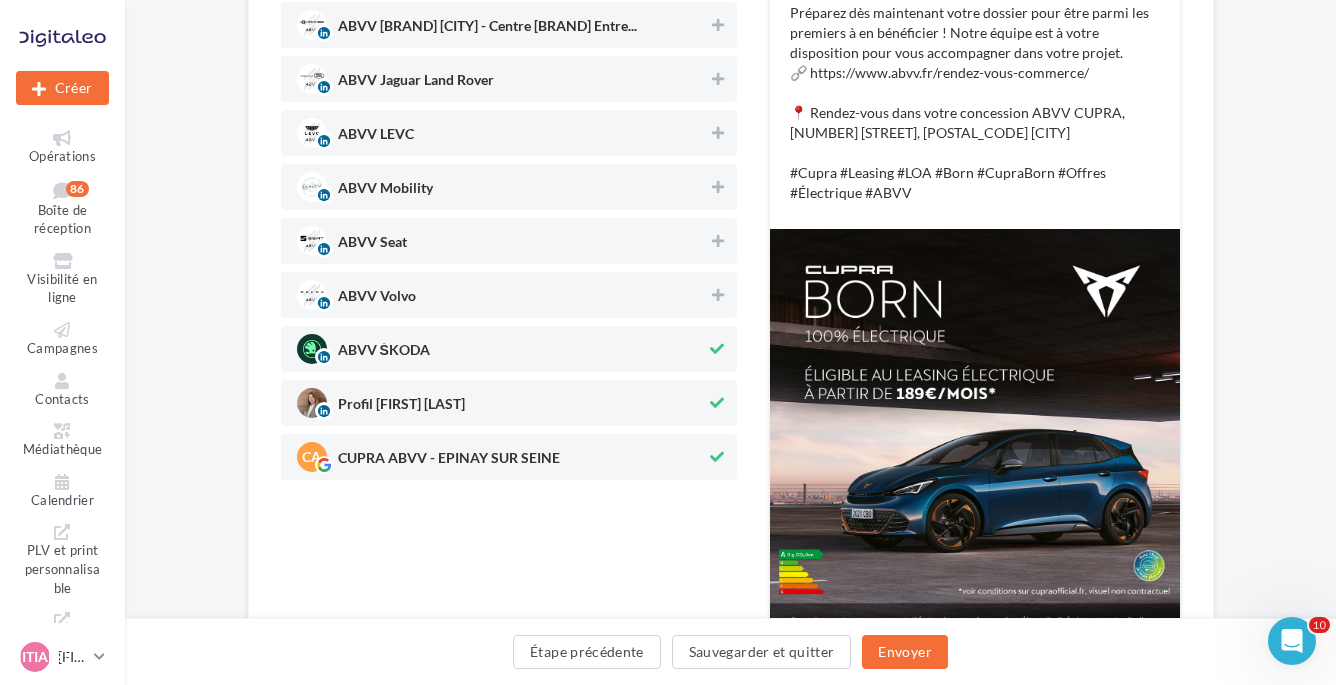 click at bounding box center (717, 349) 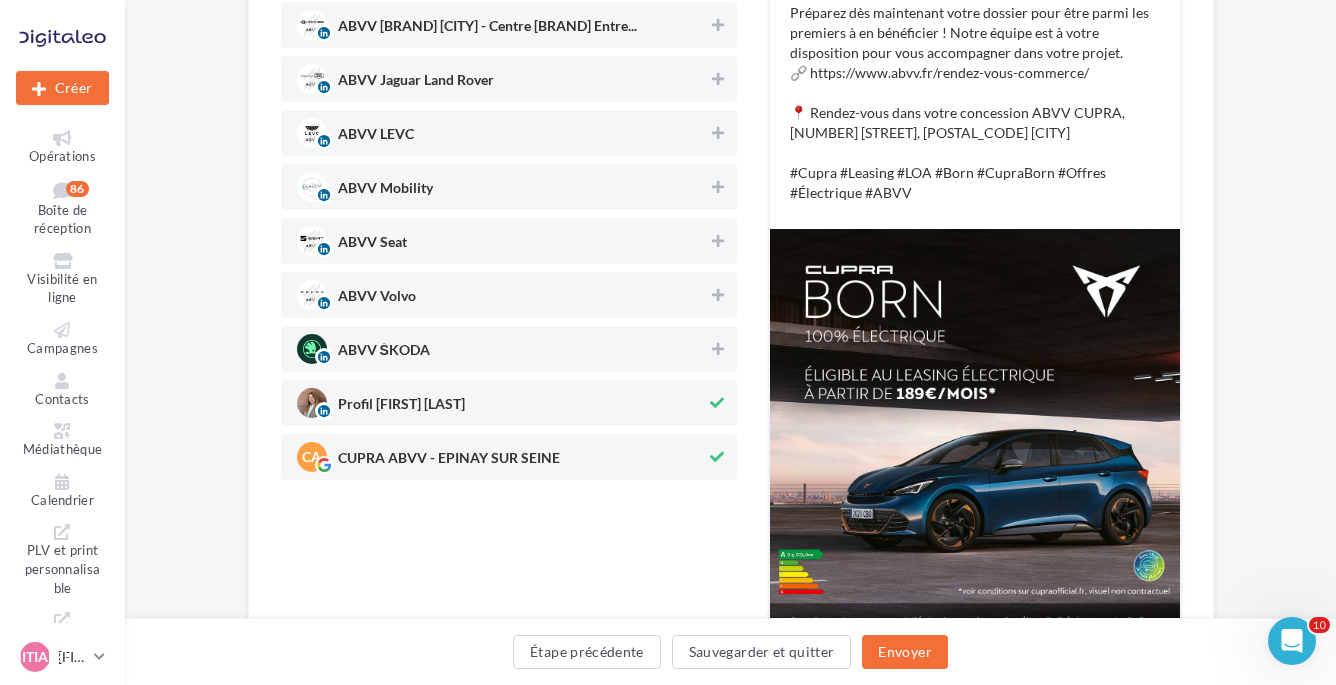 click at bounding box center (717, 403) 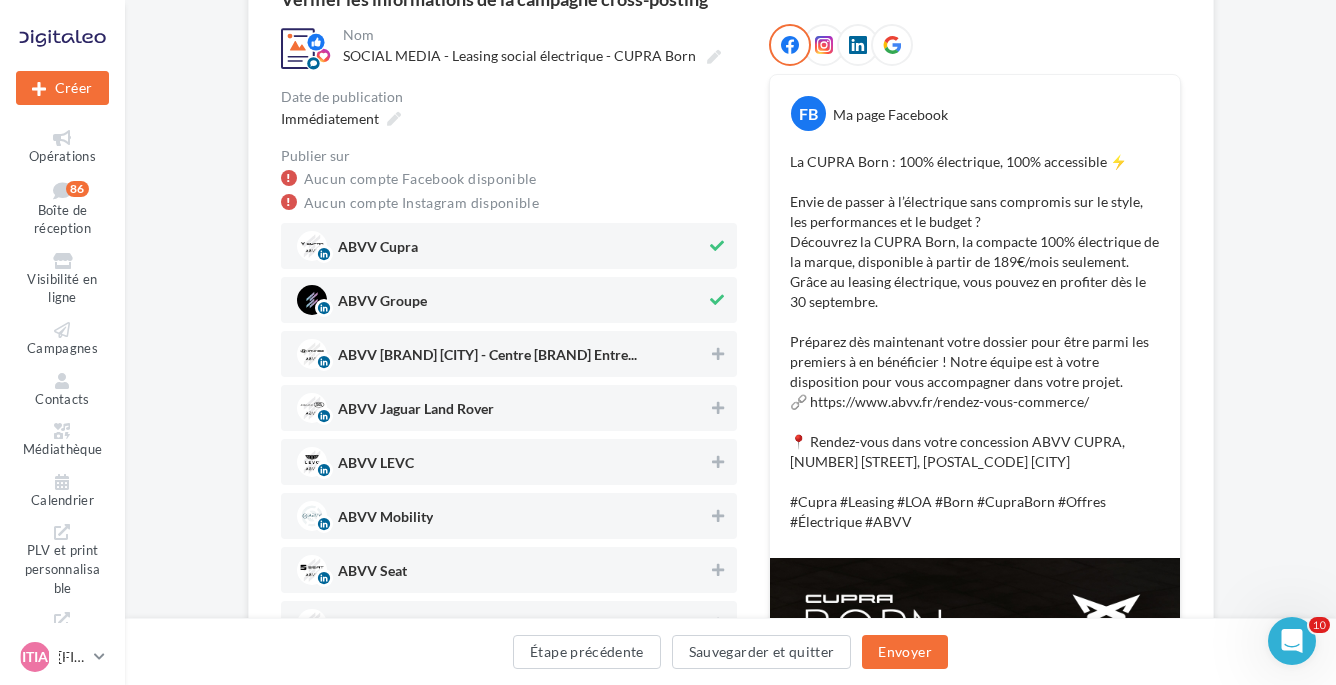 scroll, scrollTop: 212, scrollLeft: 0, axis: vertical 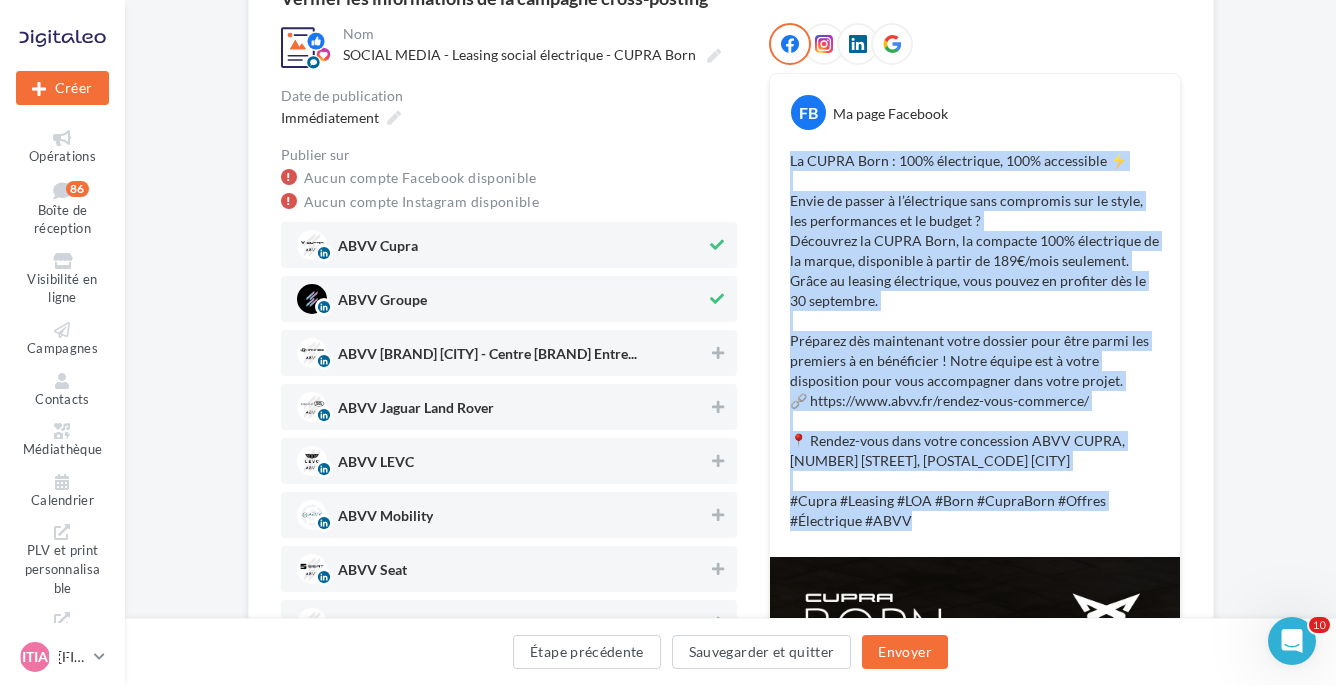 drag, startPoint x: 787, startPoint y: 158, endPoint x: 928, endPoint y: 535, distance: 402.50467 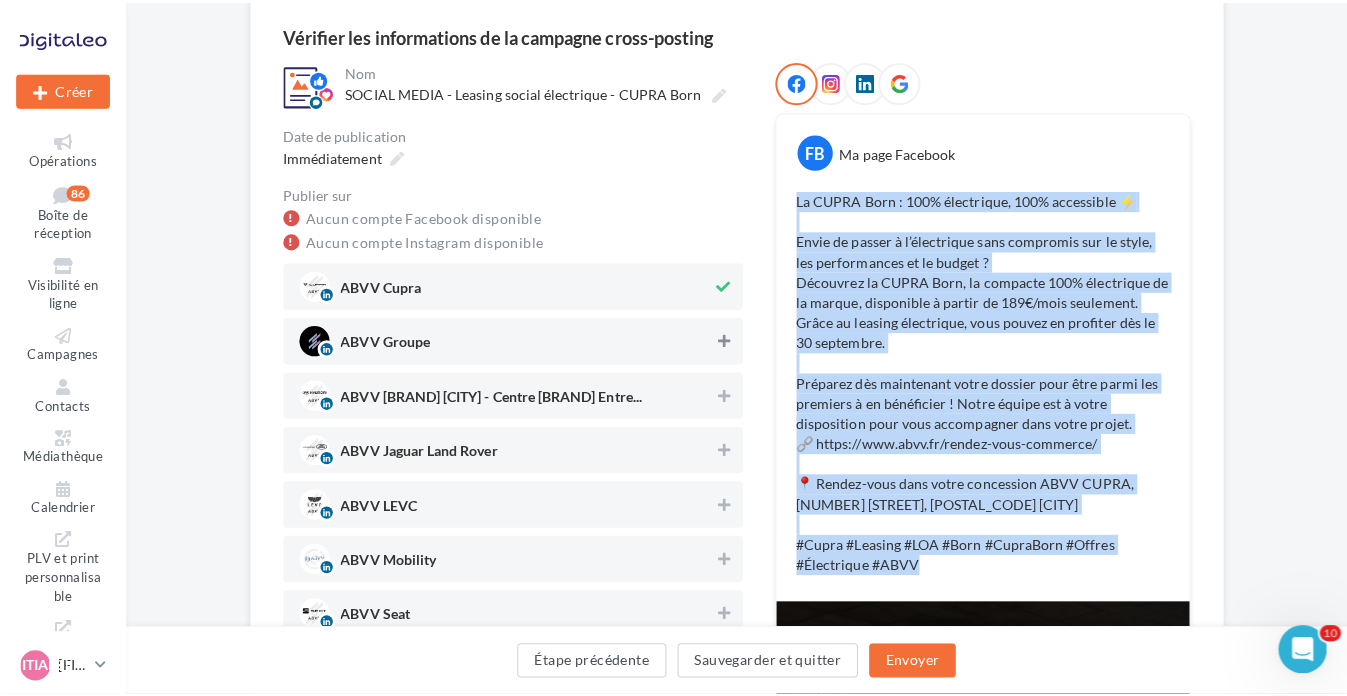 scroll, scrollTop: 175, scrollLeft: 0, axis: vertical 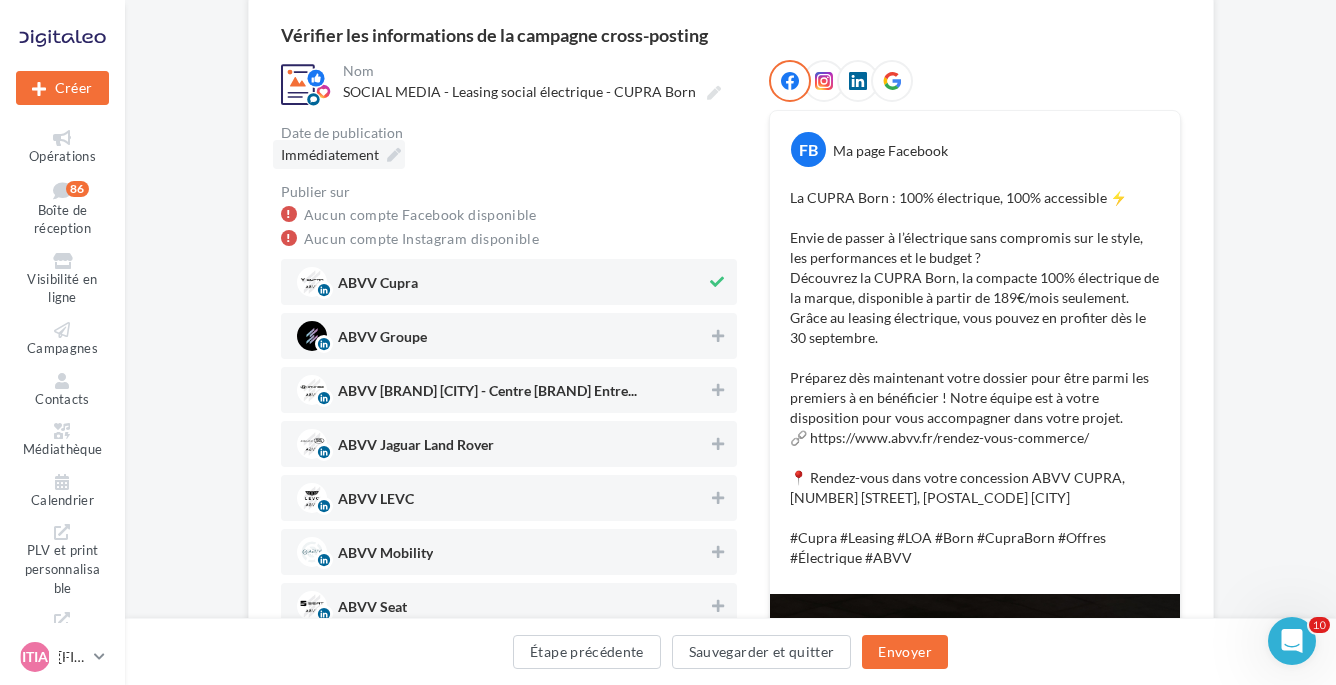 click on "Immédiatement" at bounding box center (330, 154) 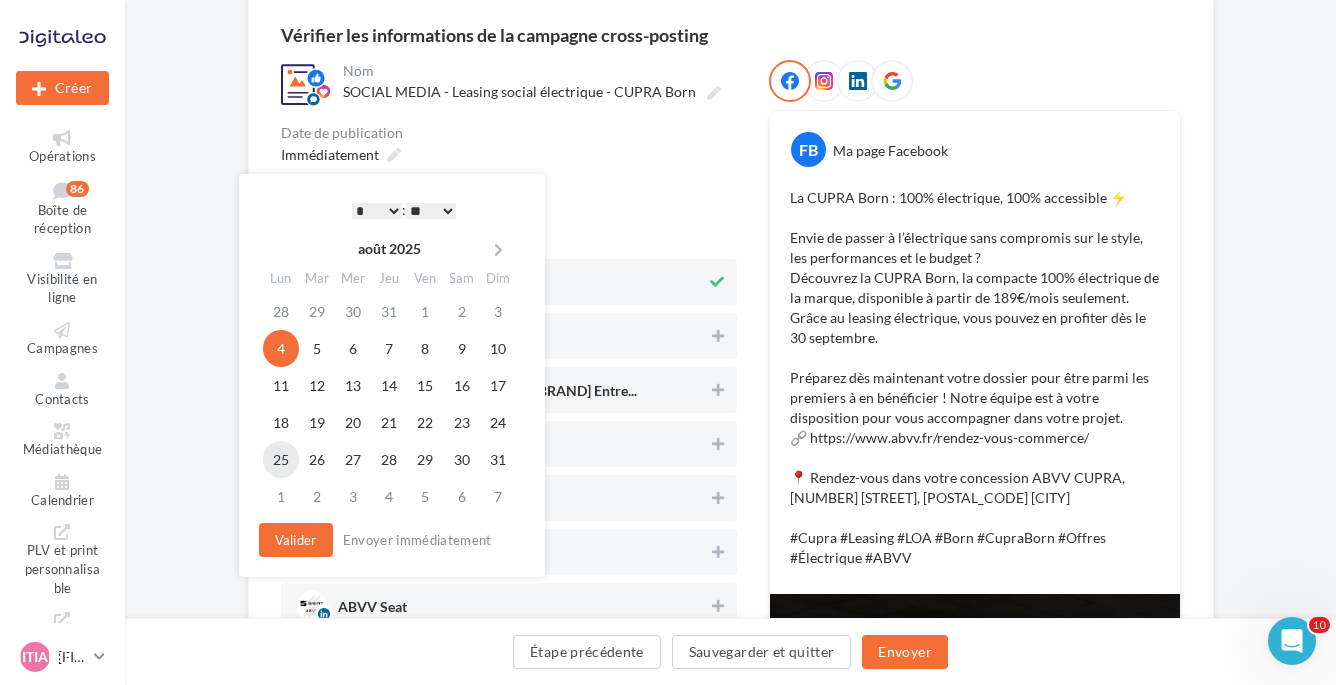click on "25" at bounding box center [281, 459] 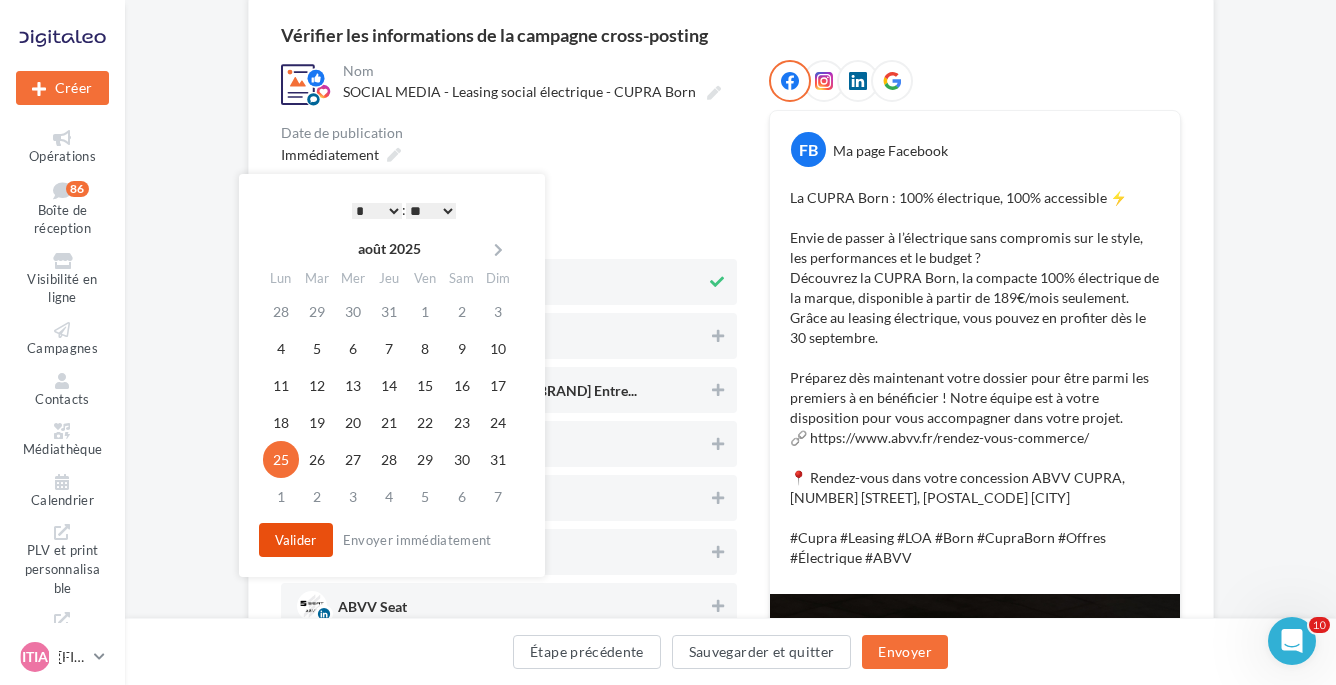 click on "Valider" at bounding box center (296, 540) 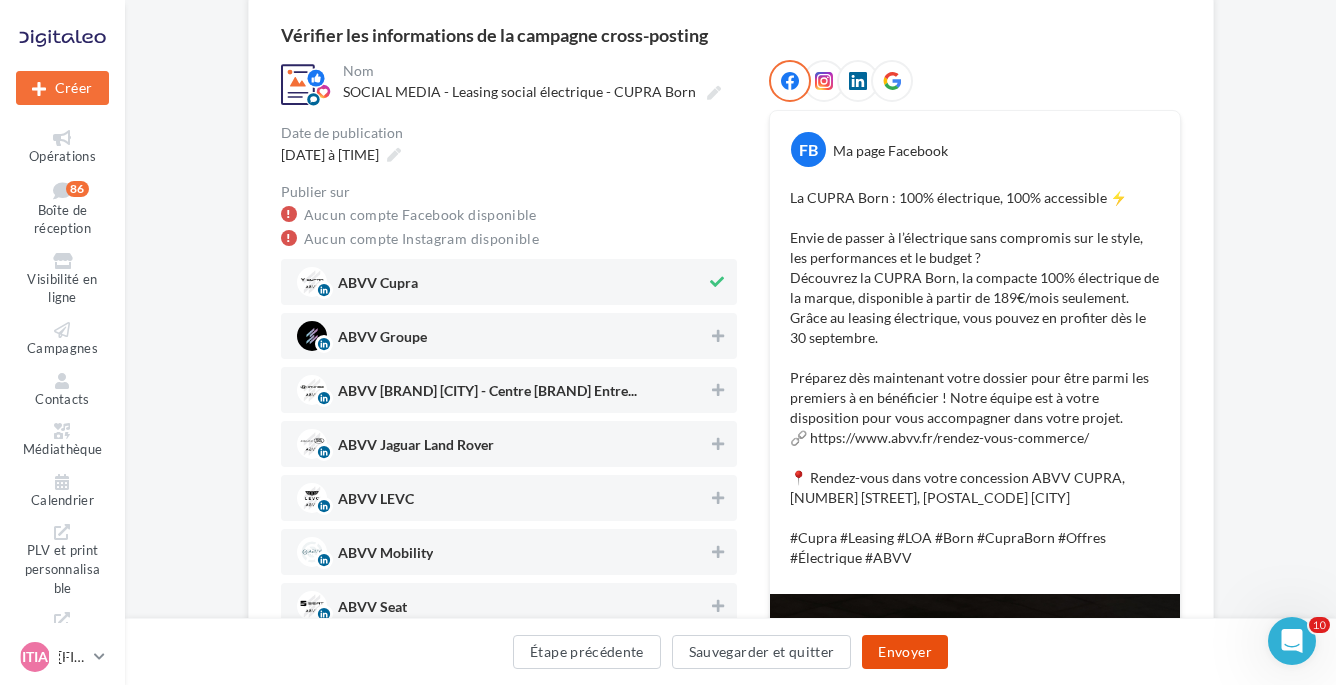 click on "Envoyer" at bounding box center [904, 652] 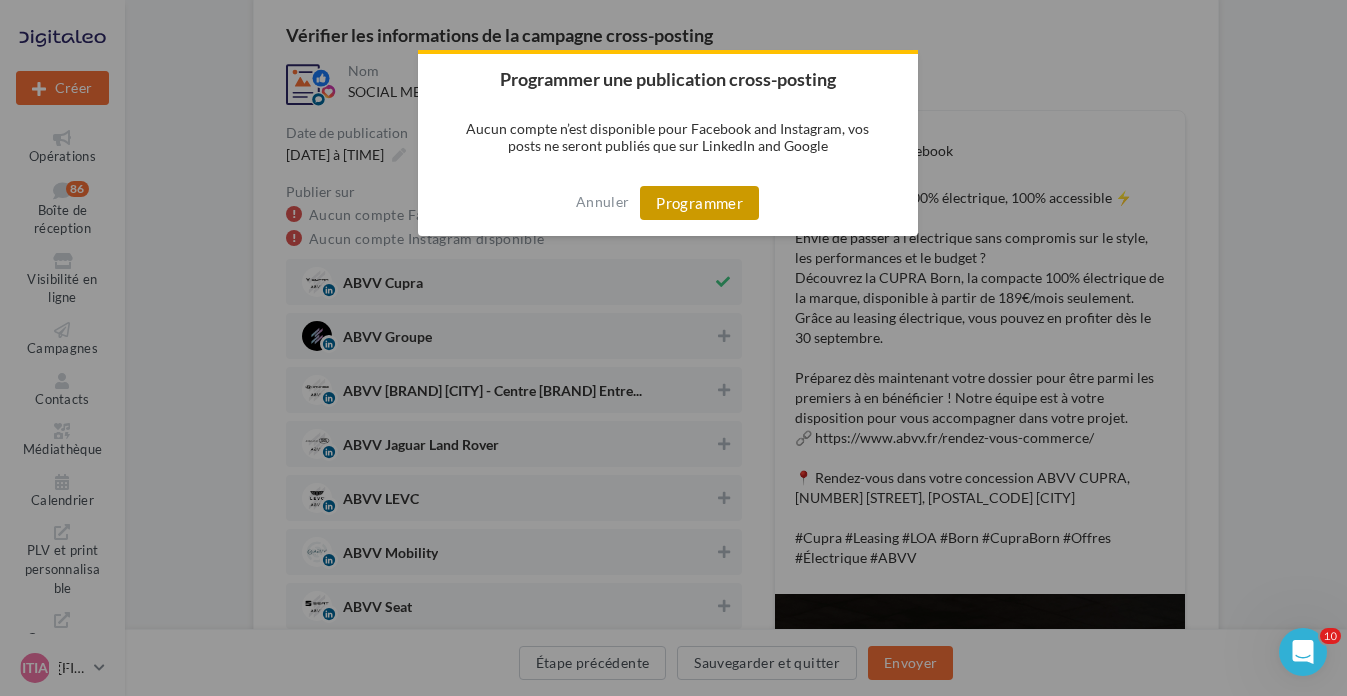 click on "Programmer" at bounding box center [699, 203] 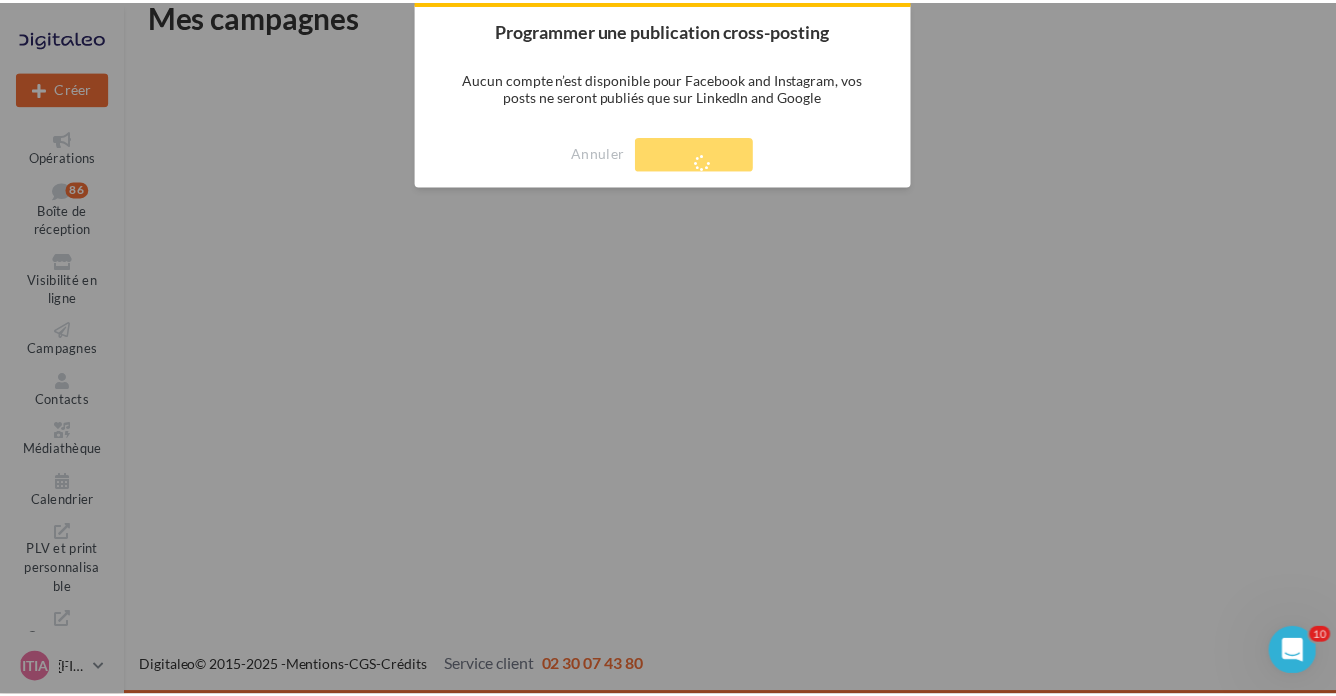 scroll, scrollTop: 32, scrollLeft: 0, axis: vertical 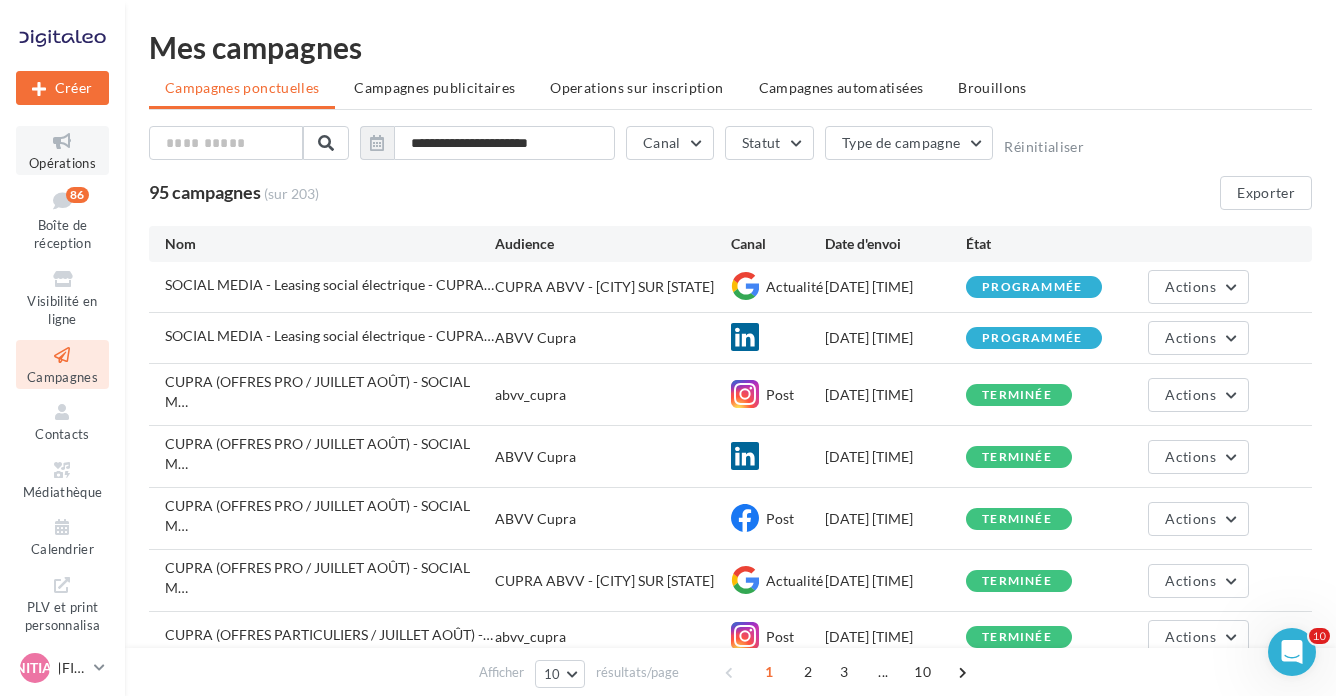 click on "Opérations" at bounding box center (62, 163) 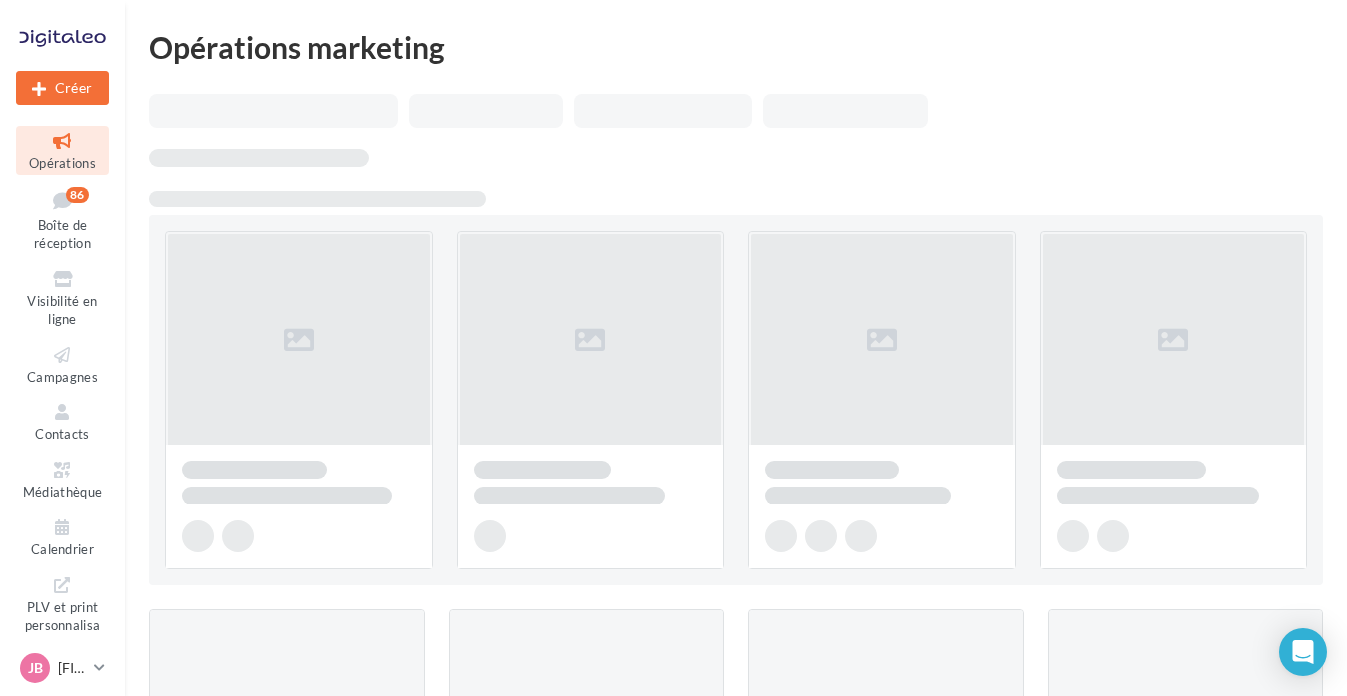scroll, scrollTop: 0, scrollLeft: 0, axis: both 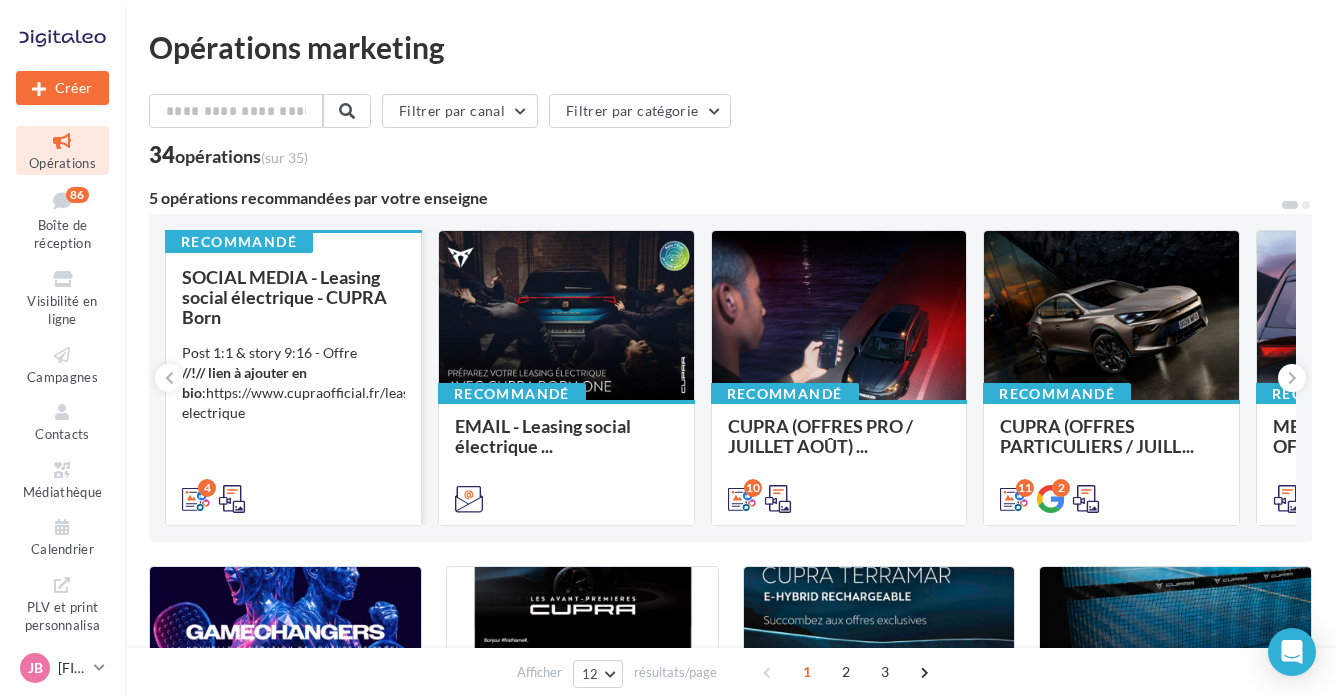 click on "Post 1:1 & story 9:16 - Offre
//!// lien à ajouter en bio  :  https://www.cupraofficial.fr/leasing-electrique" at bounding box center (293, 383) 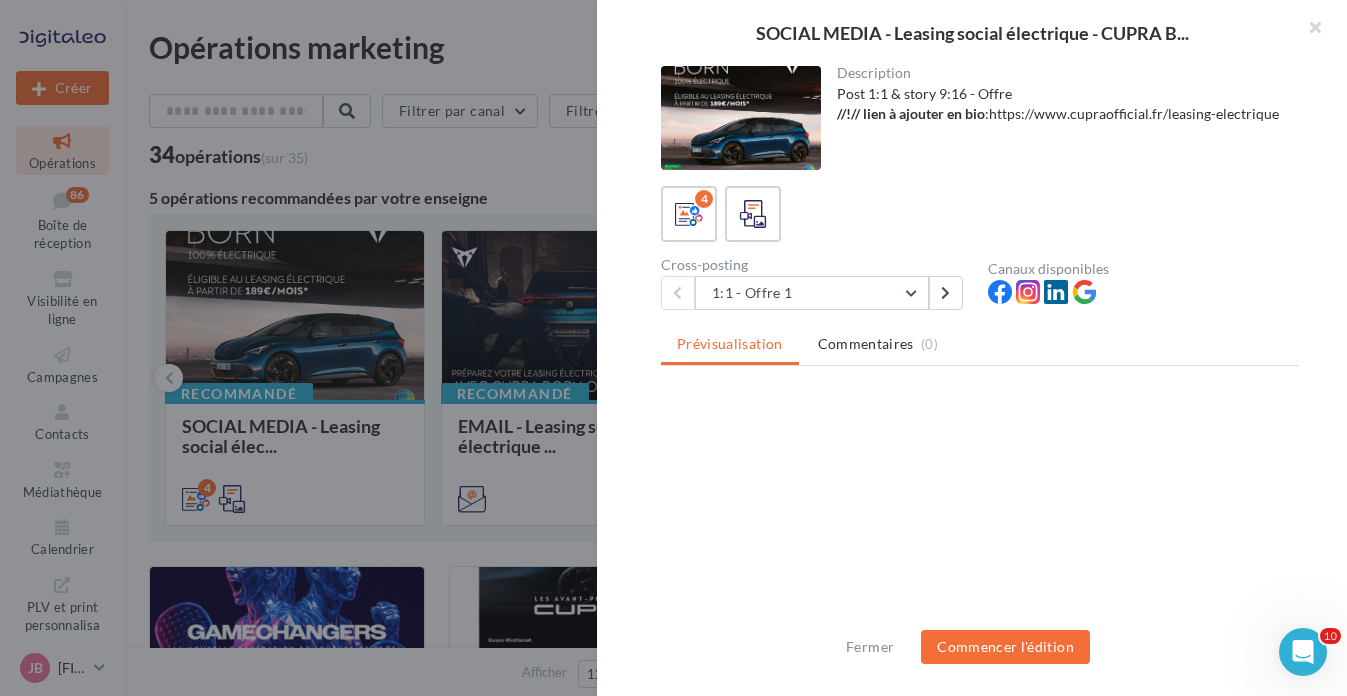scroll, scrollTop: 0, scrollLeft: 0, axis: both 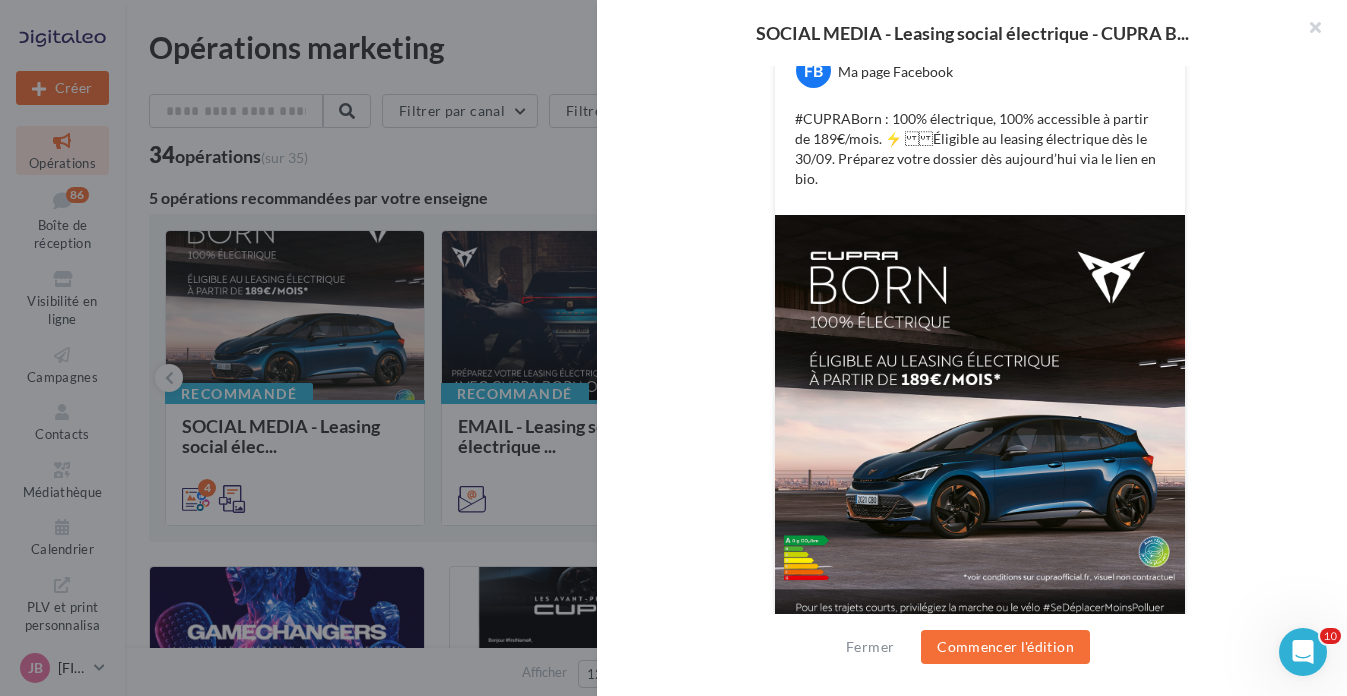 click at bounding box center [673, 348] 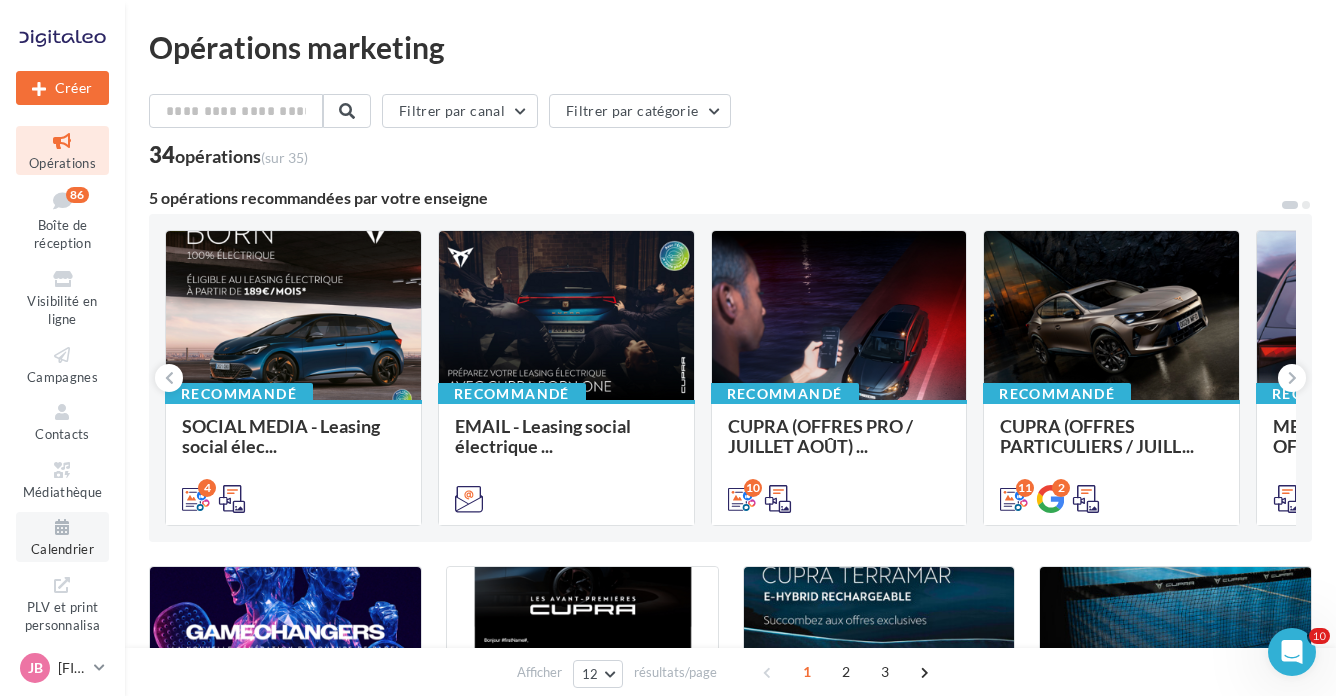 click on "Calendrier" at bounding box center [62, 549] 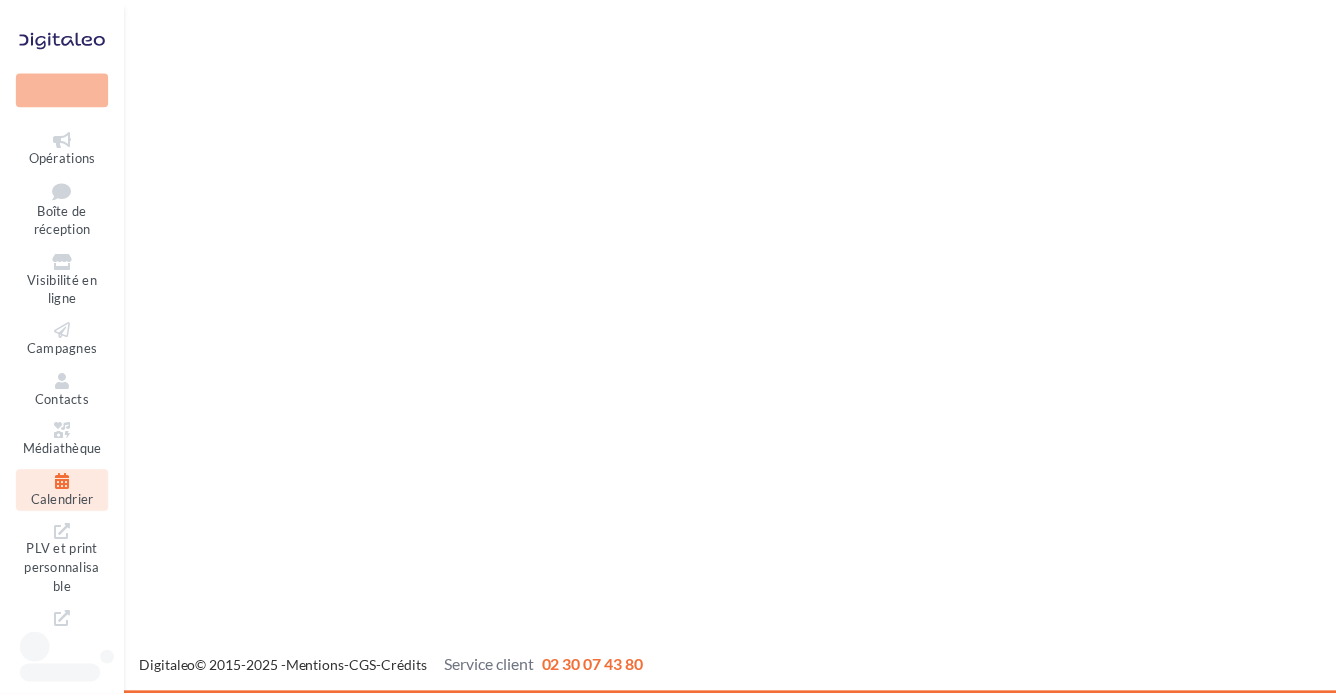 scroll, scrollTop: 0, scrollLeft: 0, axis: both 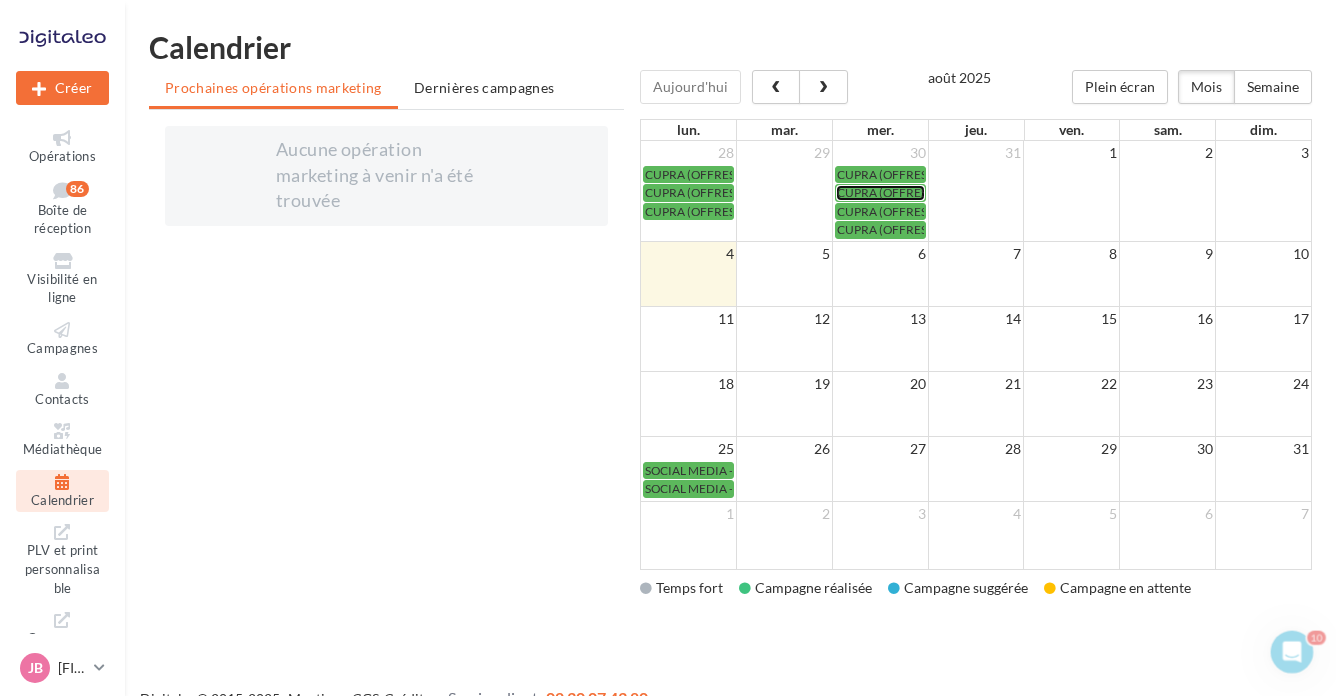 click on "CUPRA (OFFRES PRO / JUILLET AOÛT) - SOCIAL MEDIA" at bounding box center [985, 192] 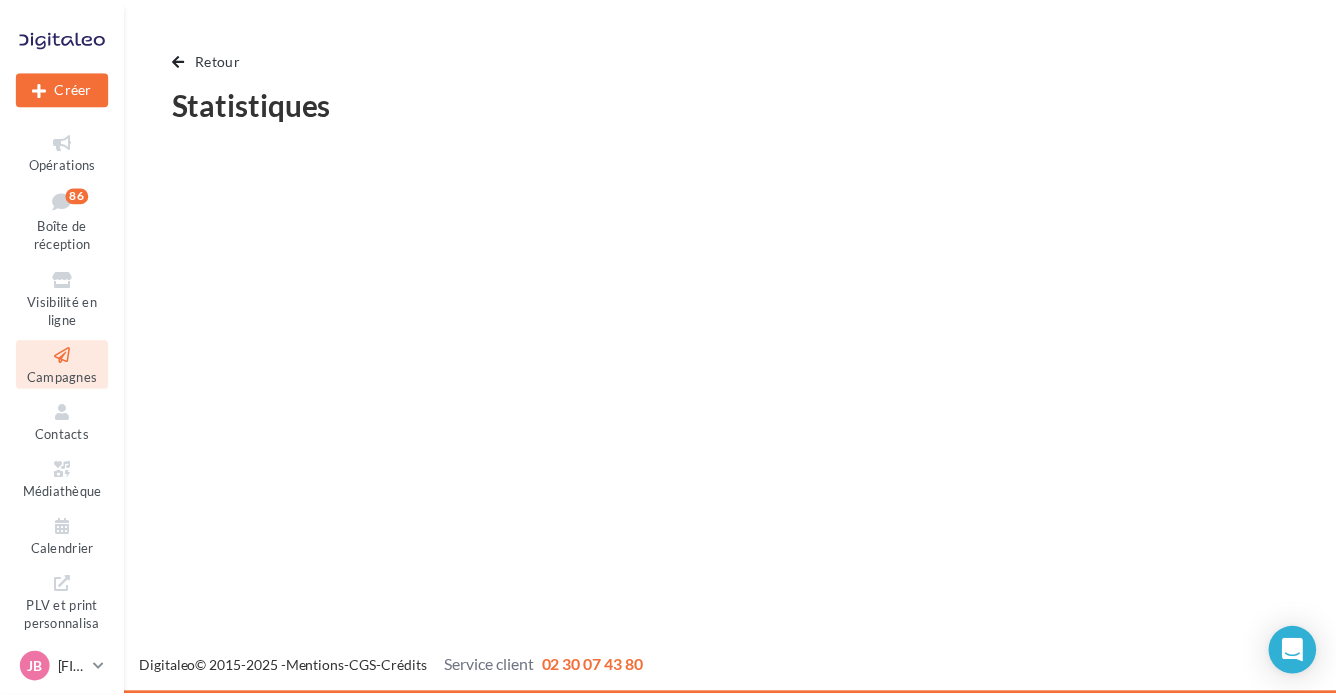 scroll, scrollTop: 0, scrollLeft: 0, axis: both 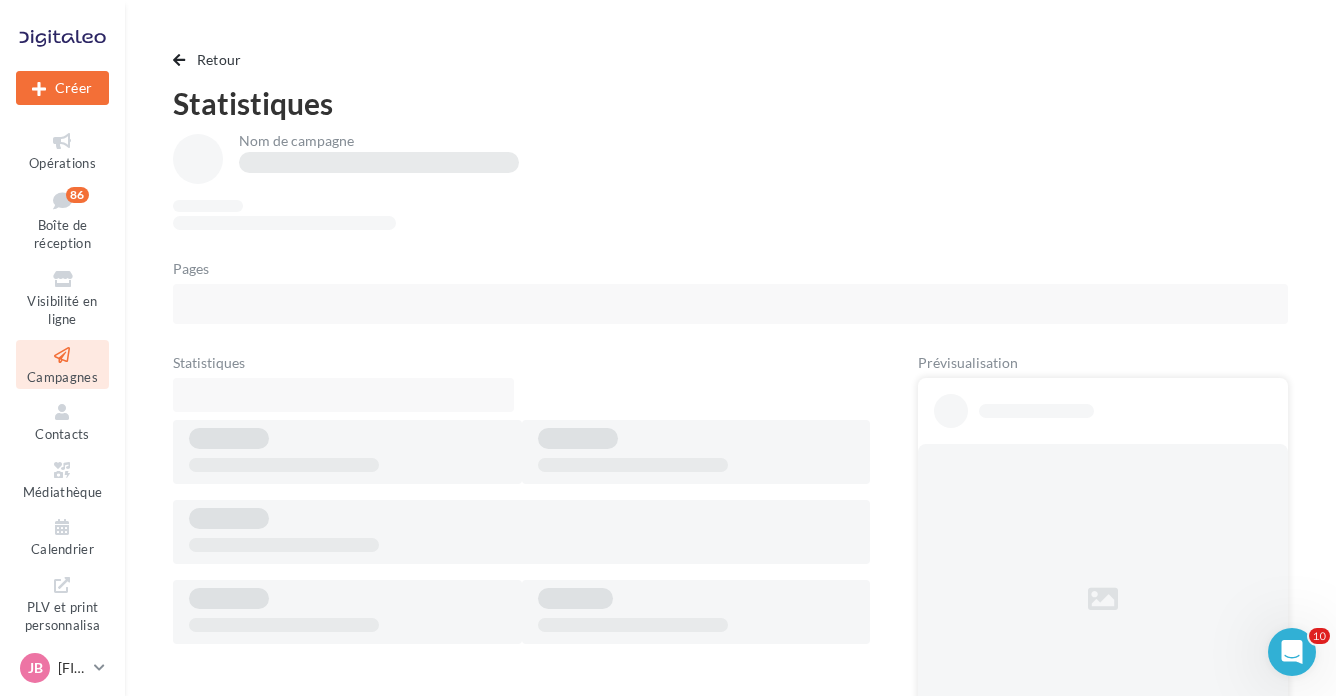 click on "Retour
Statistiques
Nom de campagne         Pages     Statistiques                                                                           Prévisualisation" at bounding box center (730, 516) 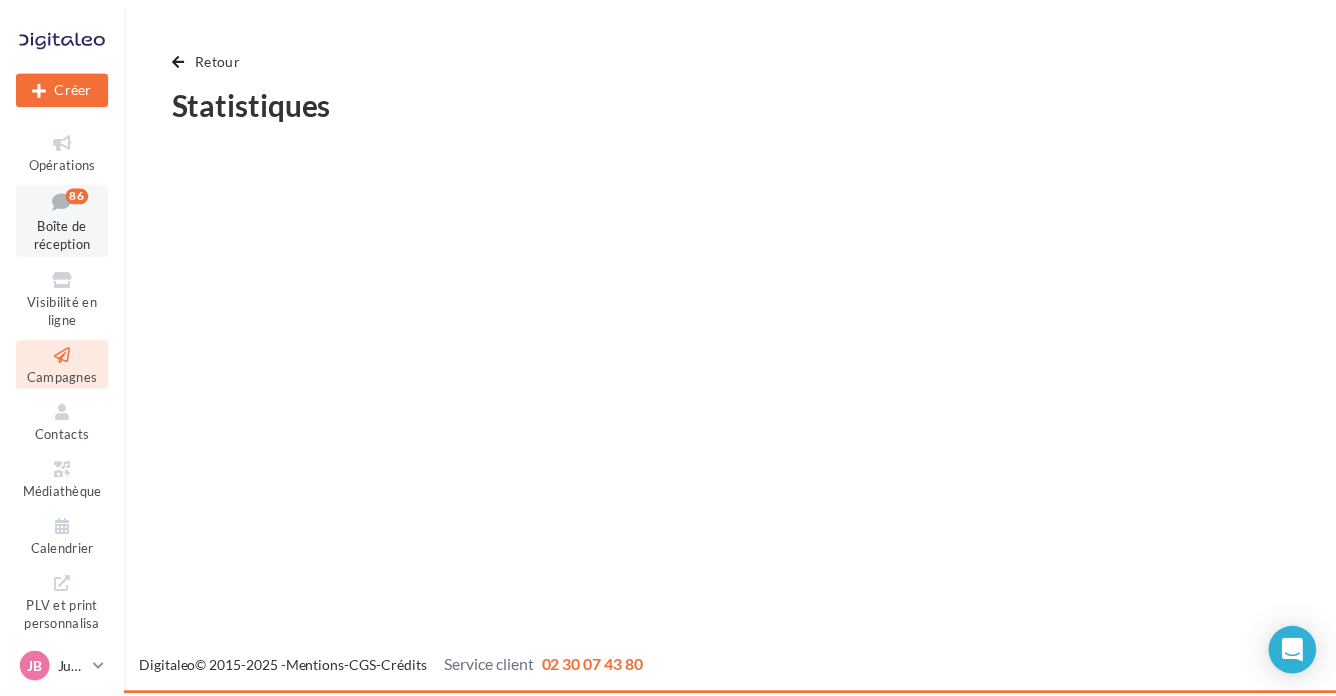 scroll, scrollTop: 0, scrollLeft: 0, axis: both 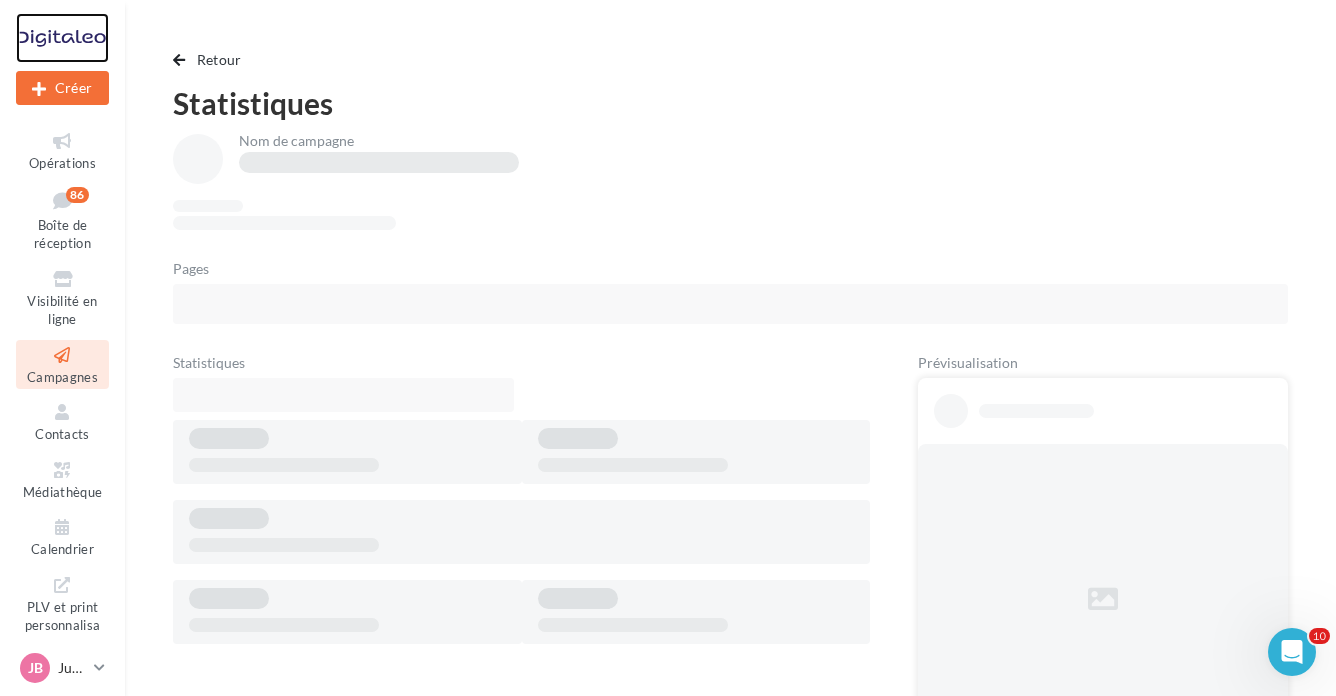click at bounding box center [62, 38] 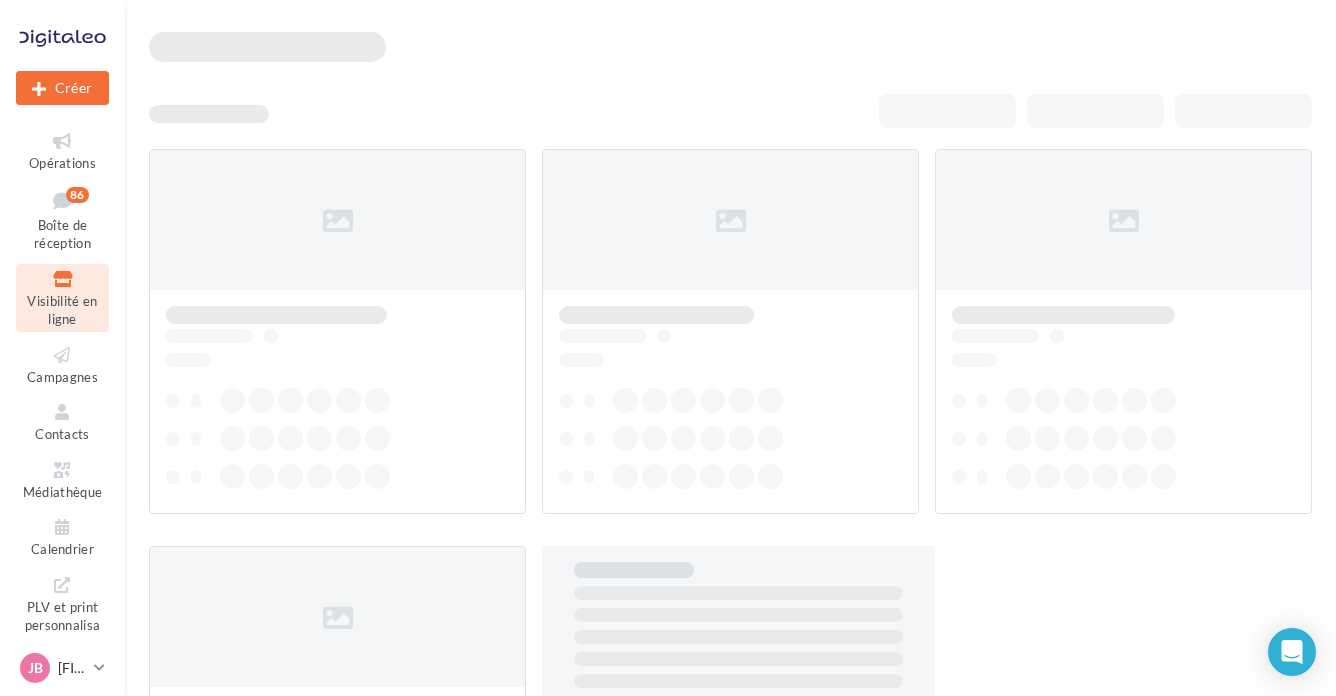scroll, scrollTop: 0, scrollLeft: 0, axis: both 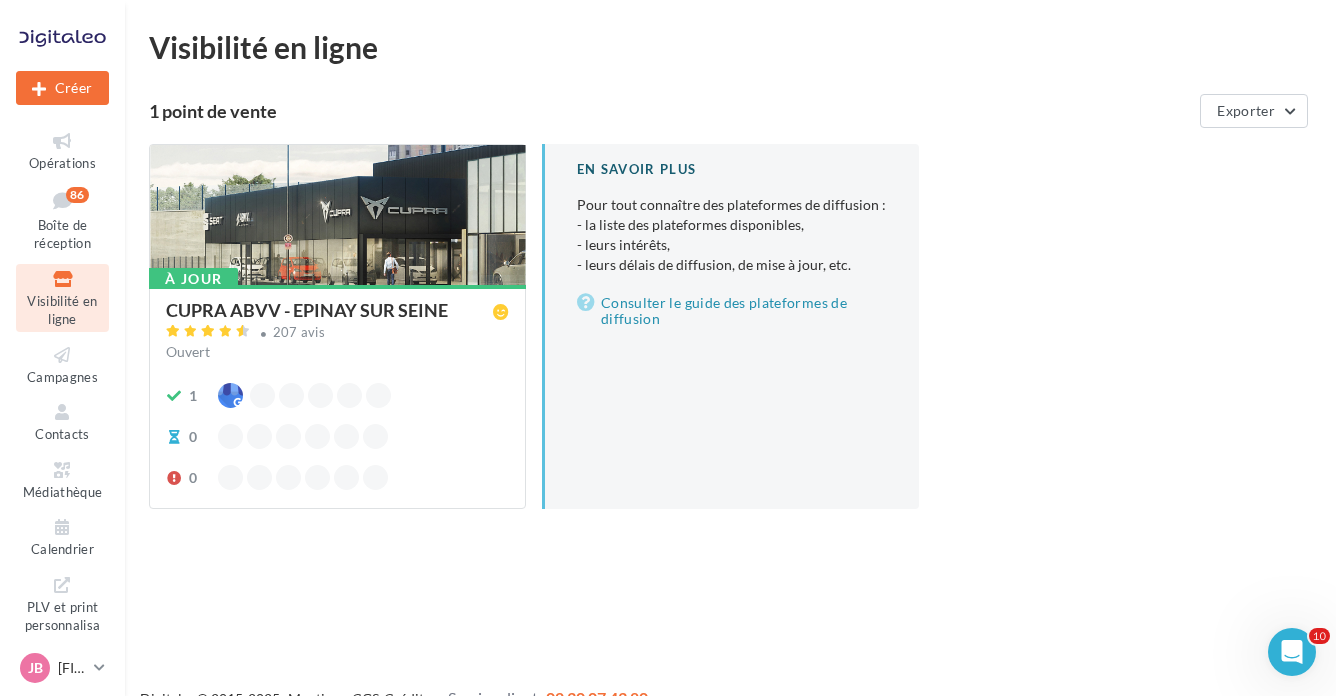click at bounding box center [337, 216] 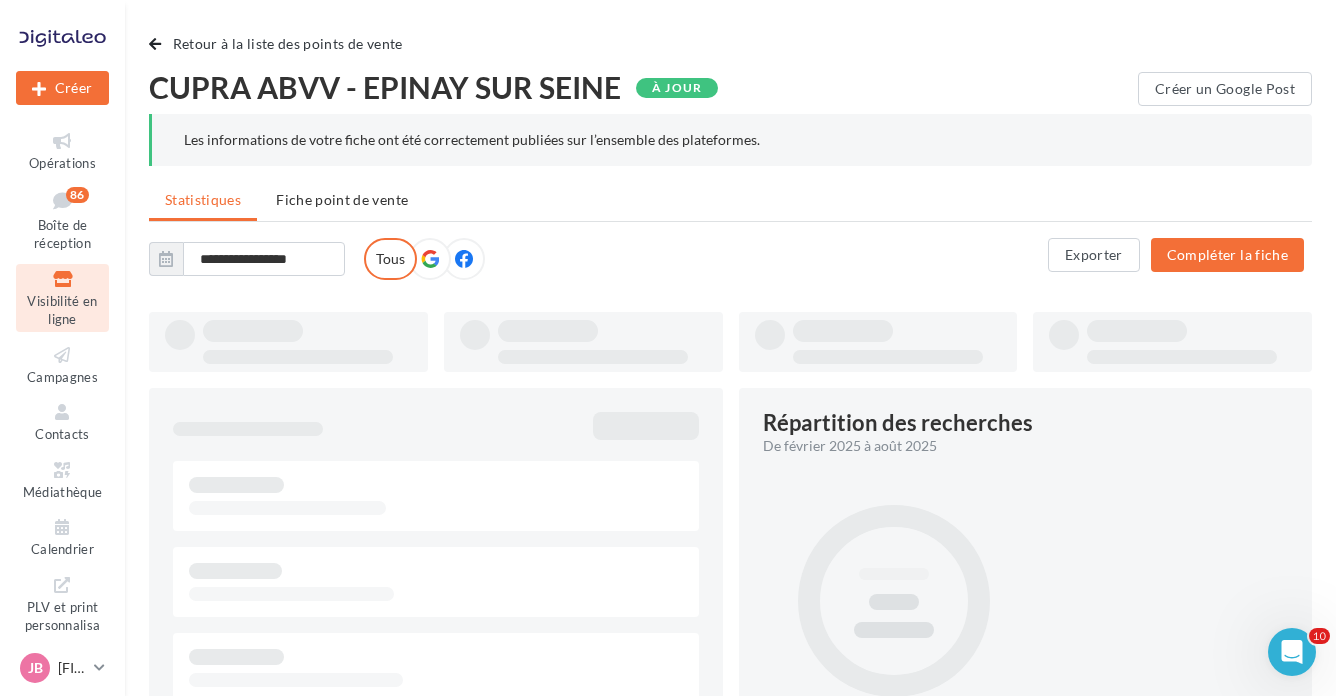 type on "**********" 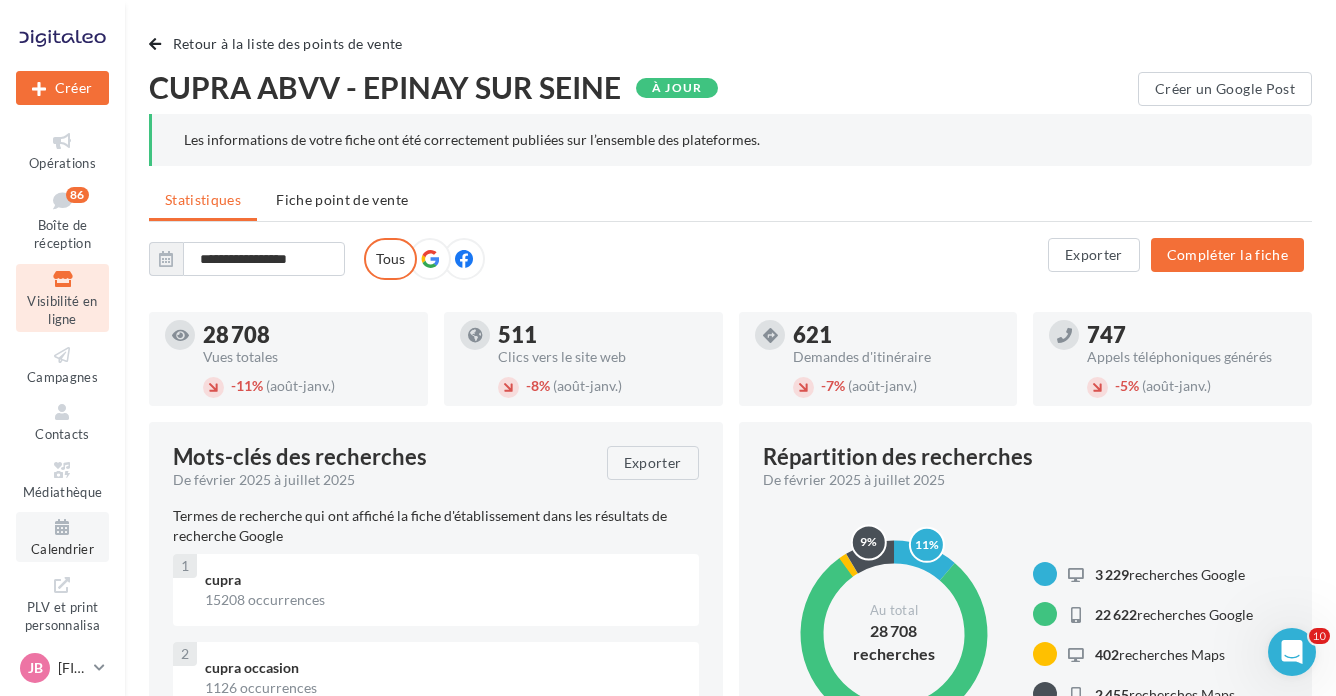 click on "Calendrier" at bounding box center [62, 536] 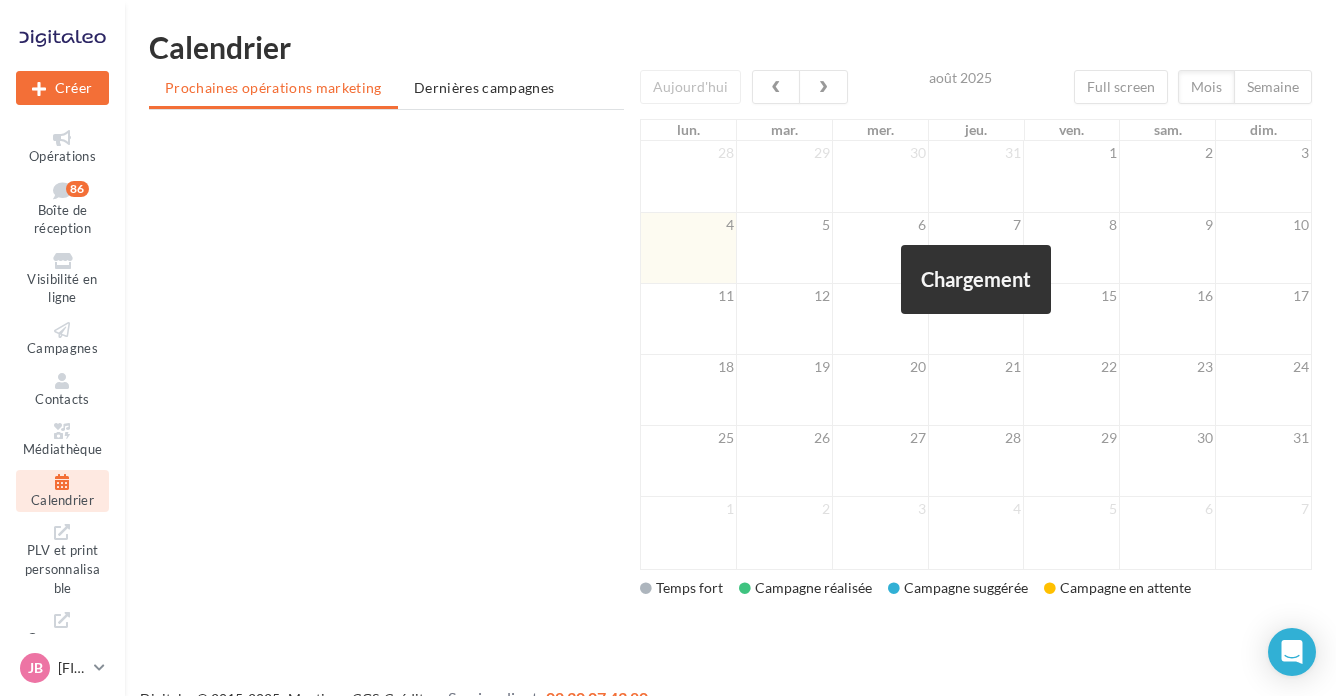 scroll, scrollTop: 0, scrollLeft: 0, axis: both 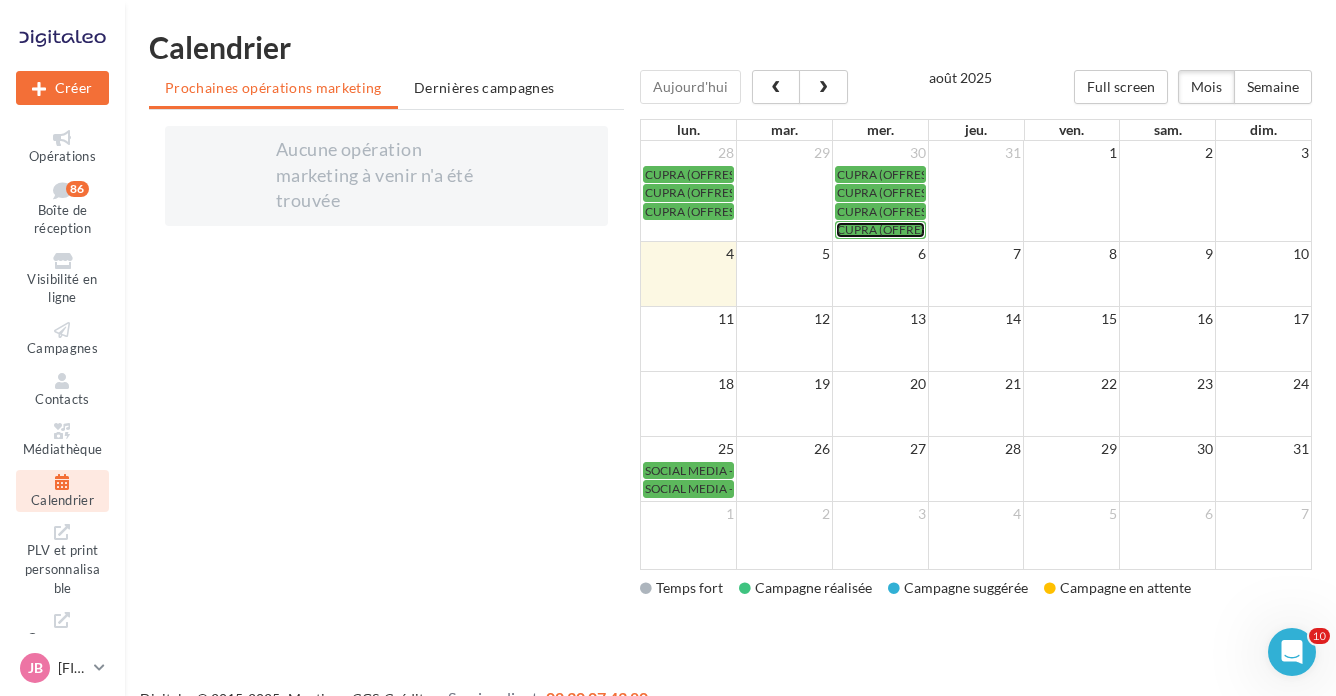 click on "CUPRA (OFFRES PRO / JUILLET AOÛT) - SOCIAL MEDIA" at bounding box center (985, 229) 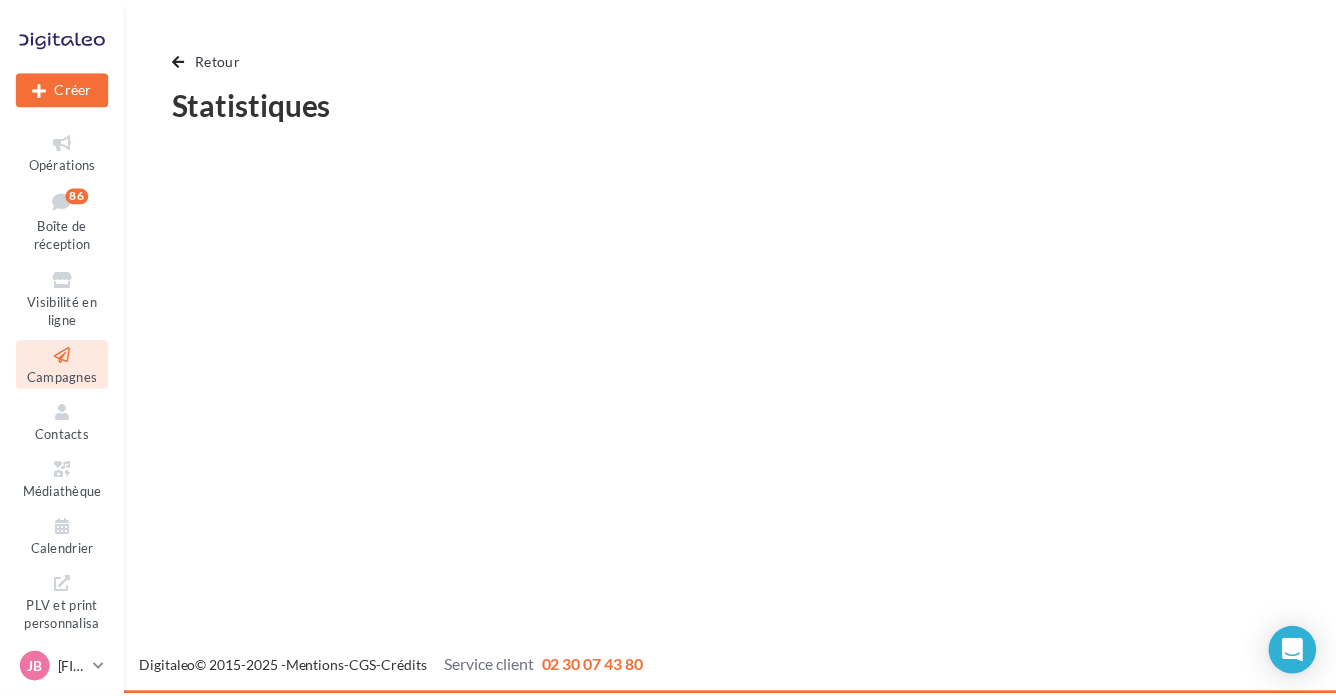 scroll, scrollTop: 0, scrollLeft: 0, axis: both 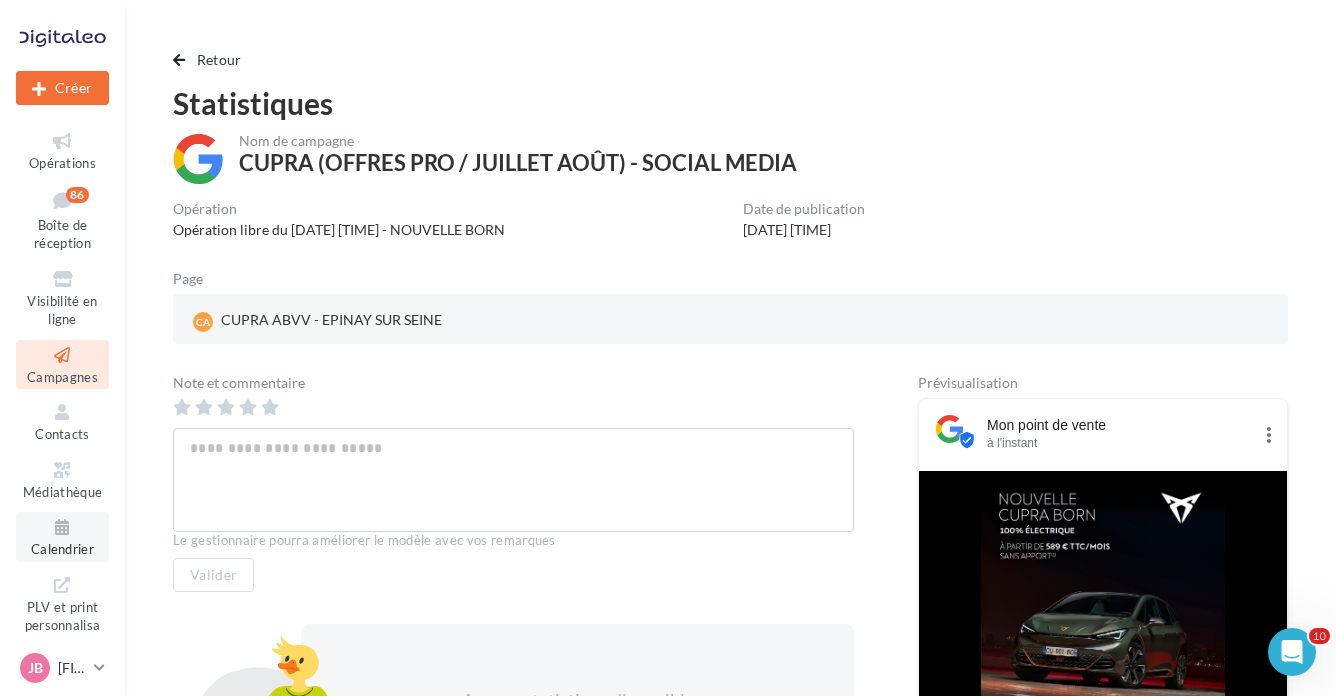 click on "Calendrier" at bounding box center [62, 549] 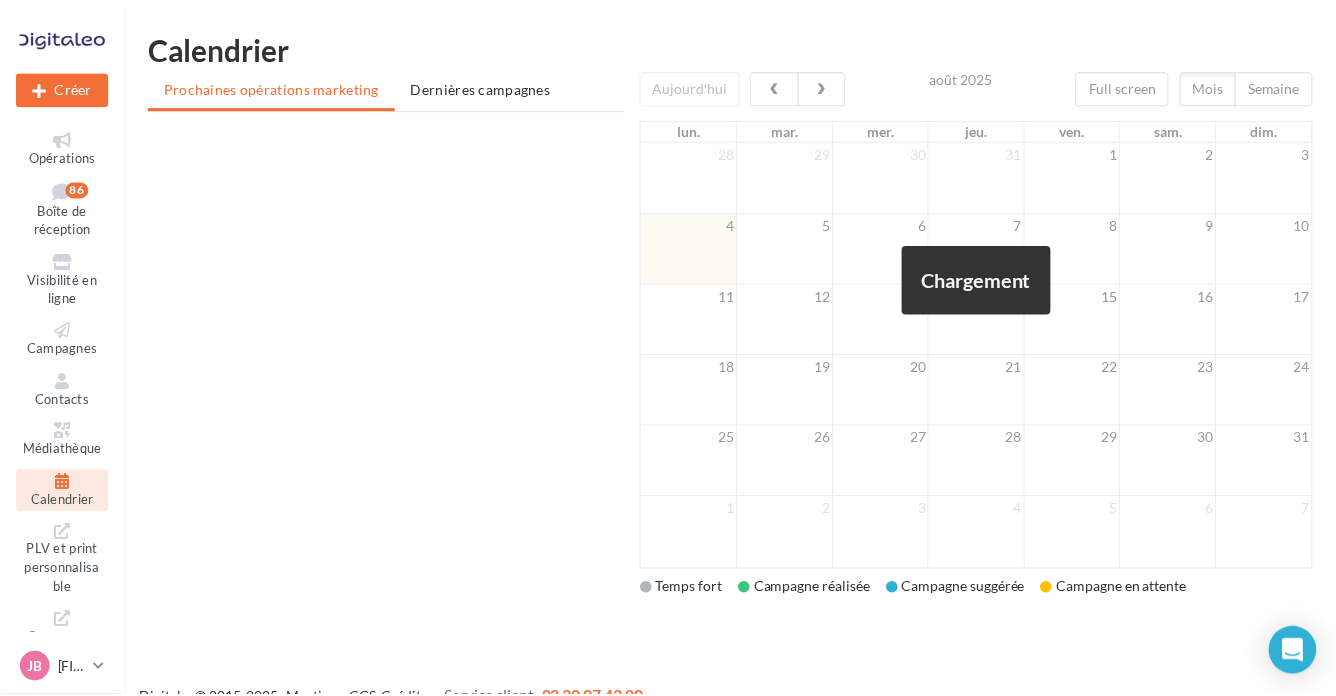 scroll, scrollTop: 0, scrollLeft: 0, axis: both 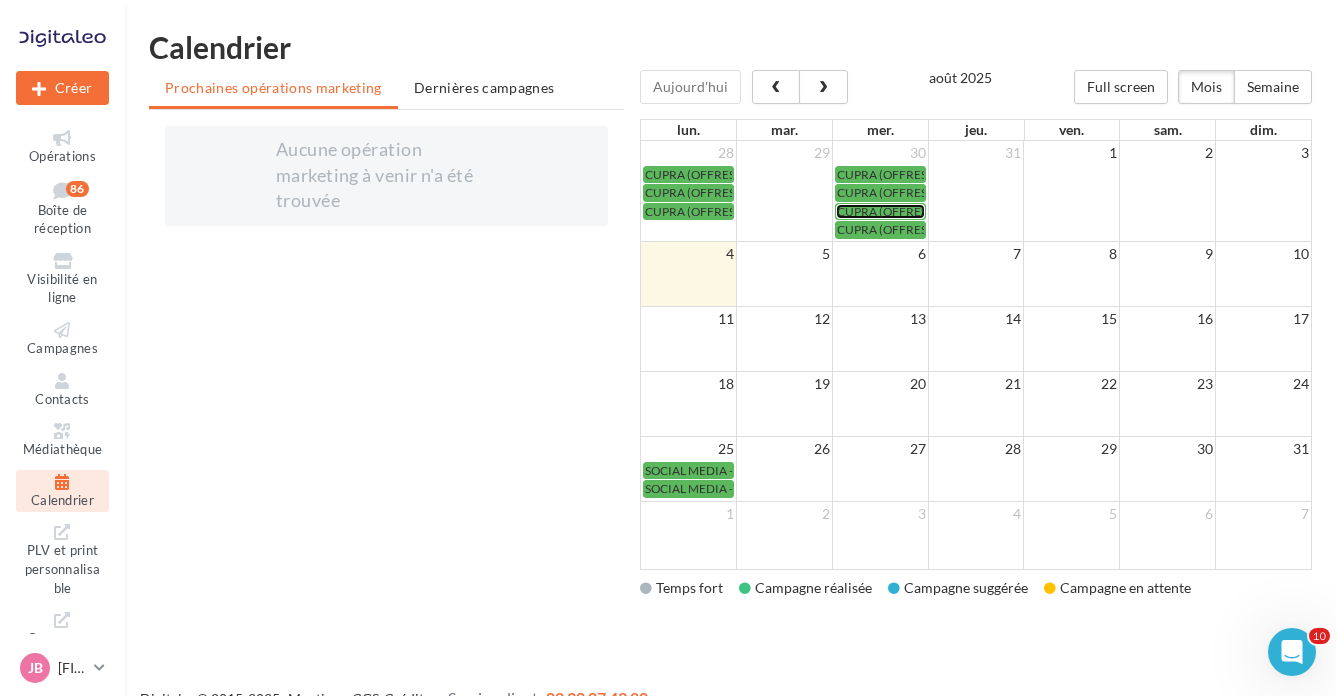 click on "CUPRA (OFFRES PRO / JUILLET AOÛT) - SOCIAL MEDIA" at bounding box center [985, 211] 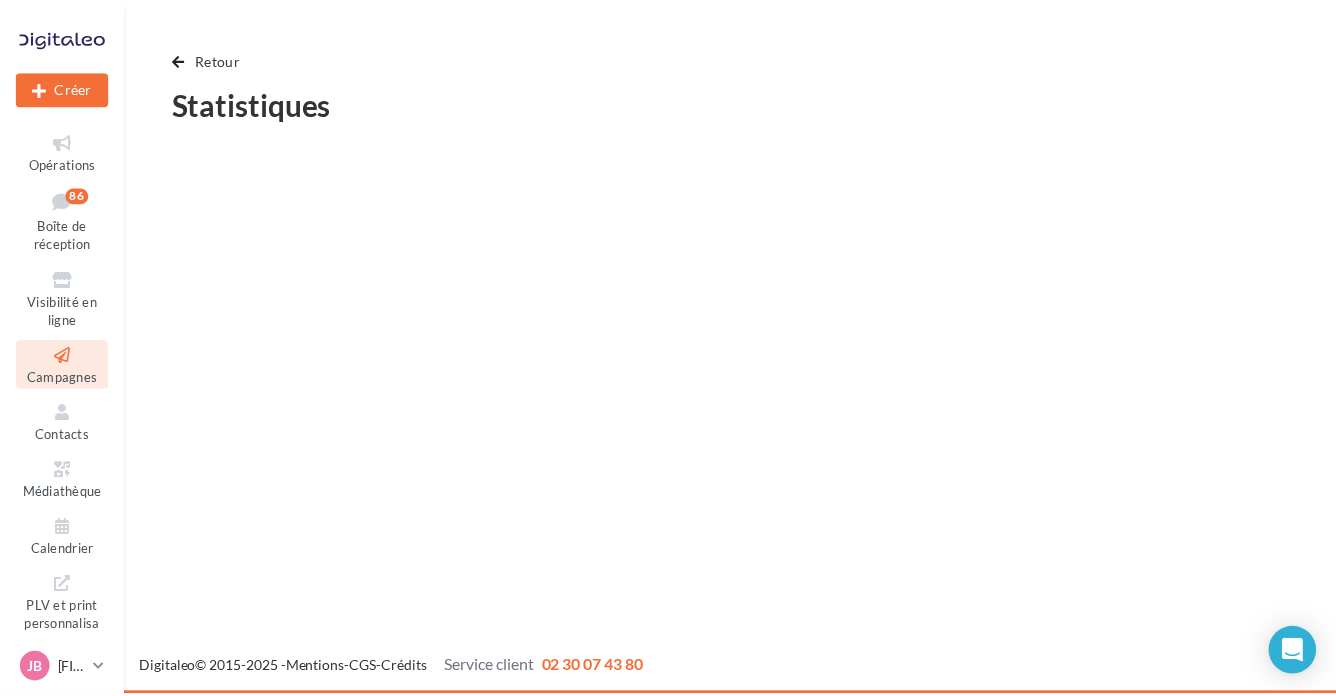 scroll, scrollTop: 0, scrollLeft: 0, axis: both 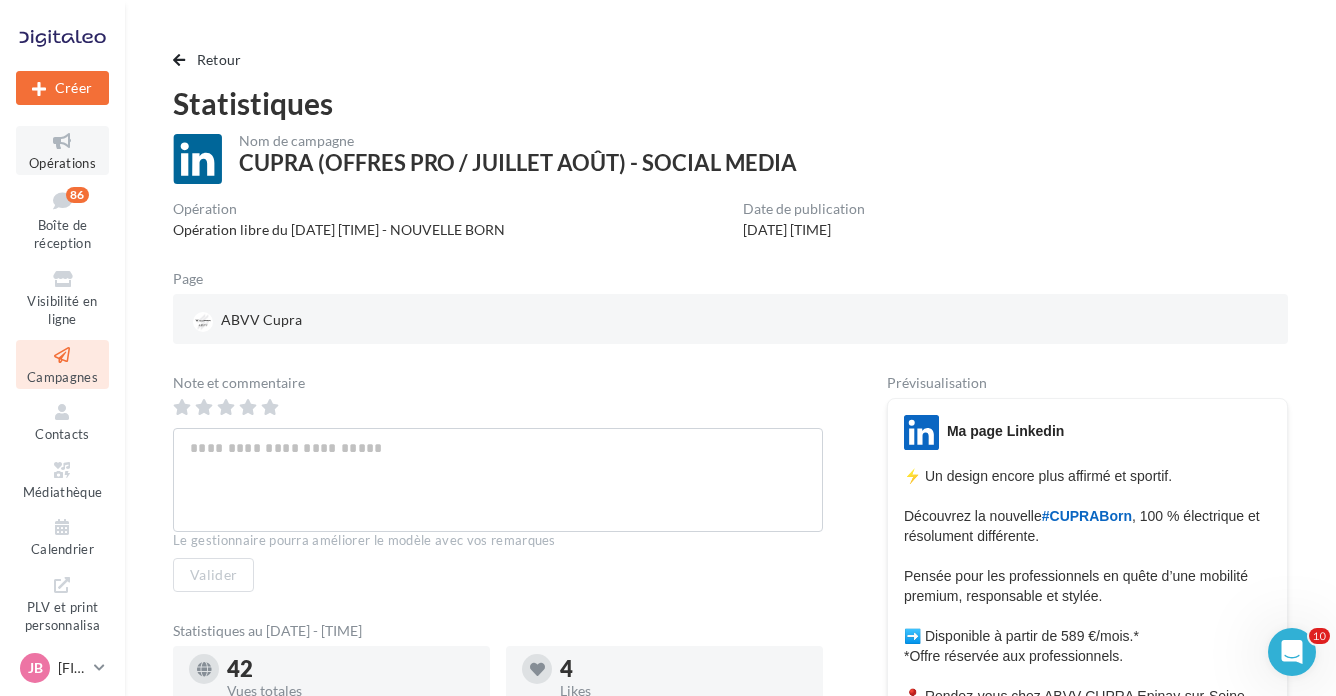 click on "Opérations" at bounding box center [62, 163] 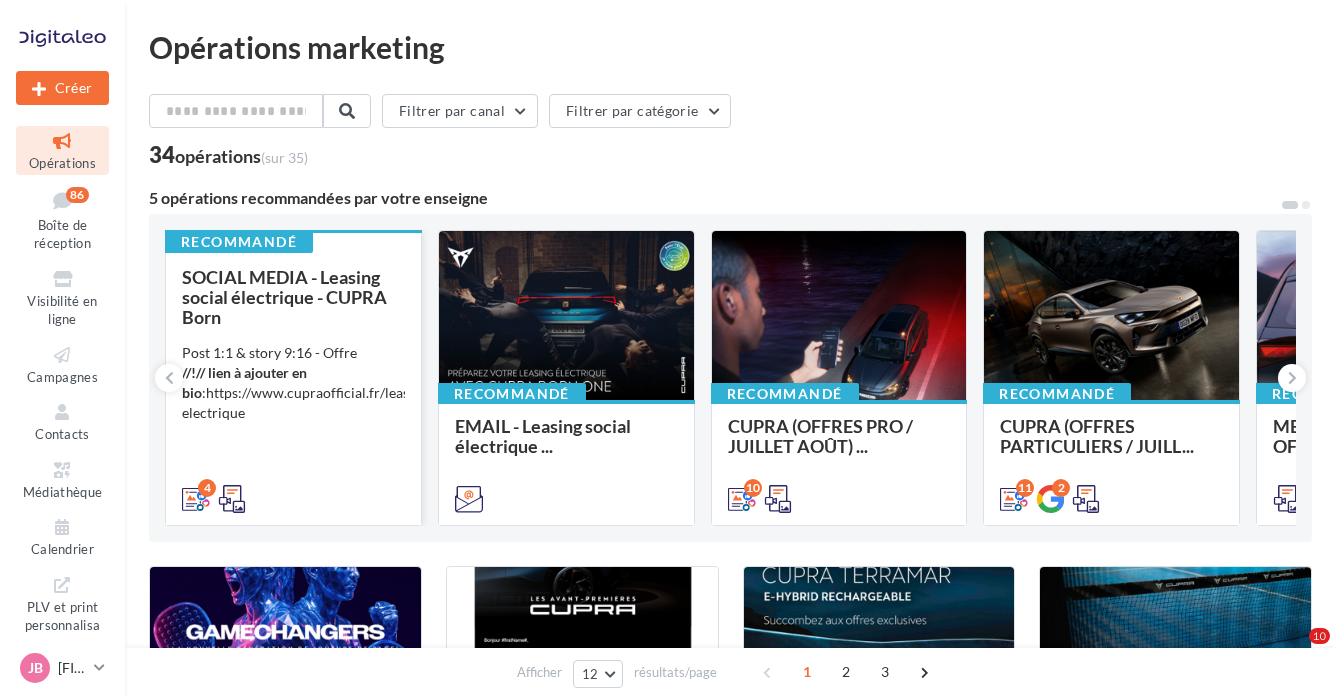 scroll, scrollTop: 3, scrollLeft: 0, axis: vertical 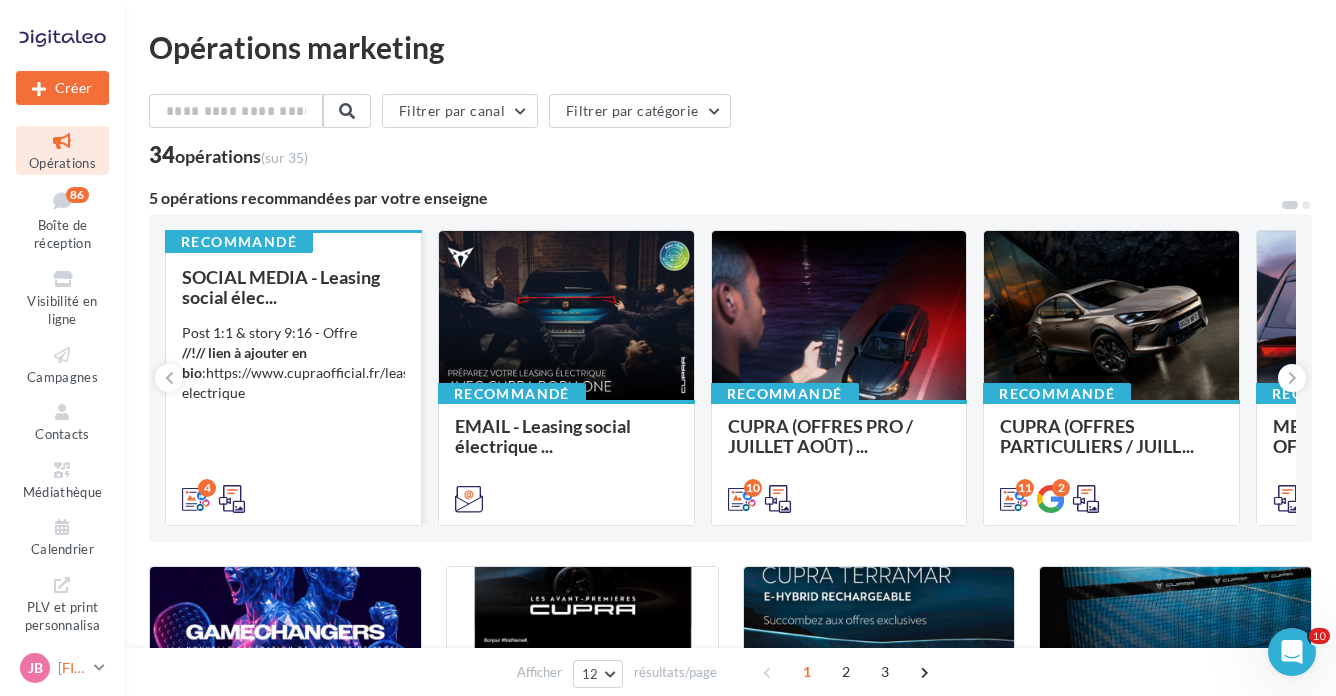 click on "JB [FIRST] [LAST] cupra_[CITY]" at bounding box center (62, 668) 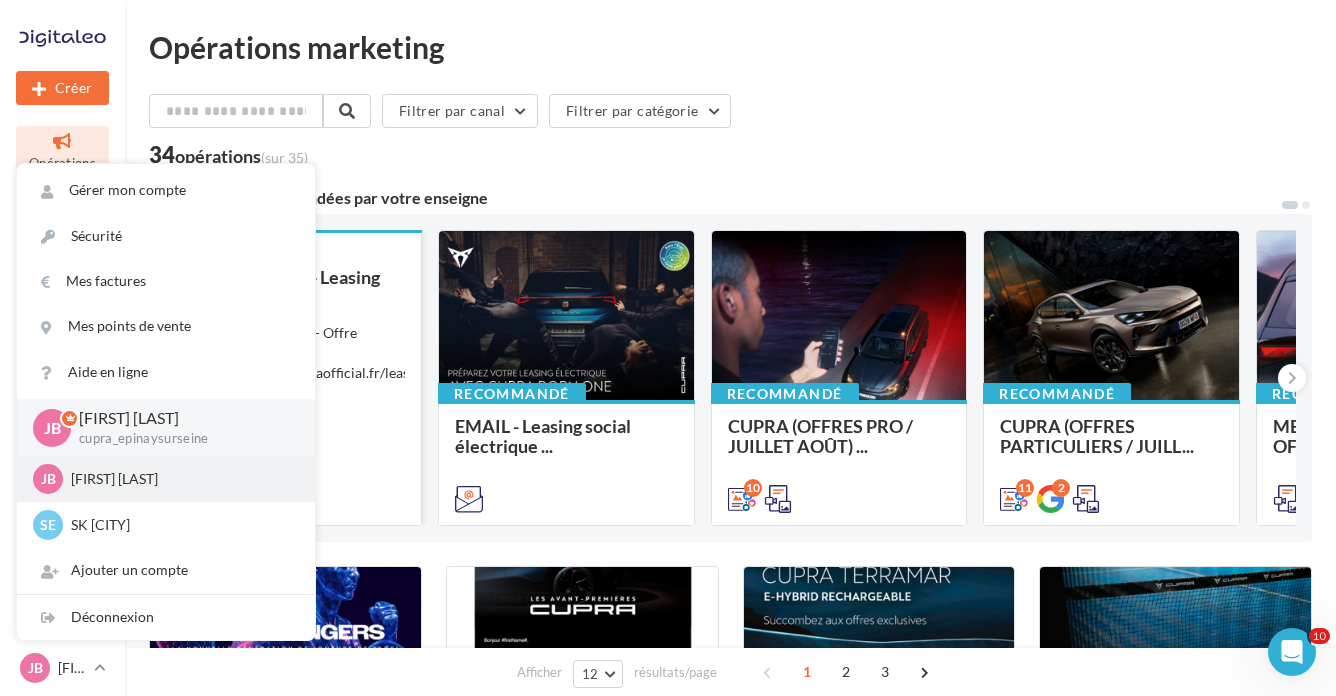 click on "[FIRST]   [LAST]" at bounding box center [181, 479] 